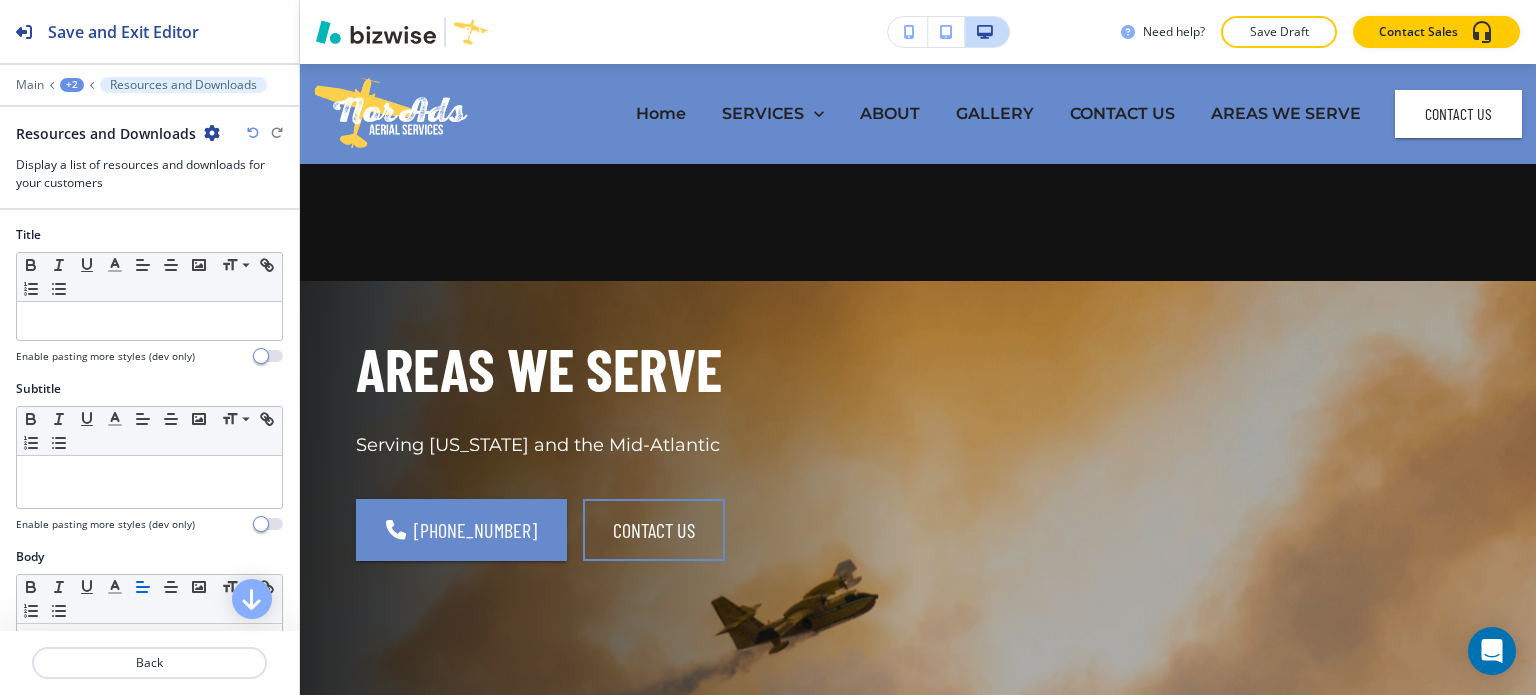 scroll, scrollTop: 0, scrollLeft: 0, axis: both 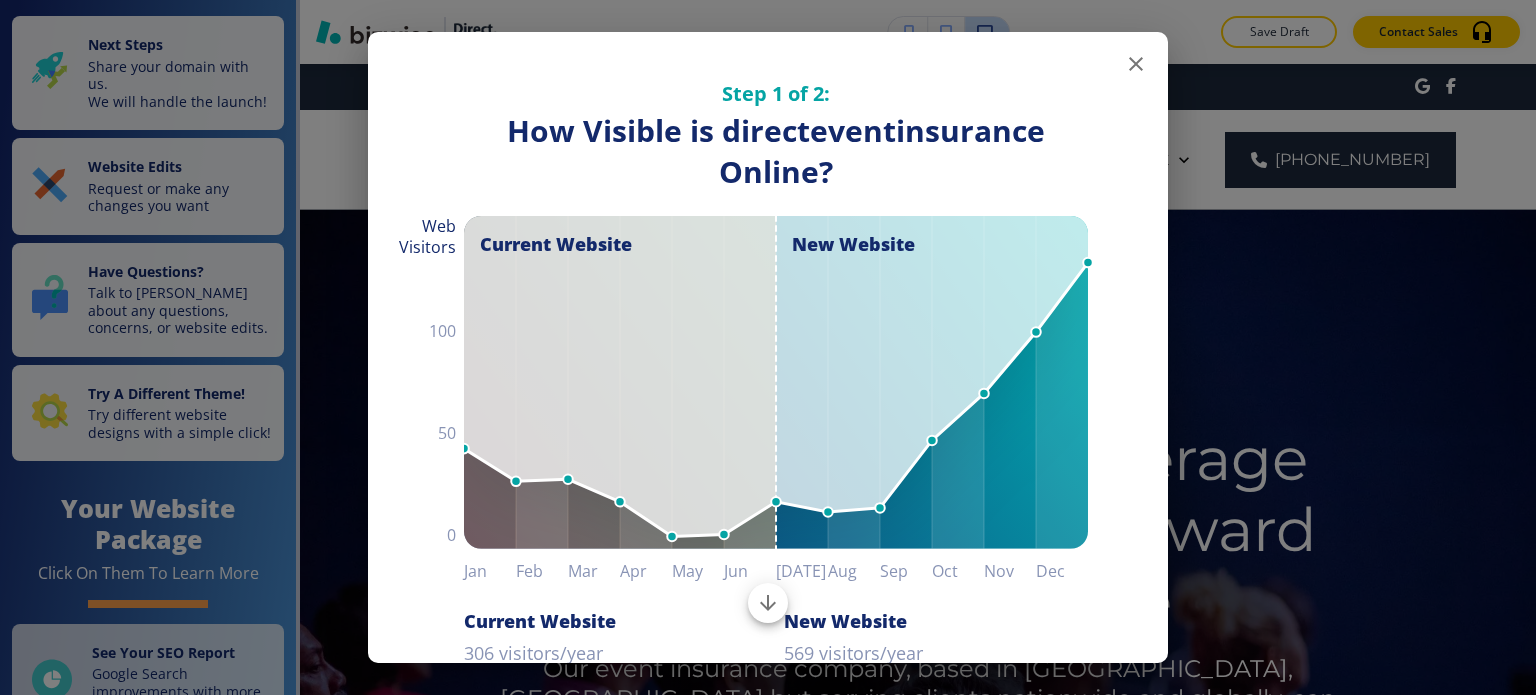 click 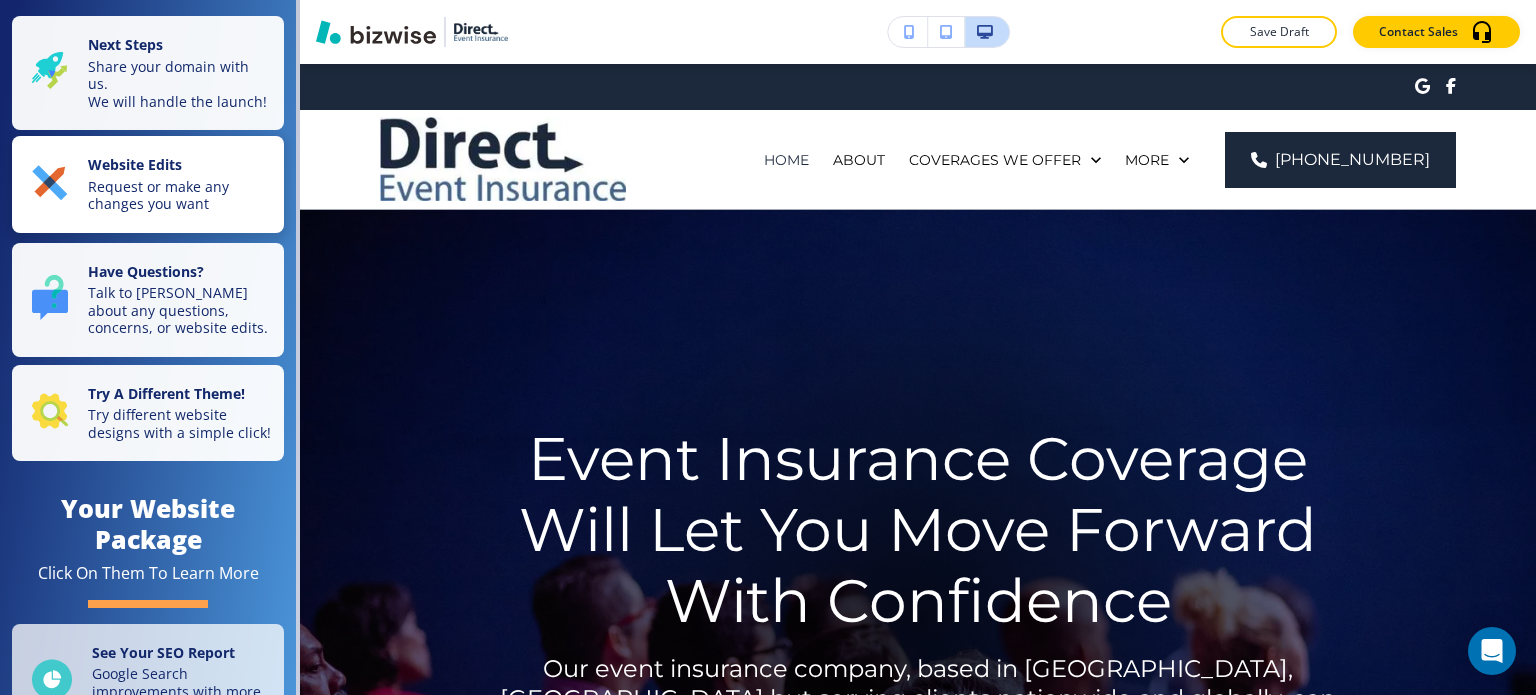 click on "Request or make any changes you want" at bounding box center [180, 195] 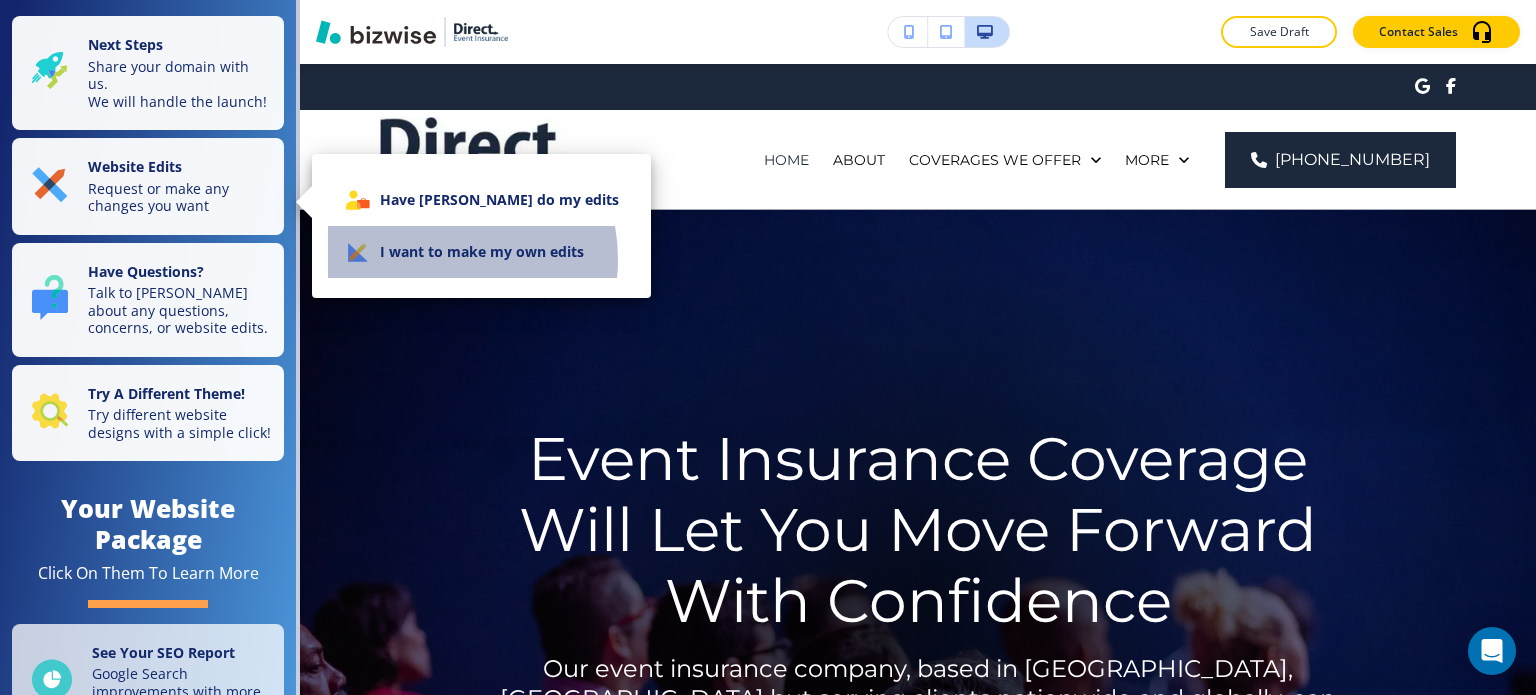 click on "I want to make my own edits" at bounding box center [481, 252] 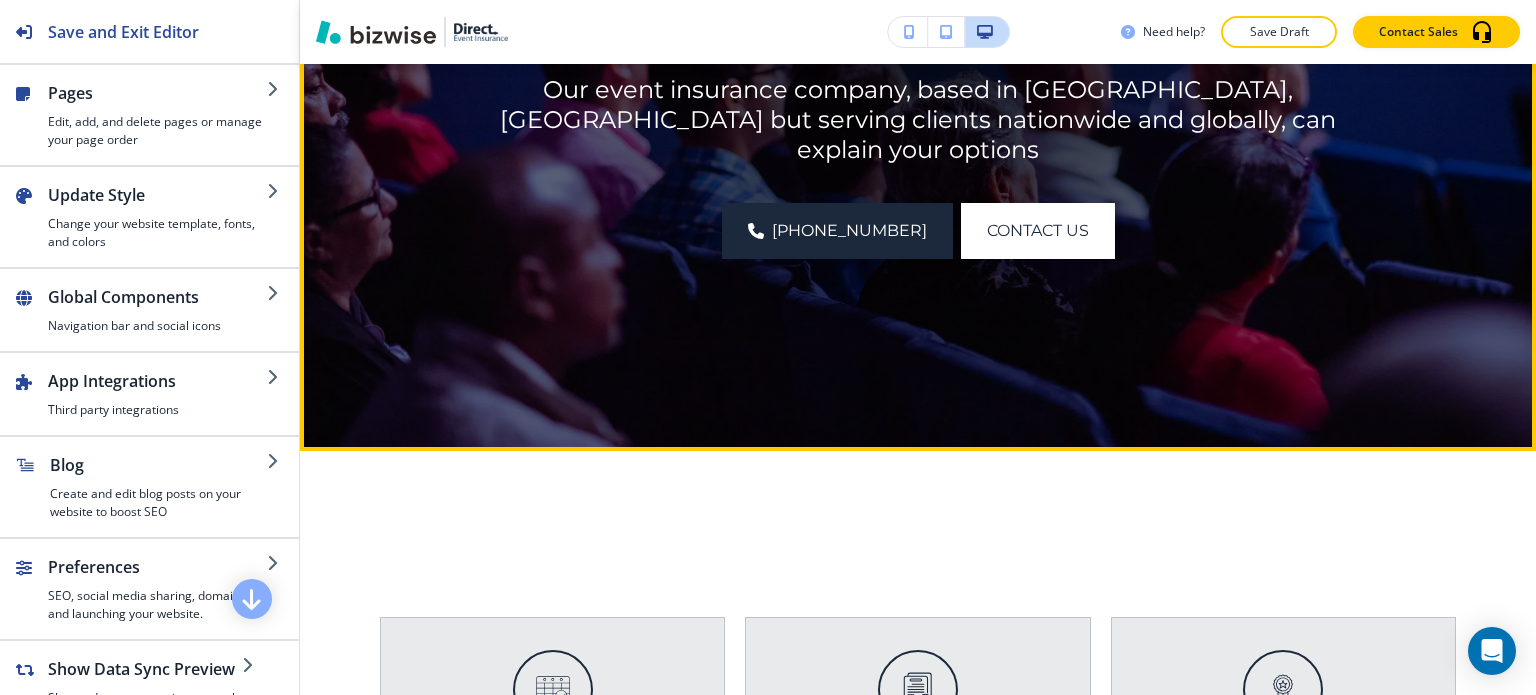 scroll, scrollTop: 500, scrollLeft: 0, axis: vertical 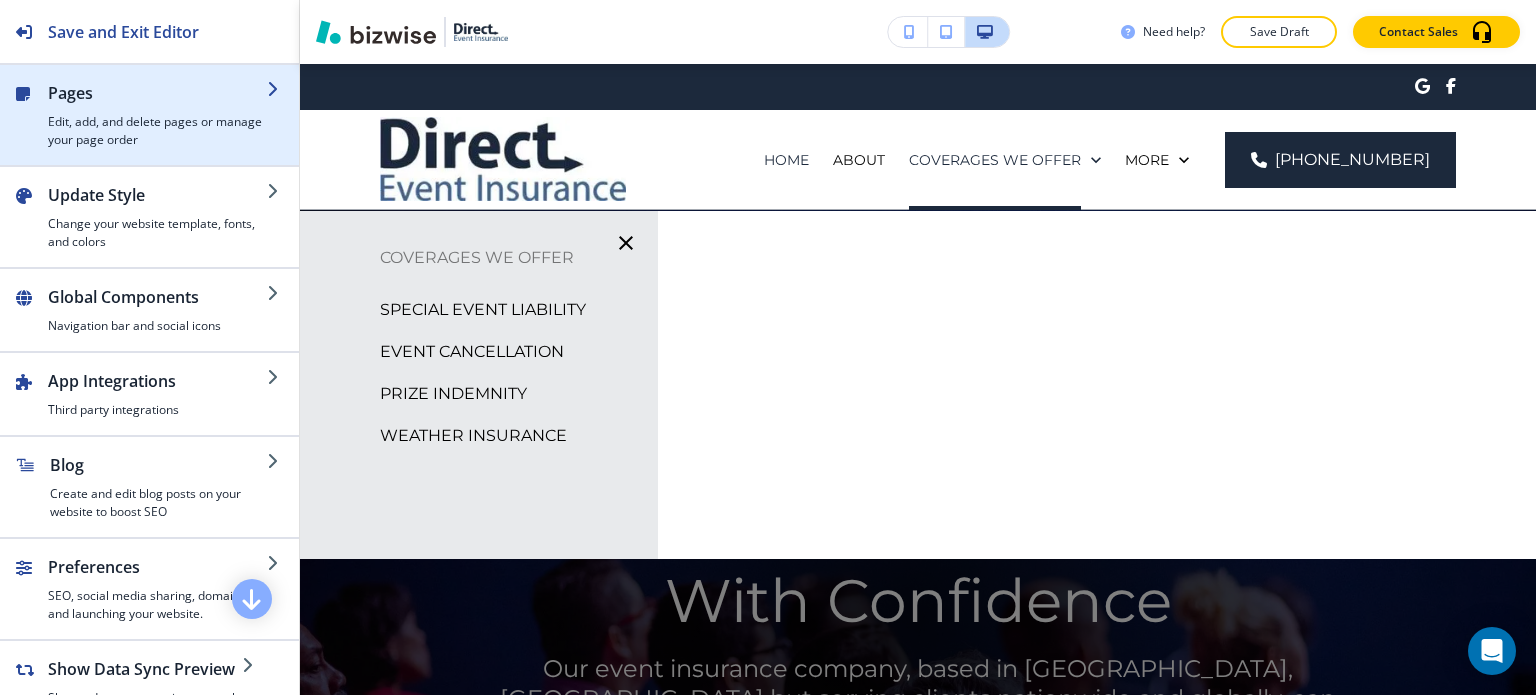 click at bounding box center [157, 109] 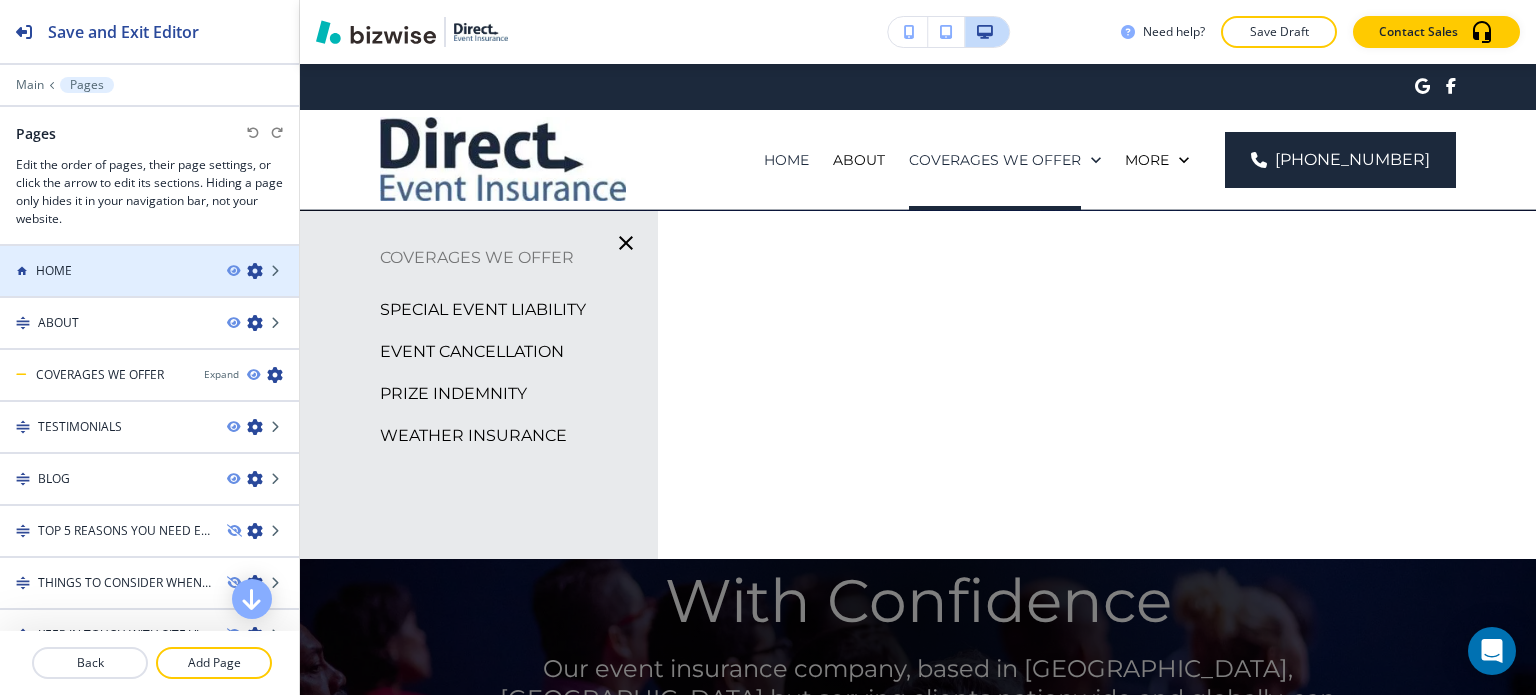 click on "HOME" at bounding box center (105, 271) 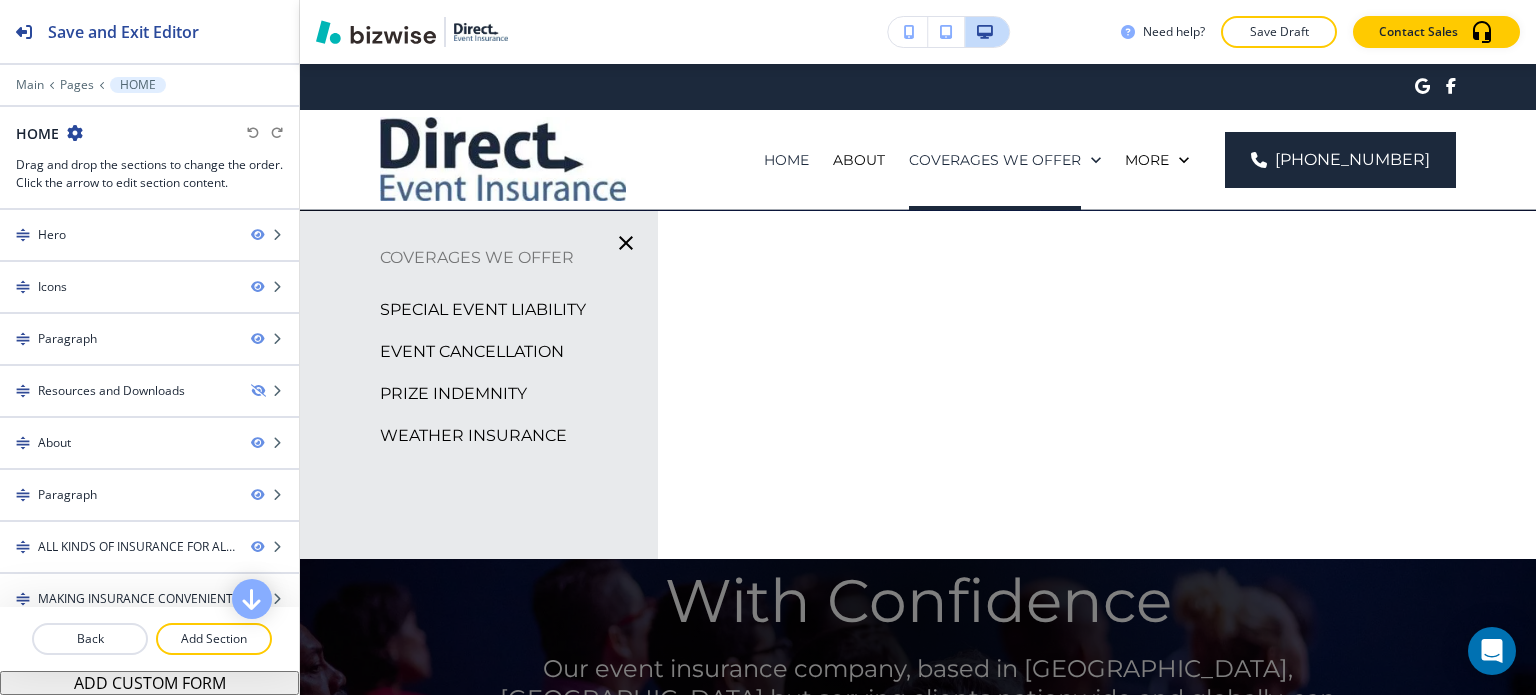 click 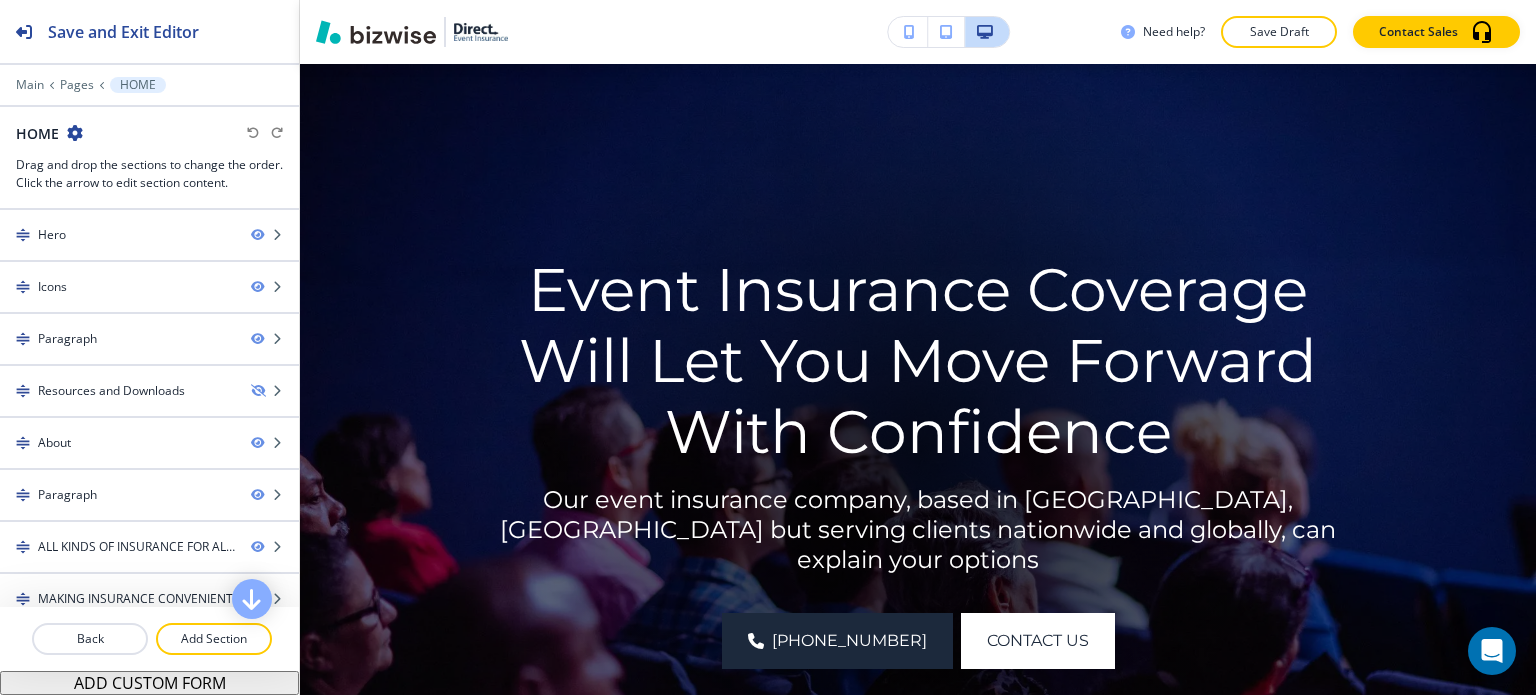 scroll, scrollTop: 200, scrollLeft: 0, axis: vertical 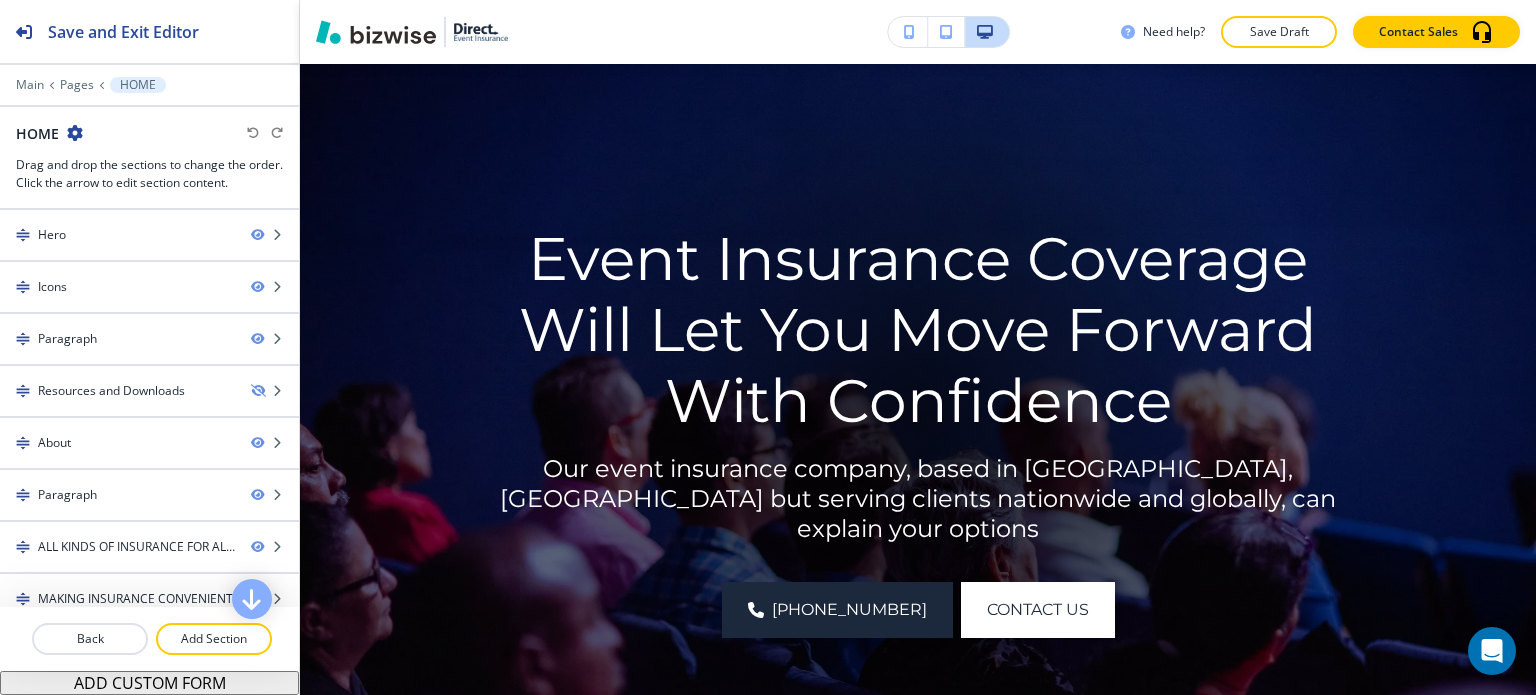 click at bounding box center (149, 99) 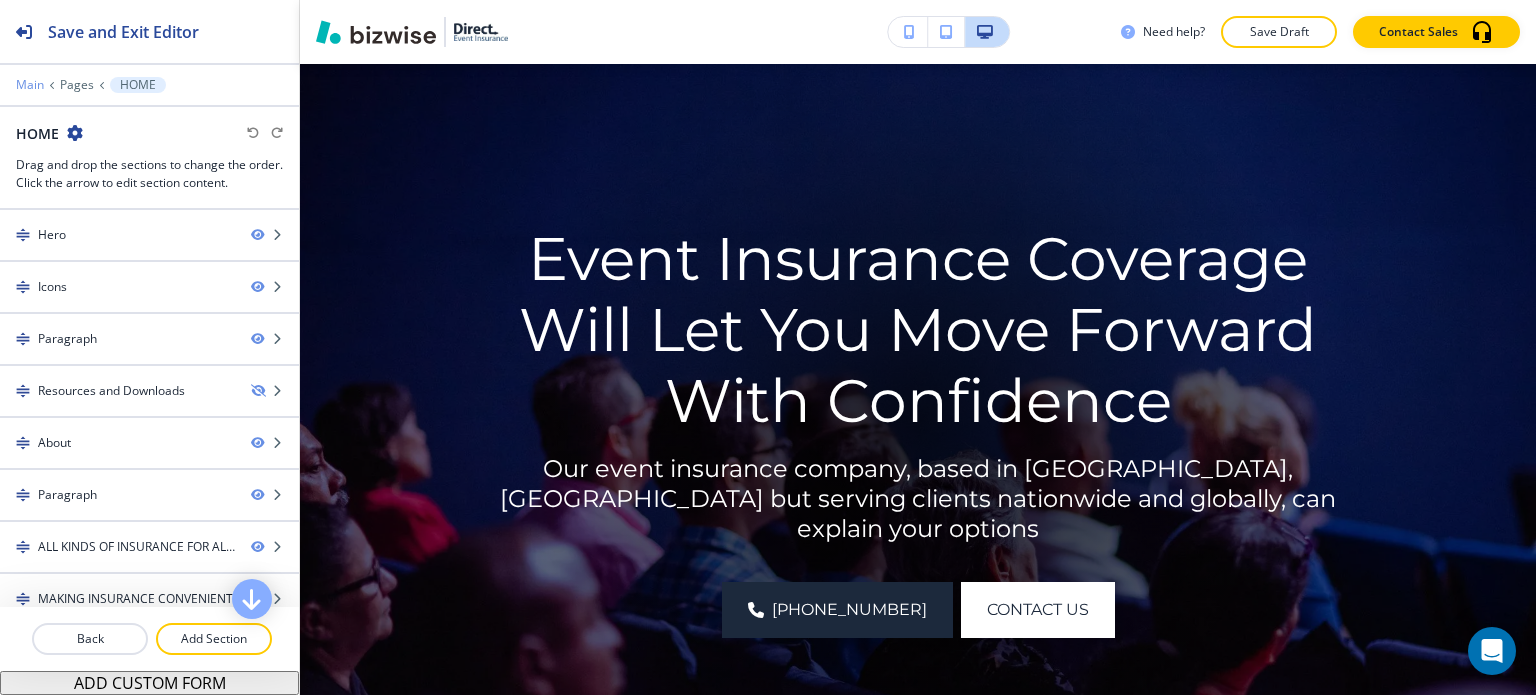 click on "Main" at bounding box center (30, 85) 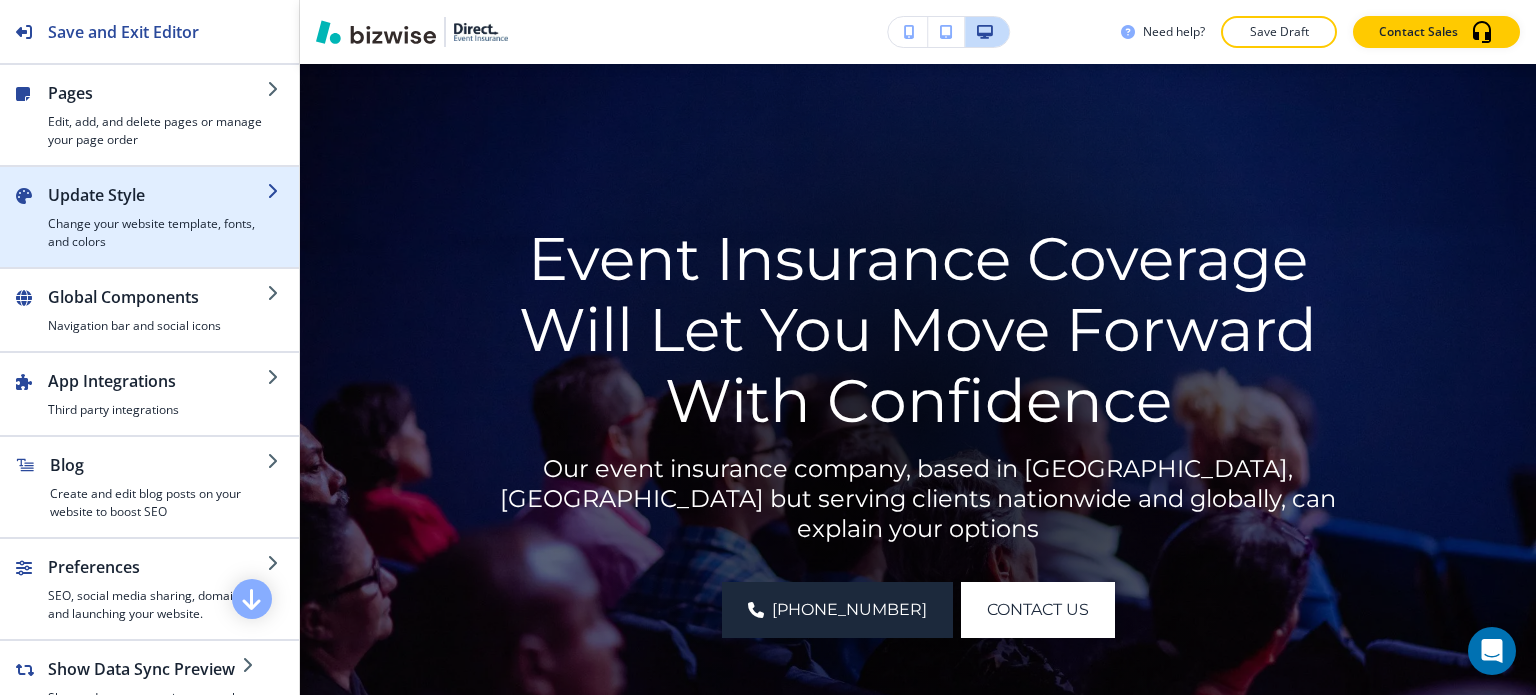 click on "Update Style" at bounding box center [157, 195] 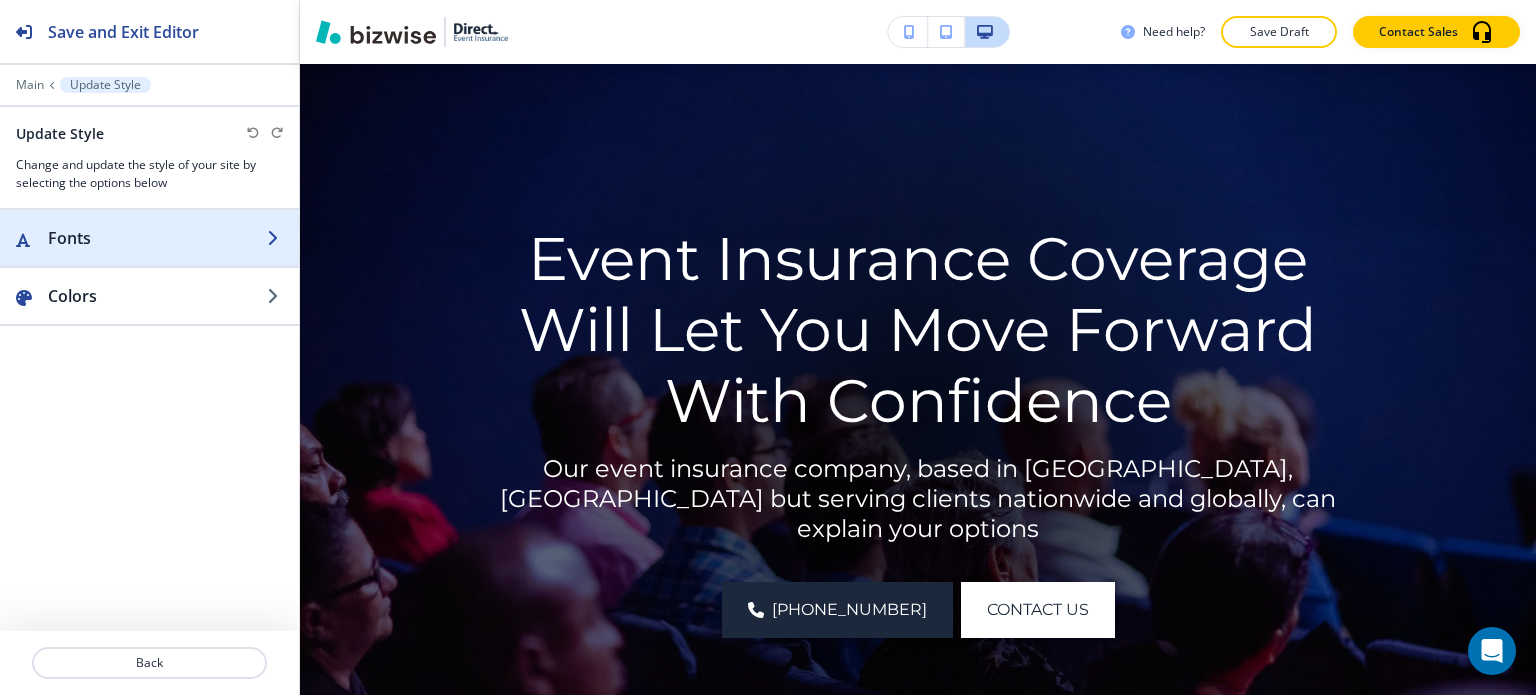 click on "Fonts" at bounding box center [157, 238] 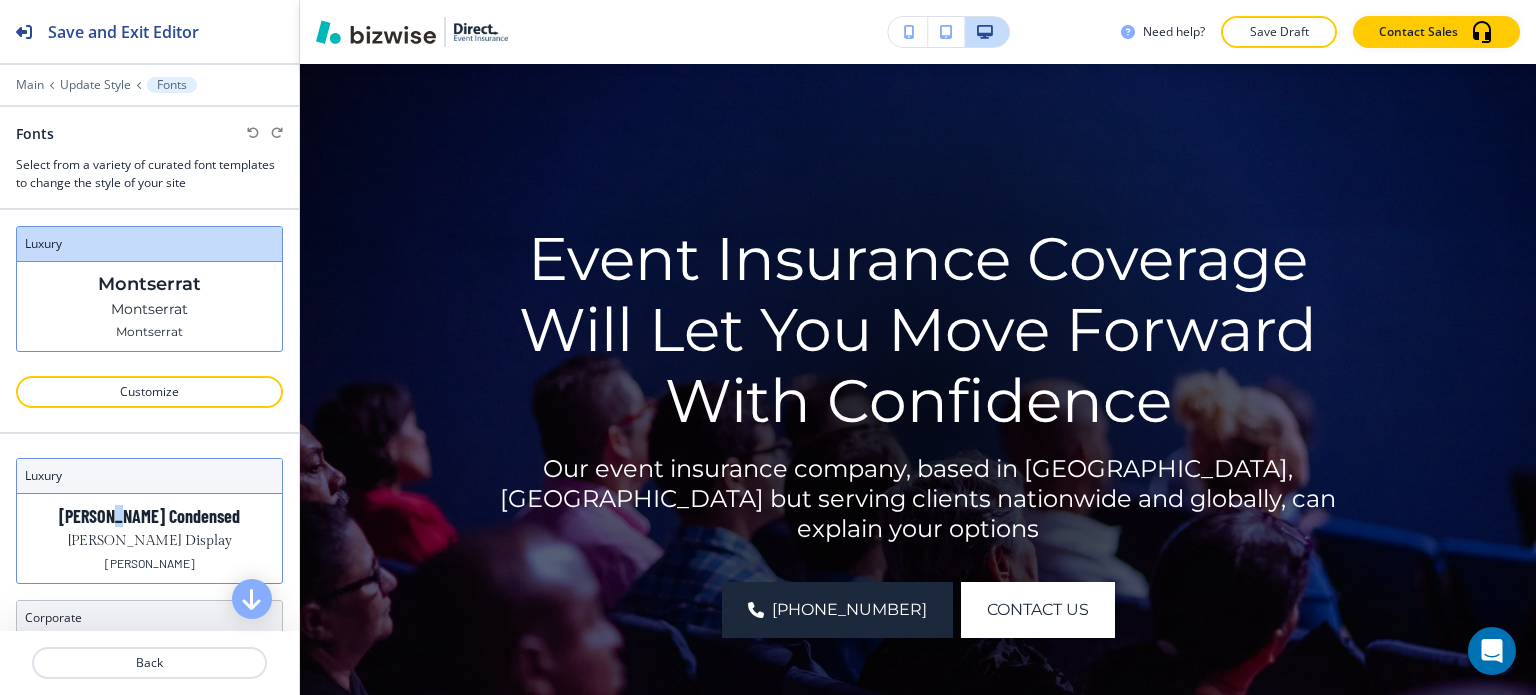 click on "Barlow Condensed" at bounding box center (149, 516) 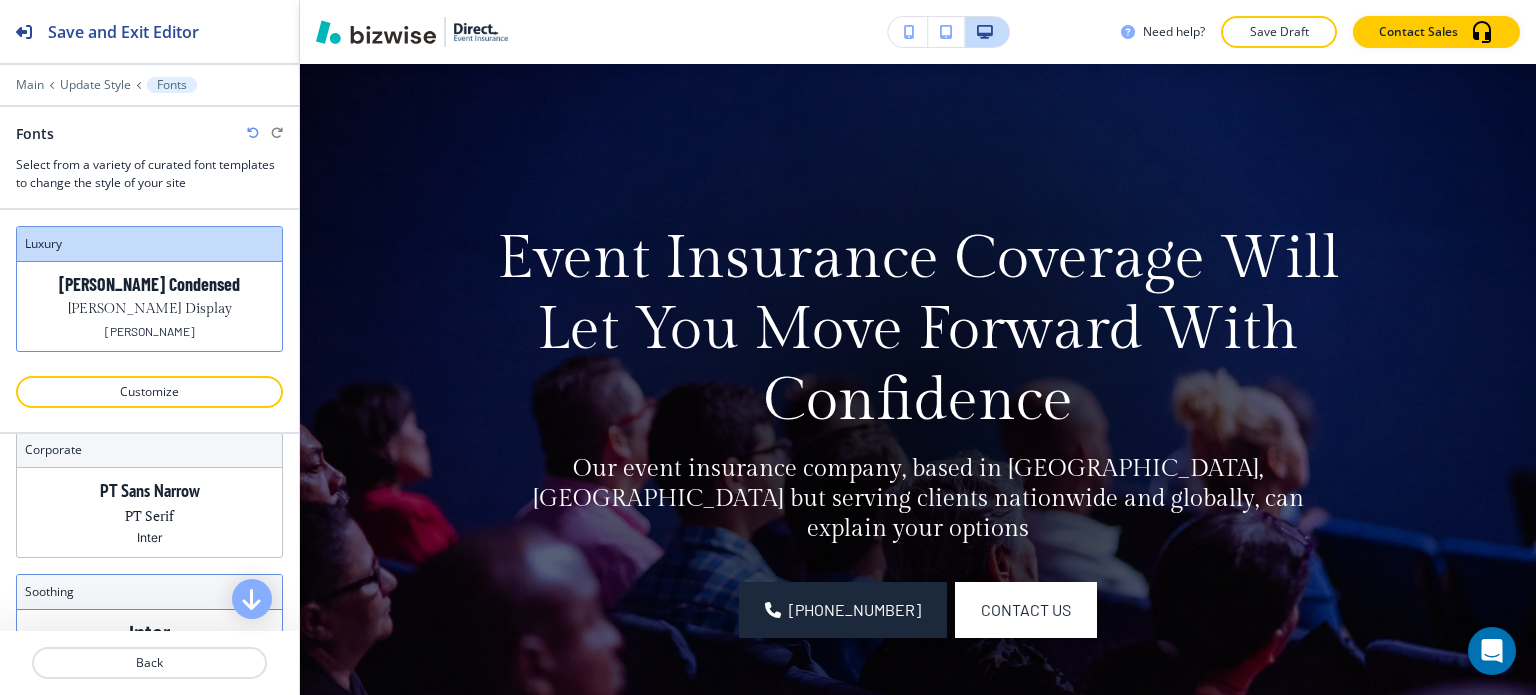 scroll, scrollTop: 72, scrollLeft: 0, axis: vertical 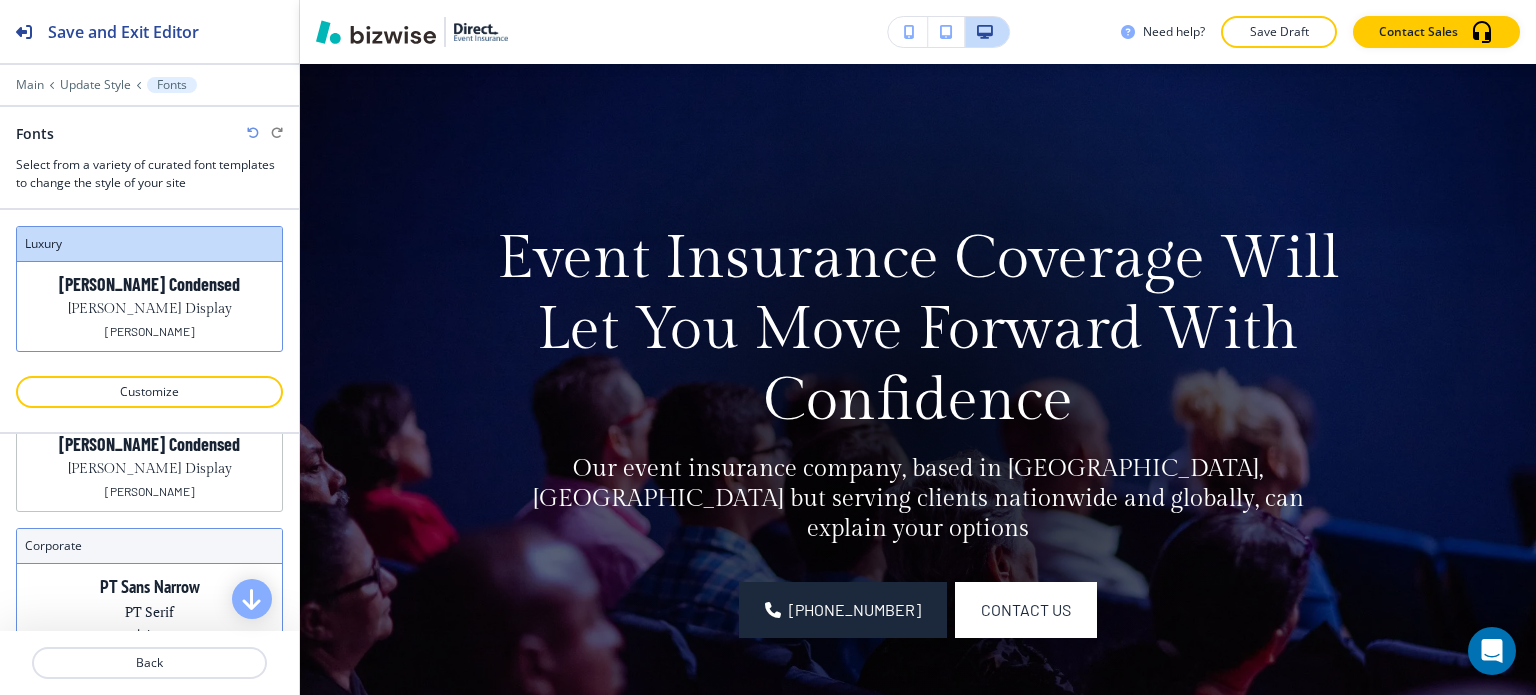 click on "PT Sans Narrow PT Serif Inter" at bounding box center [149, 608] 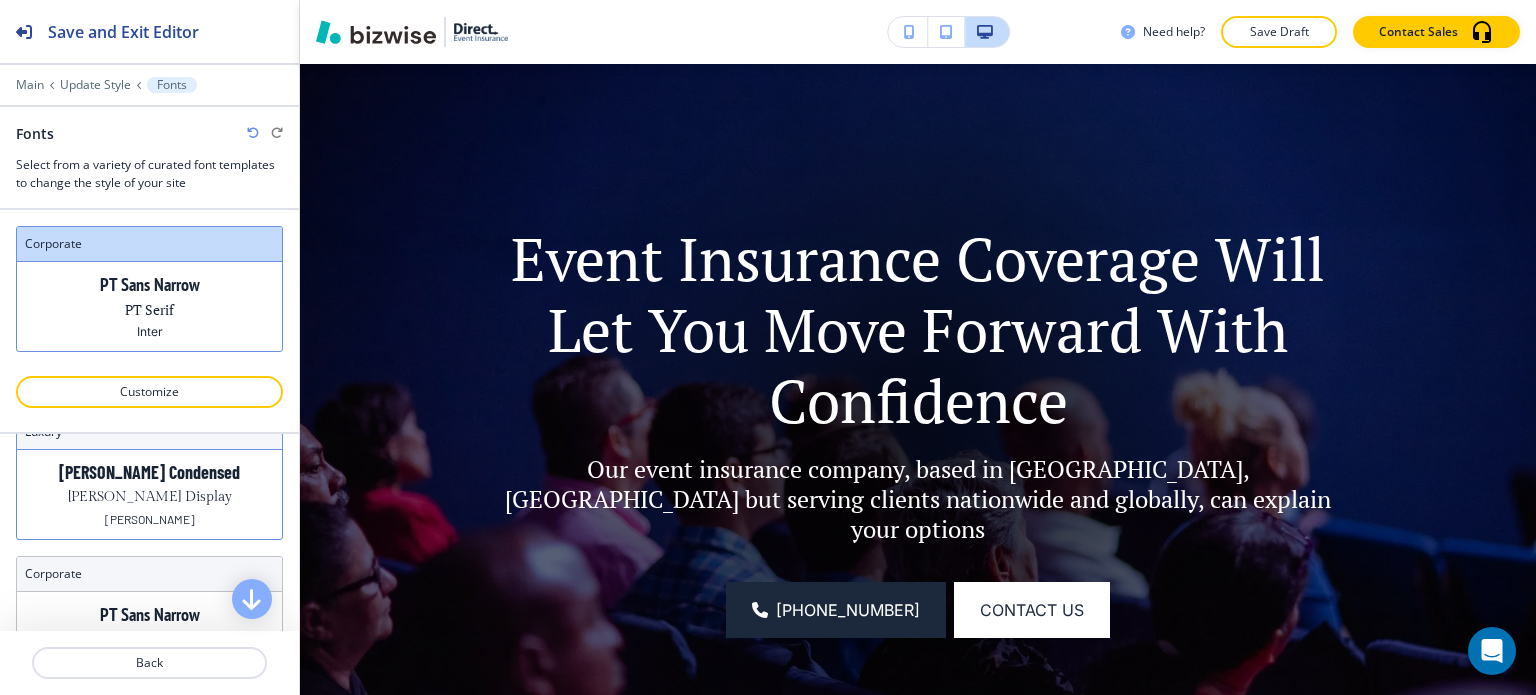 scroll, scrollTop: 0, scrollLeft: 0, axis: both 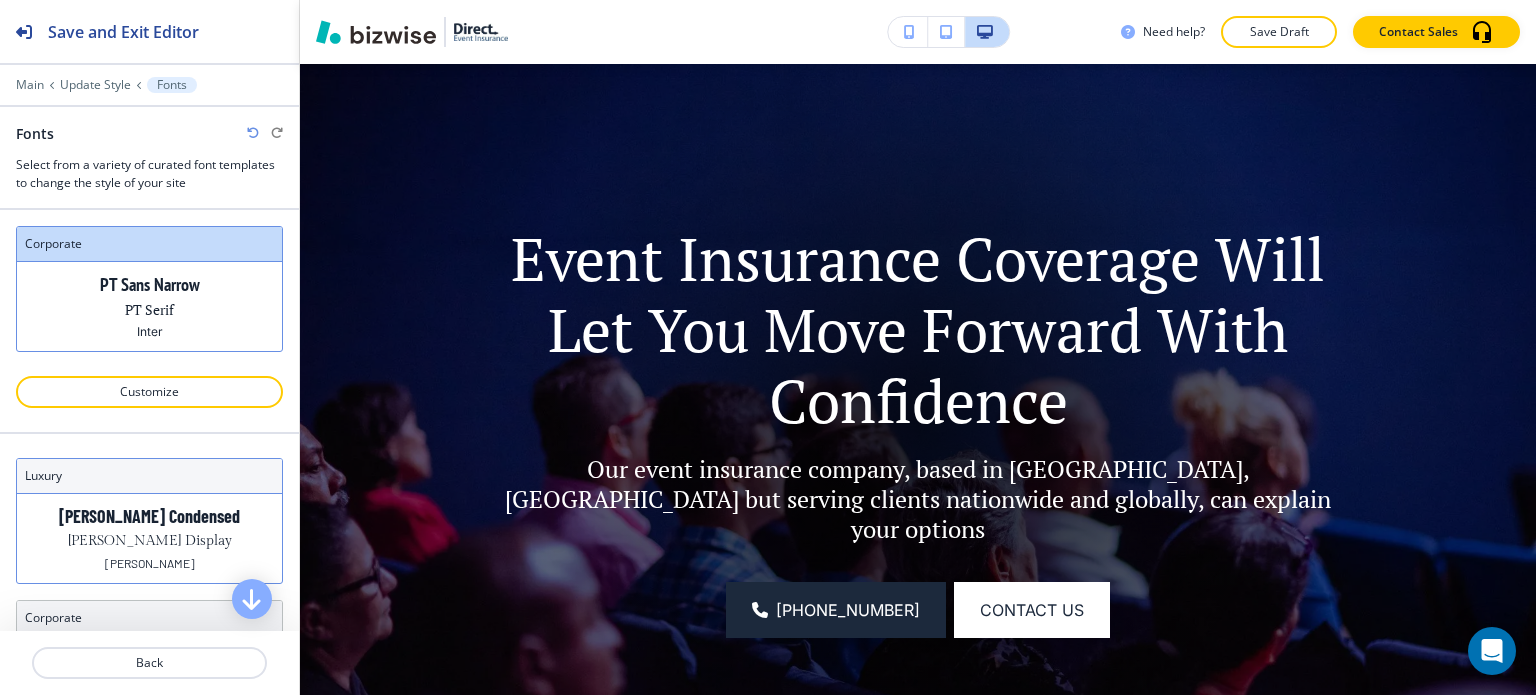 drag, startPoint x: 195, startPoint y: 539, endPoint x: 217, endPoint y: 548, distance: 23.769728 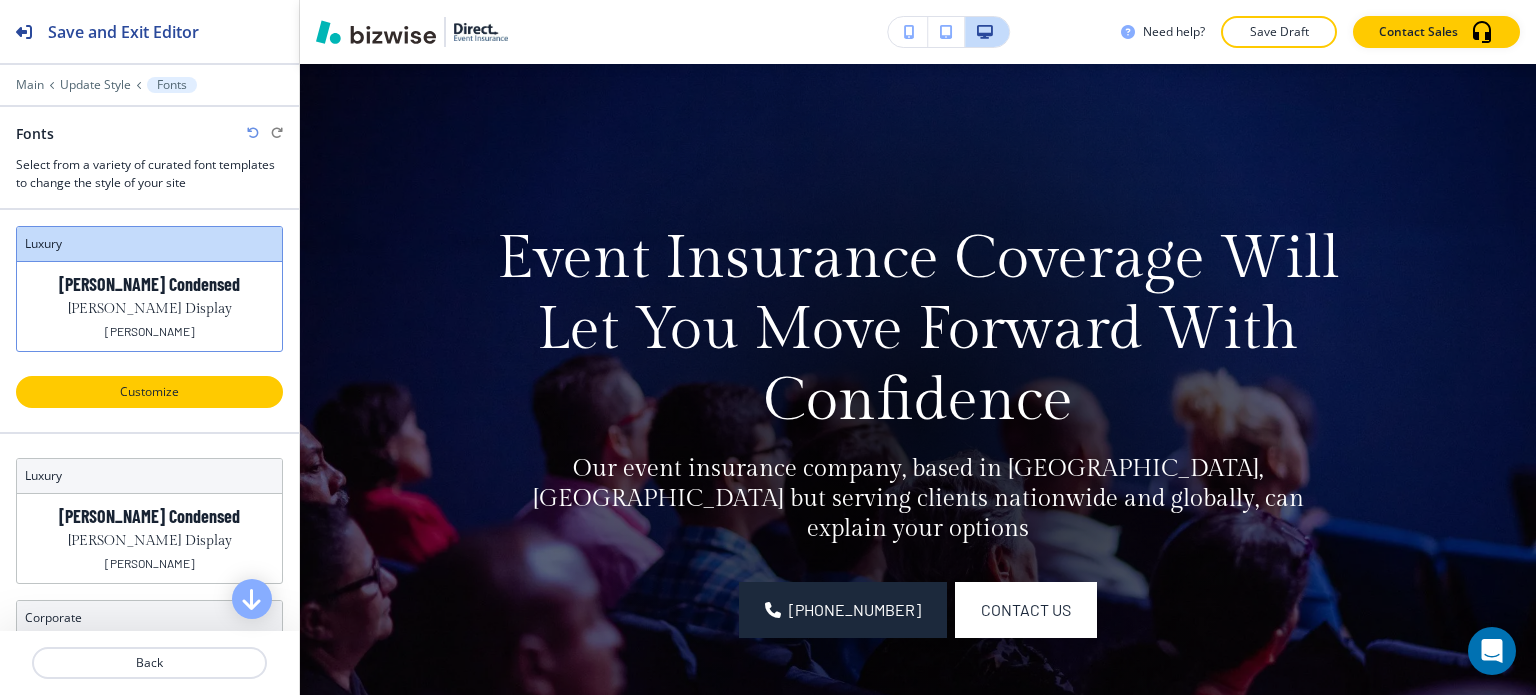 click on "Customize" at bounding box center (149, 392) 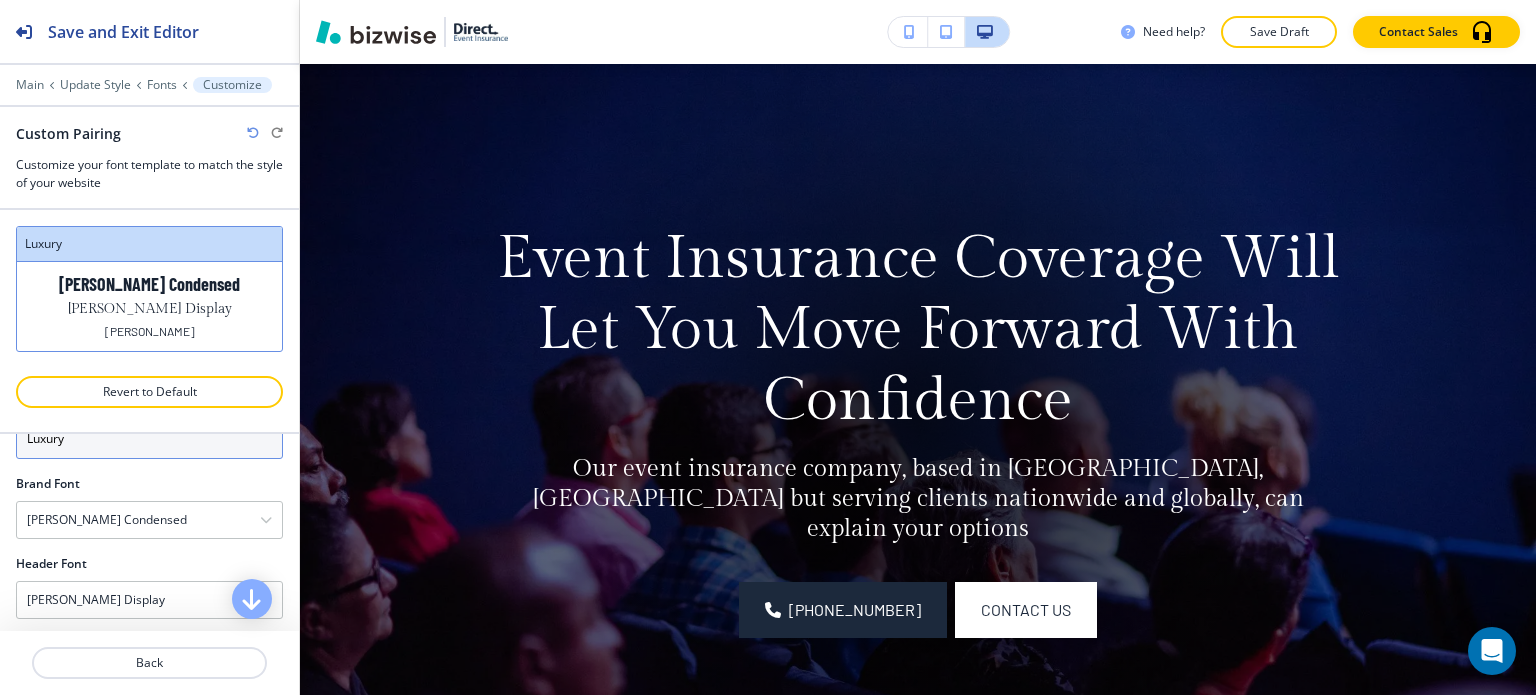 scroll, scrollTop: 100, scrollLeft: 0, axis: vertical 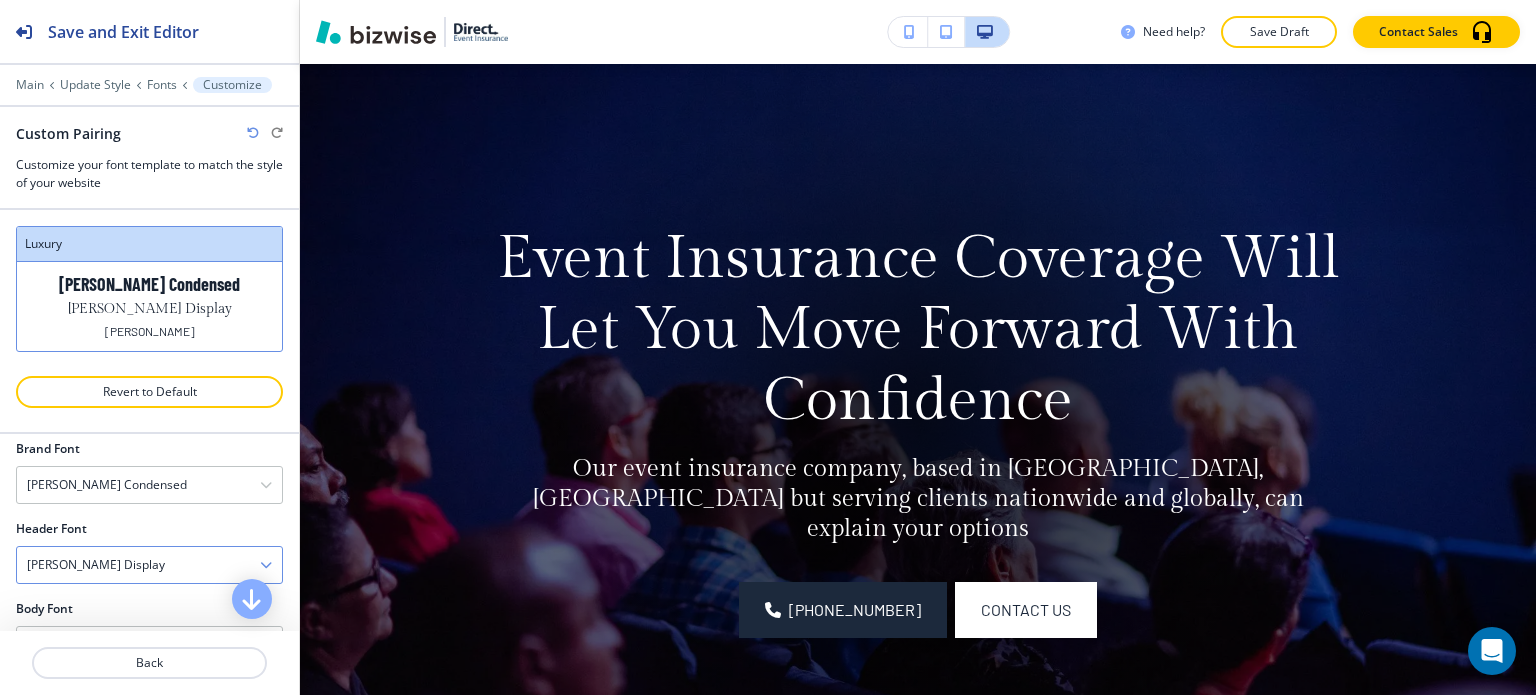 click on "Gilda Display" at bounding box center [149, 565] 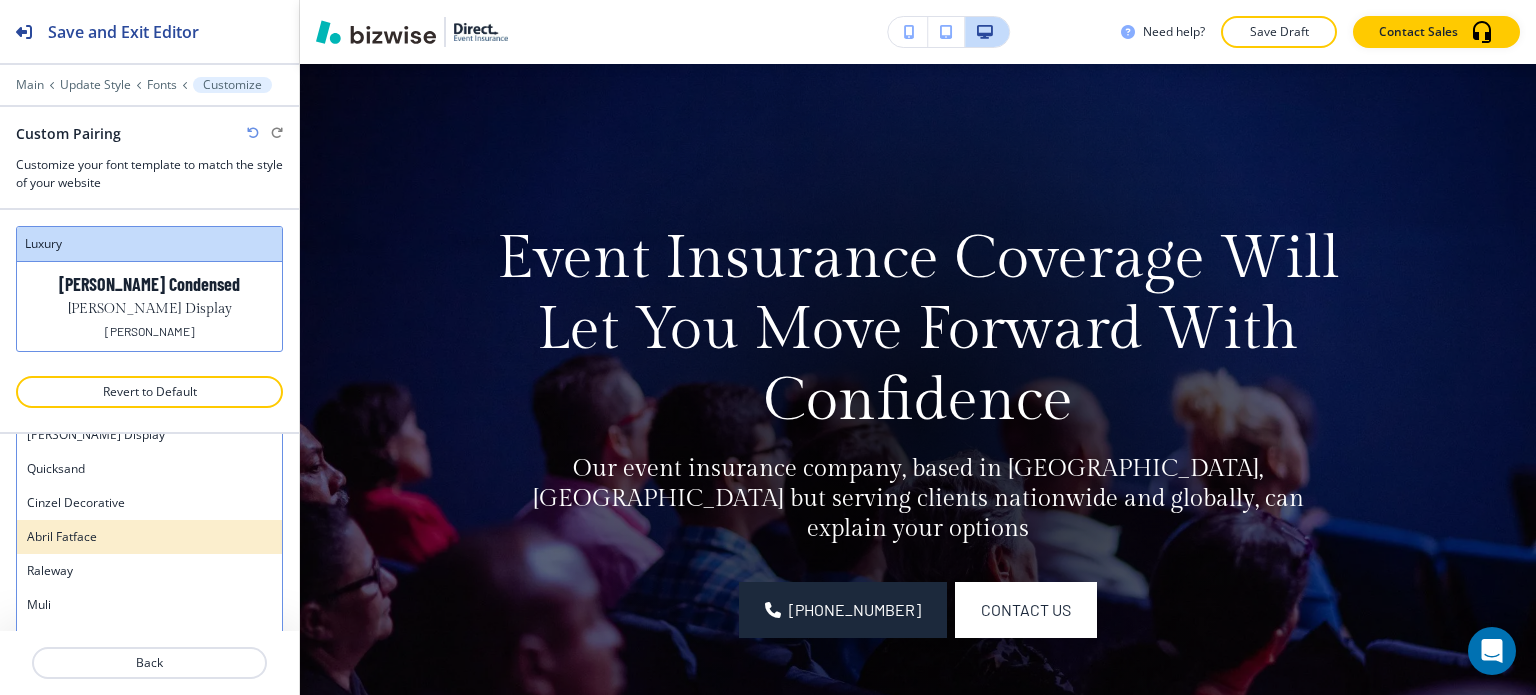 scroll, scrollTop: 747, scrollLeft: 0, axis: vertical 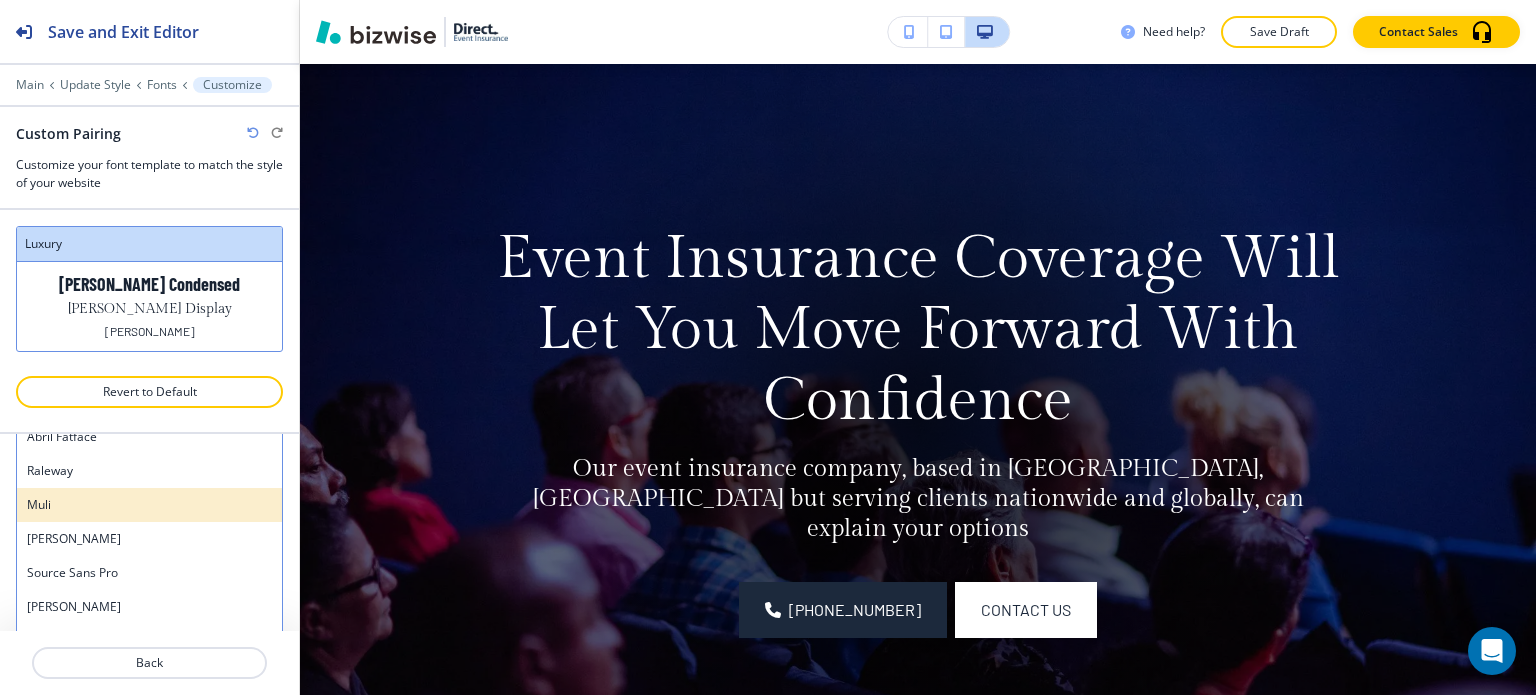 click on "Muli" at bounding box center [149, 505] 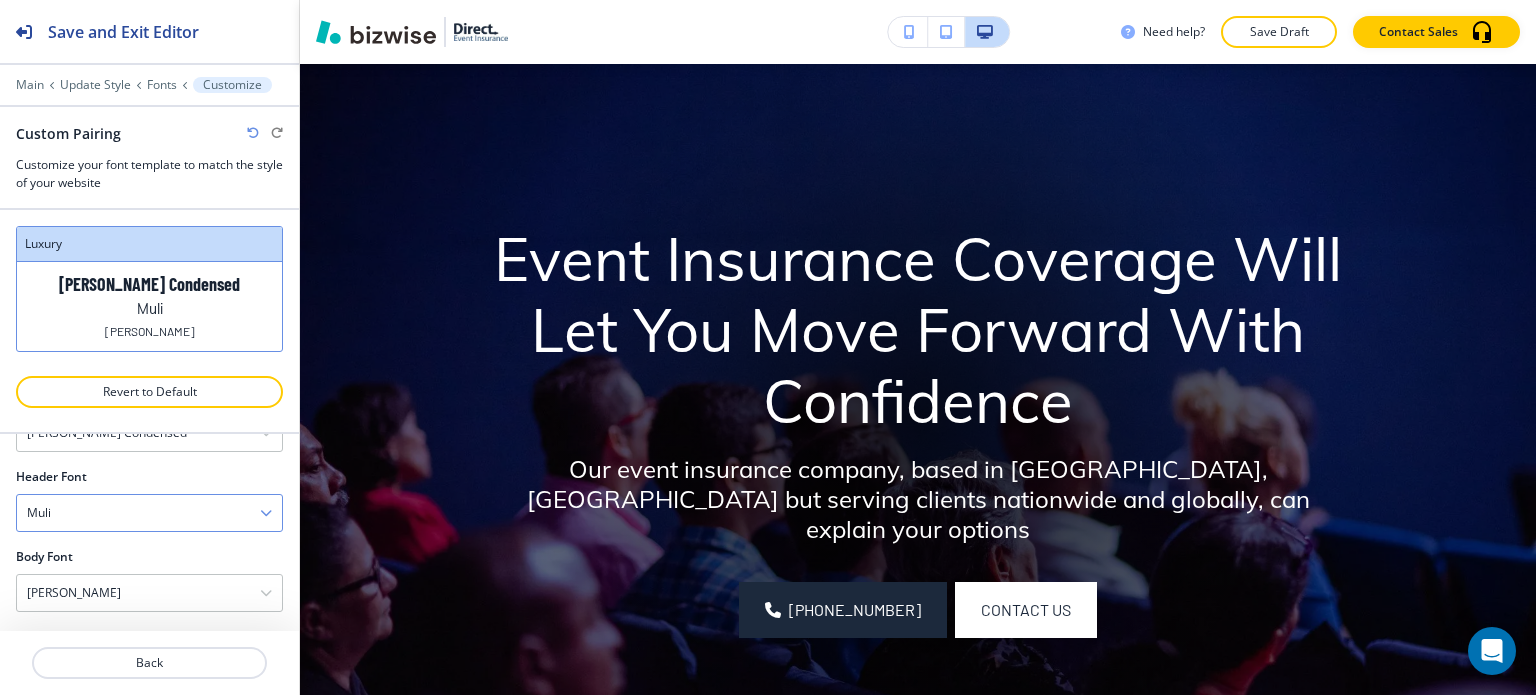 click on "Muli" at bounding box center (149, 513) 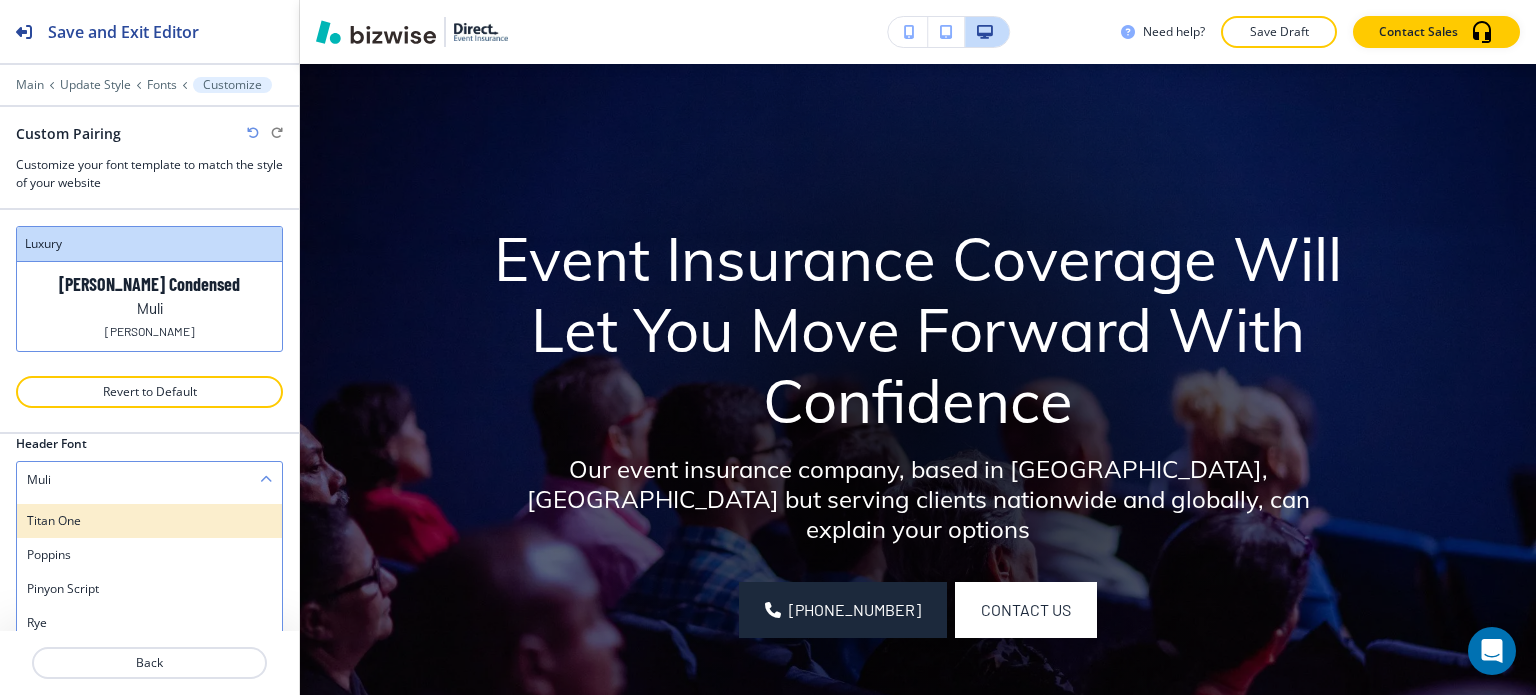 scroll, scrollTop: 1672, scrollLeft: 0, axis: vertical 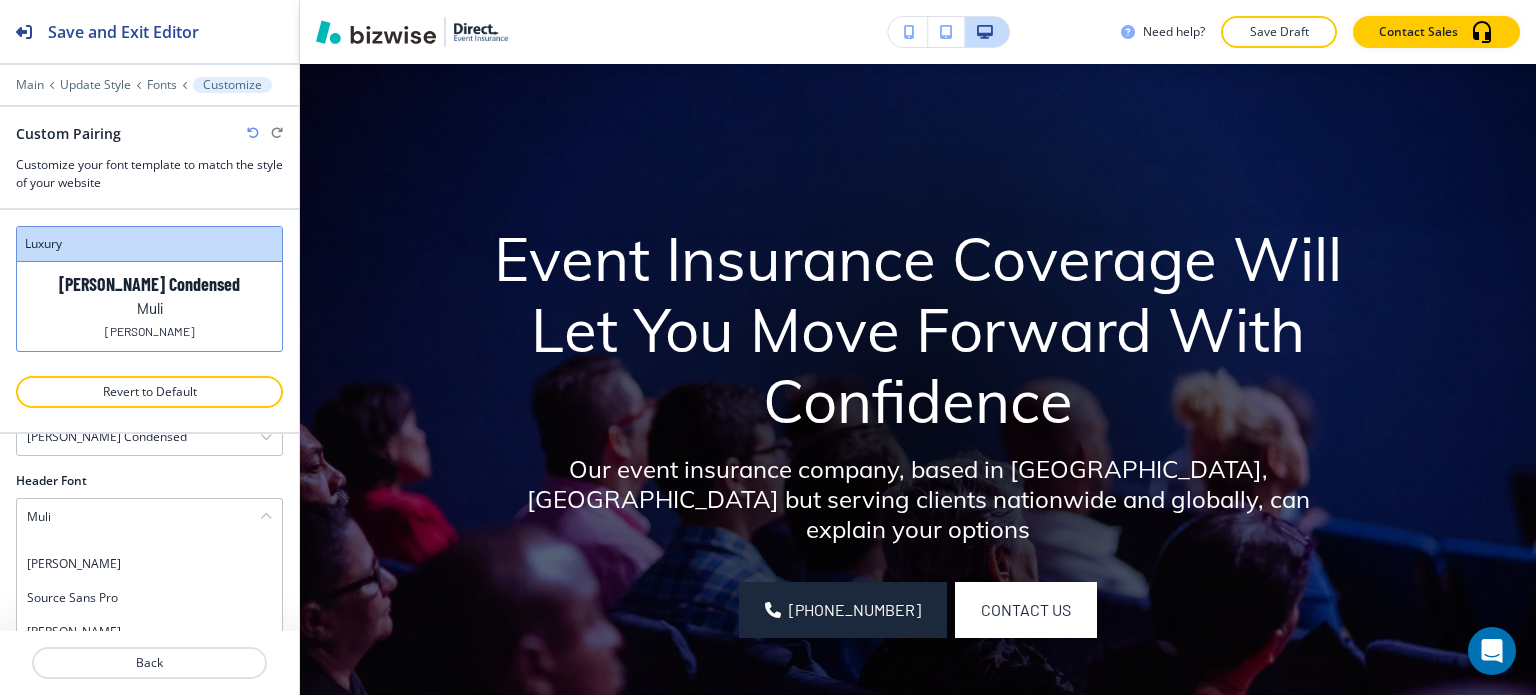 drag, startPoint x: 68, startPoint y: 621, endPoint x: 82, endPoint y: 617, distance: 14.56022 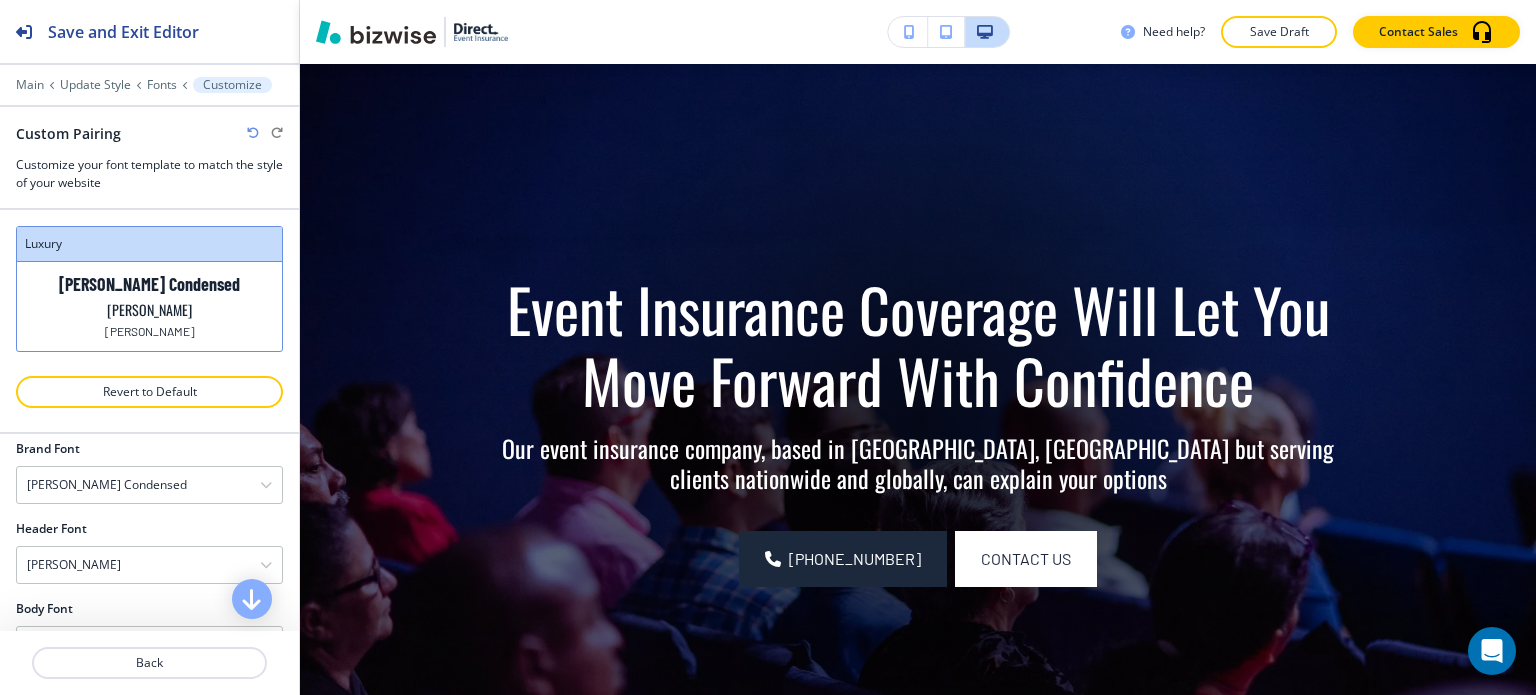 scroll, scrollTop: 152, scrollLeft: 0, axis: vertical 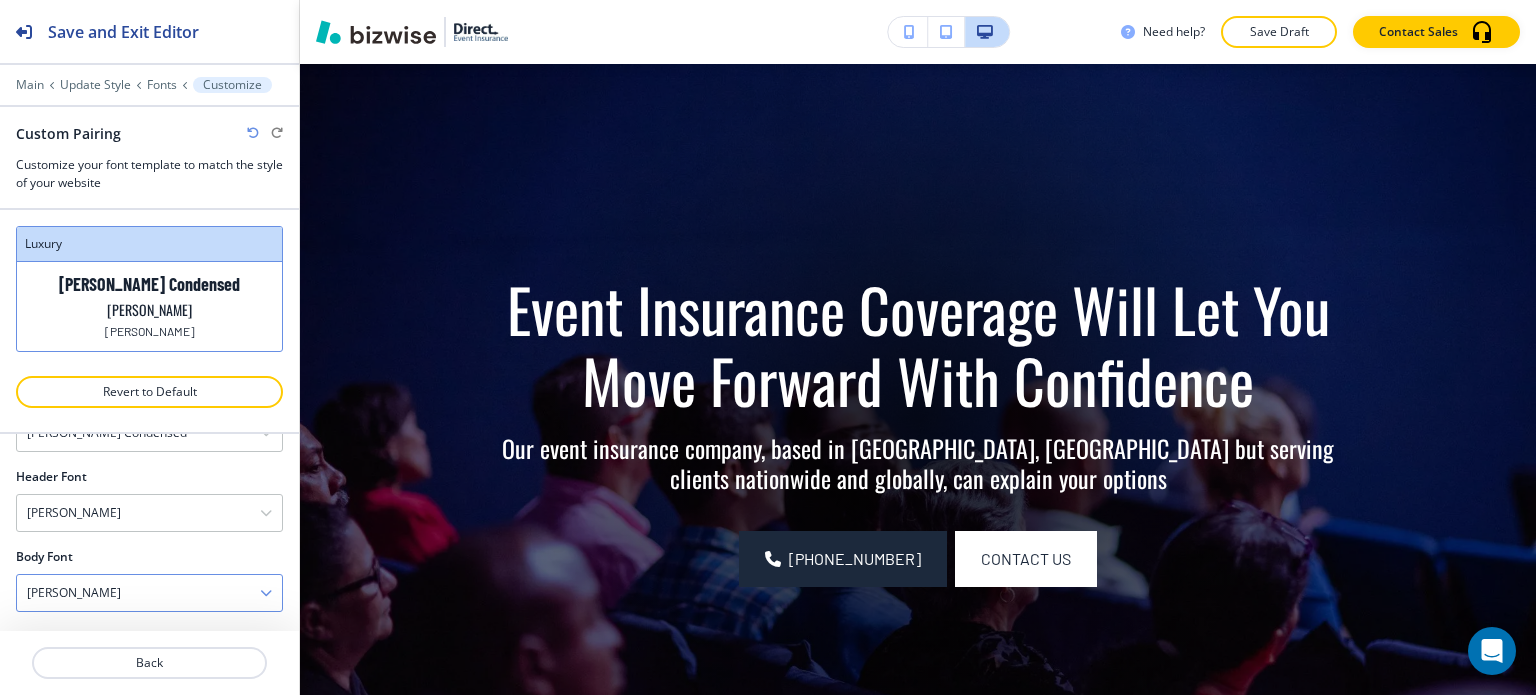 click on "Barlow" at bounding box center (149, 593) 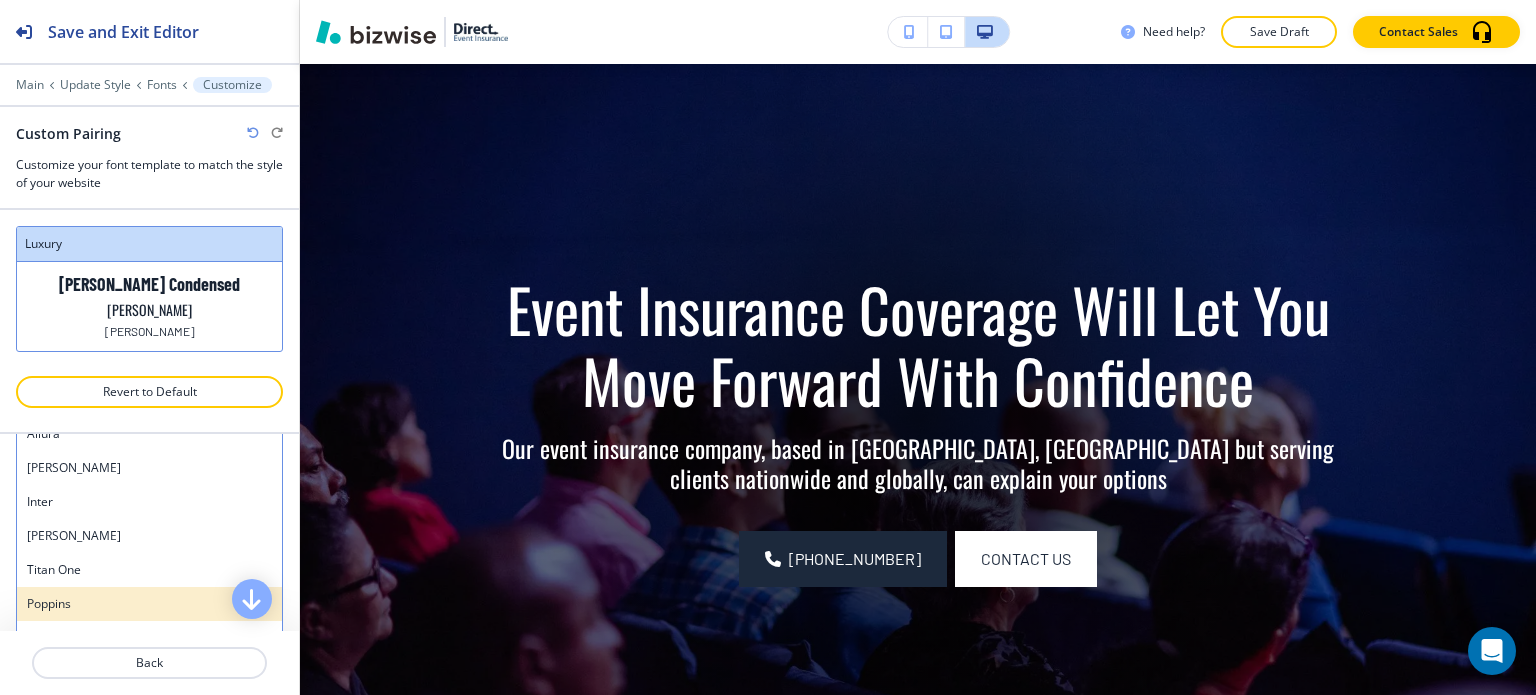 click on "Poppins" at bounding box center [149, 604] 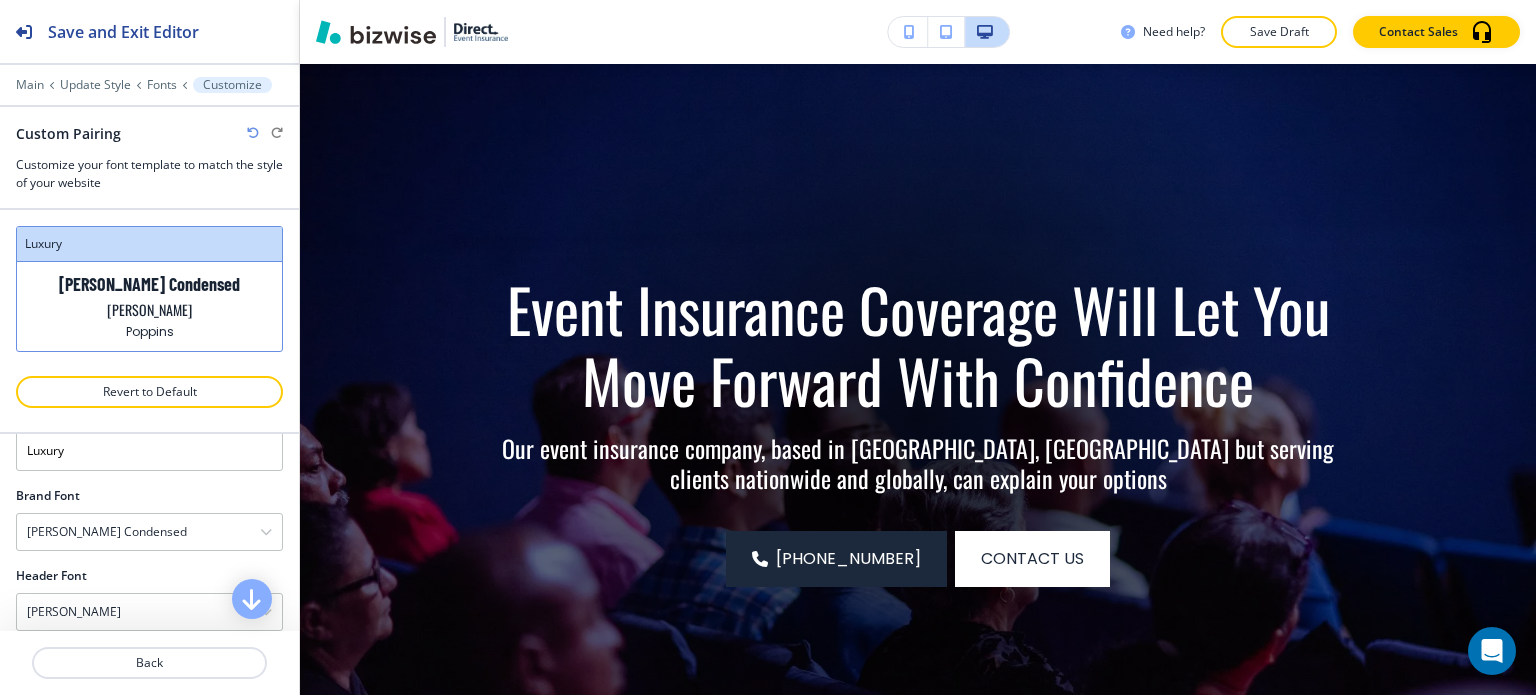 scroll, scrollTop: 52, scrollLeft: 0, axis: vertical 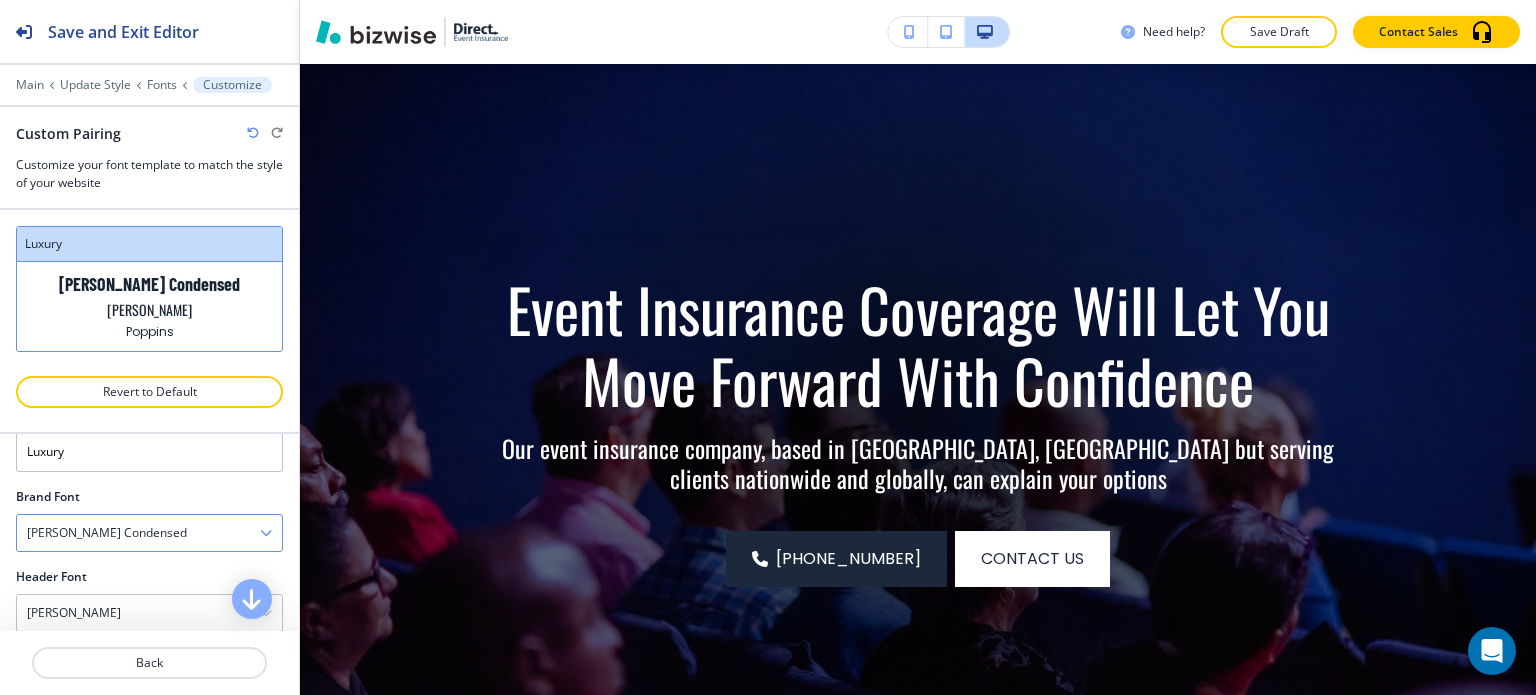click on "Barlow Condensed" at bounding box center (149, 533) 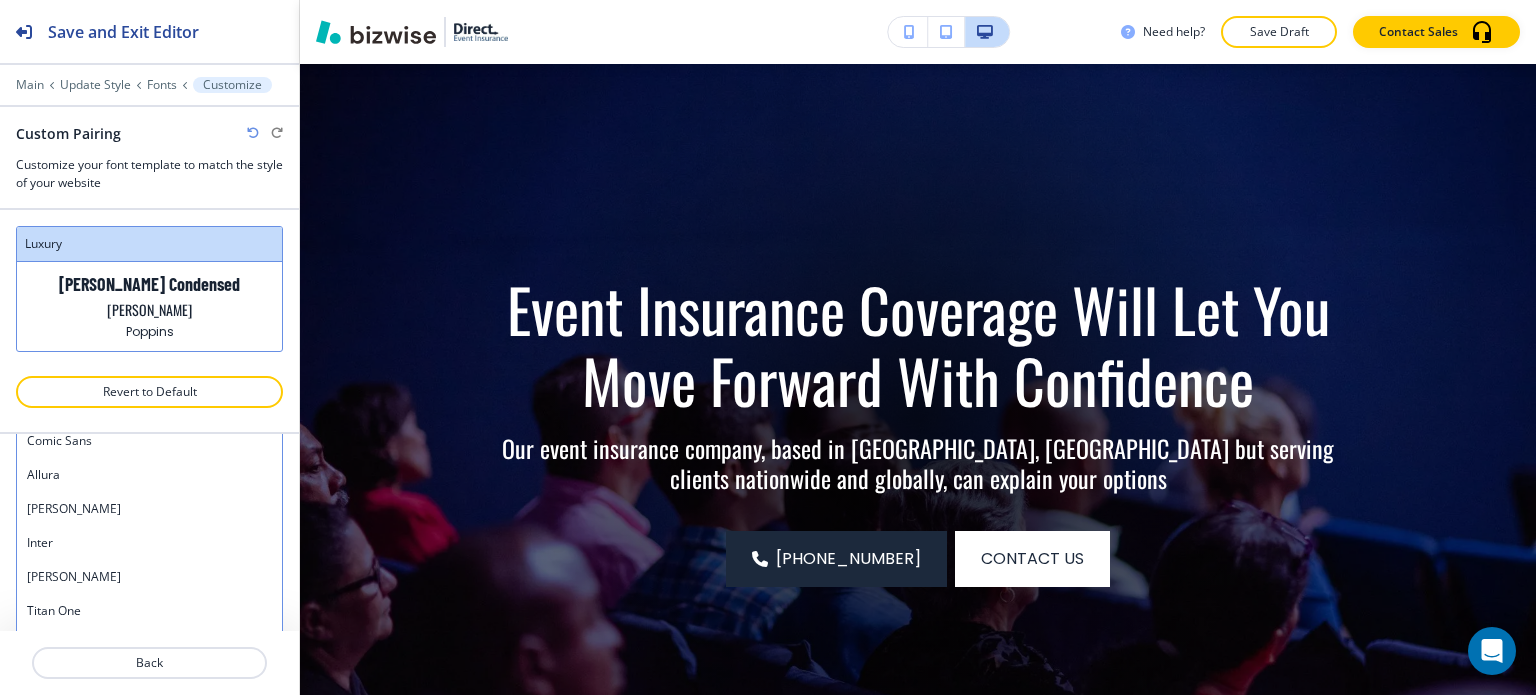 scroll, scrollTop: 1557, scrollLeft: 0, axis: vertical 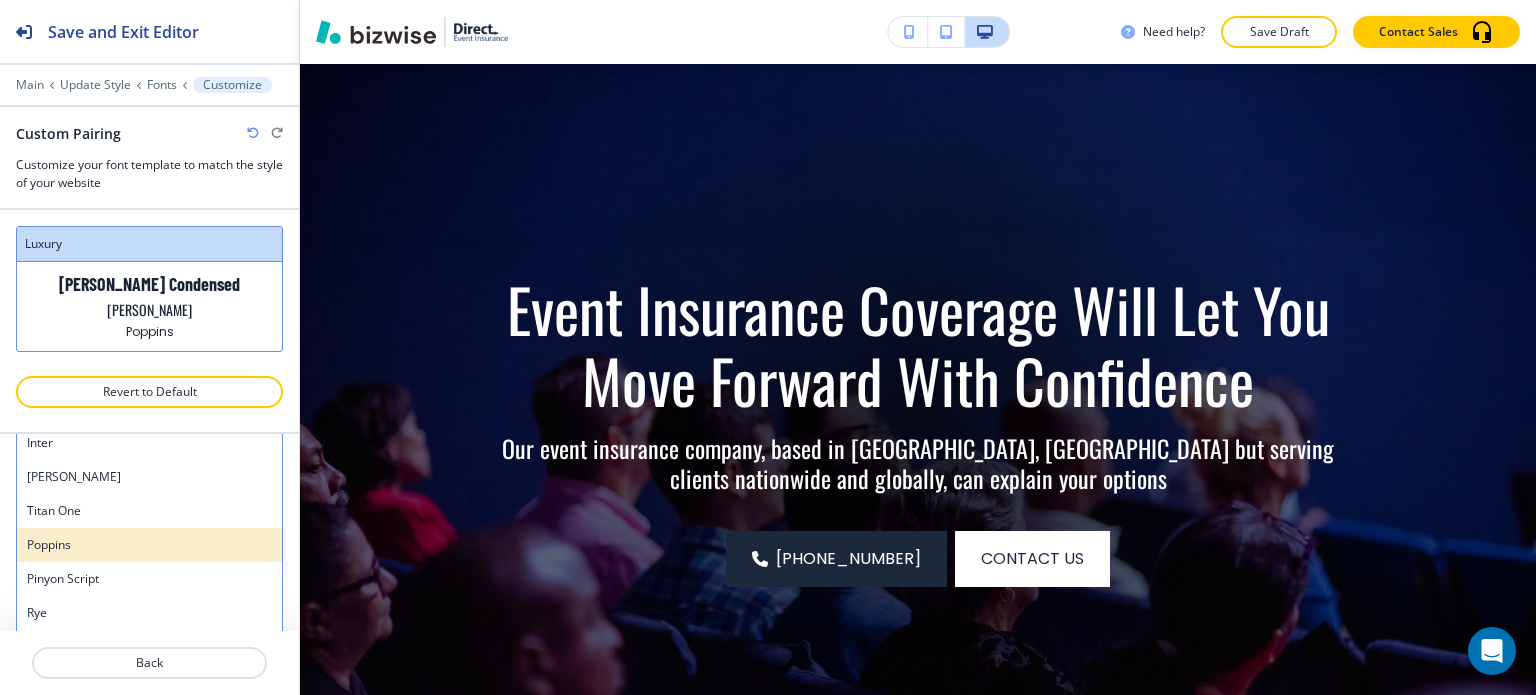 click on "Poppins" at bounding box center (149, 545) 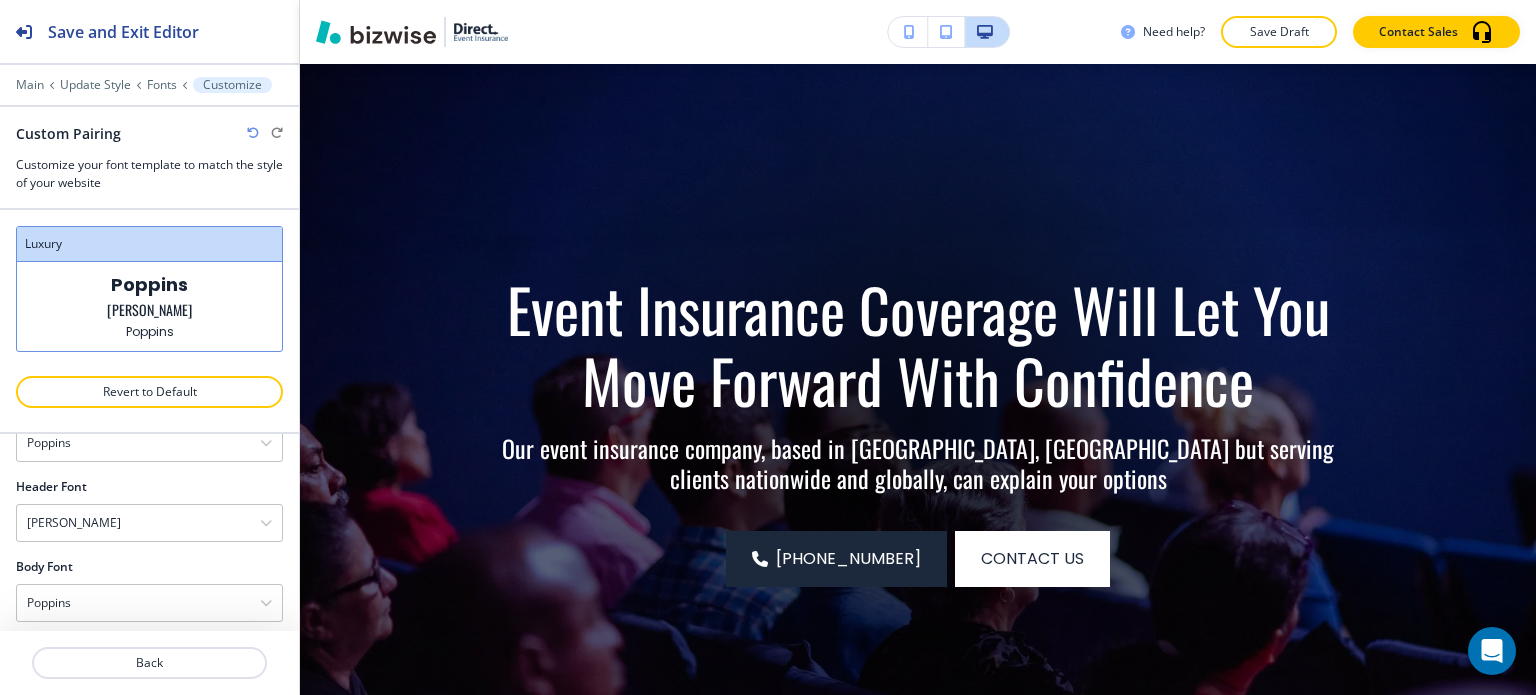 scroll, scrollTop: 152, scrollLeft: 0, axis: vertical 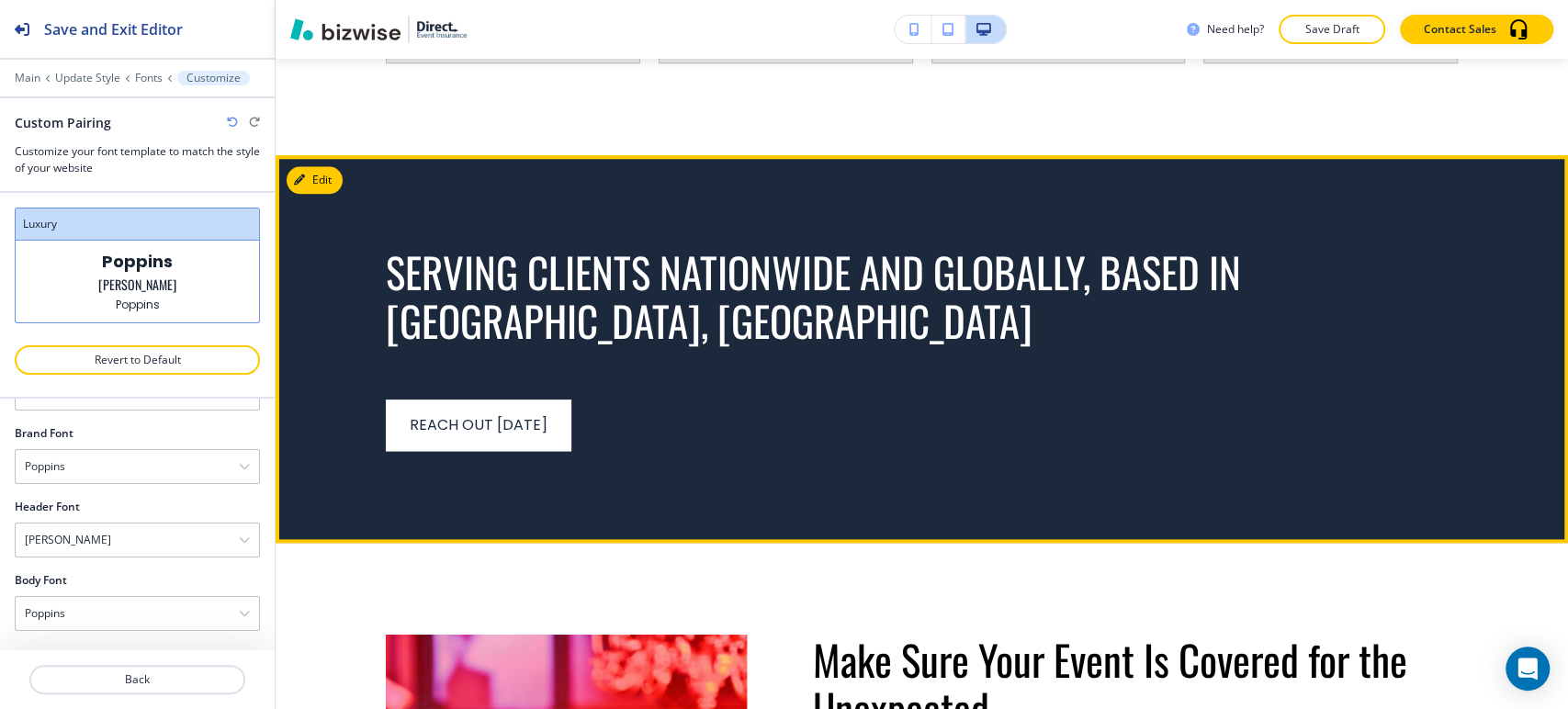 click on "Edit" at bounding box center [314, 180] 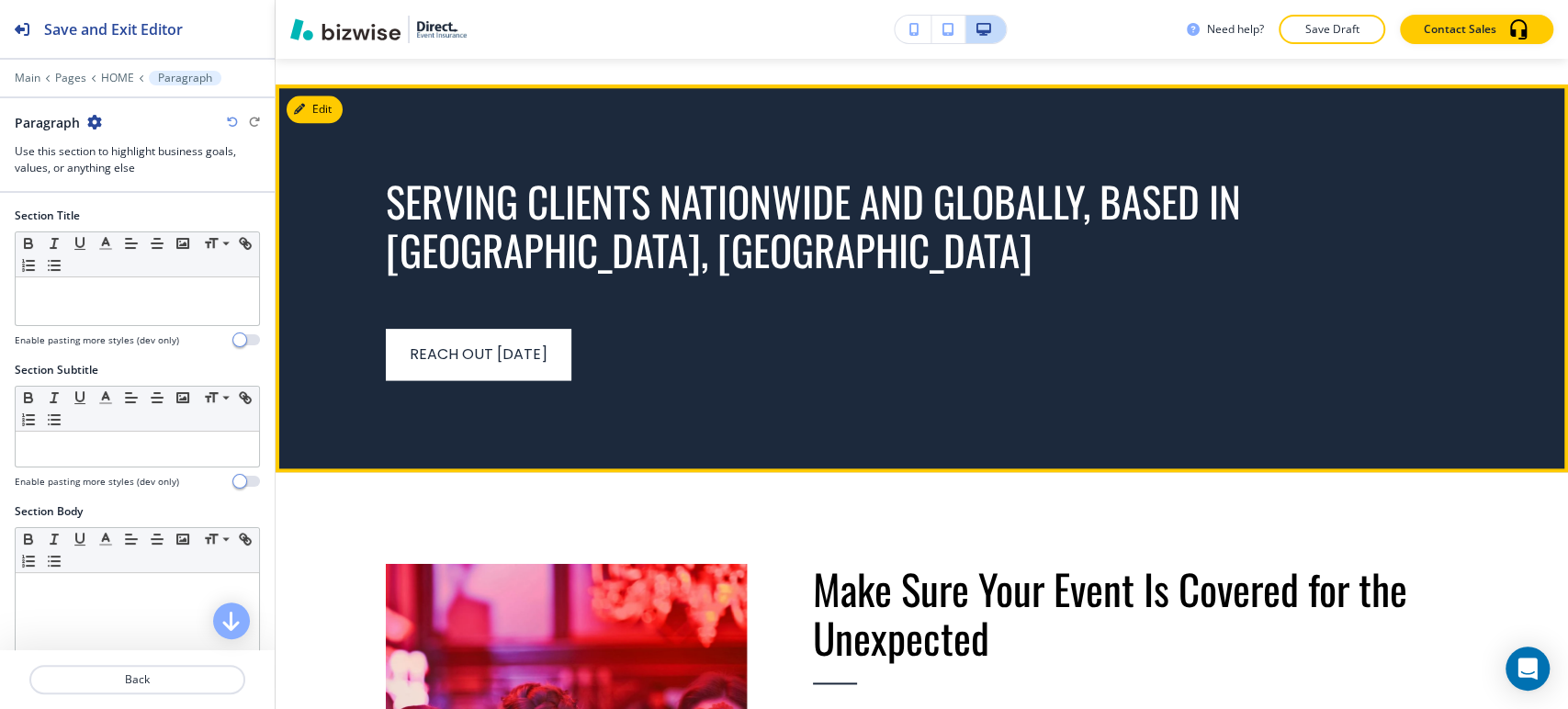 scroll, scrollTop: 1412, scrollLeft: 0, axis: vertical 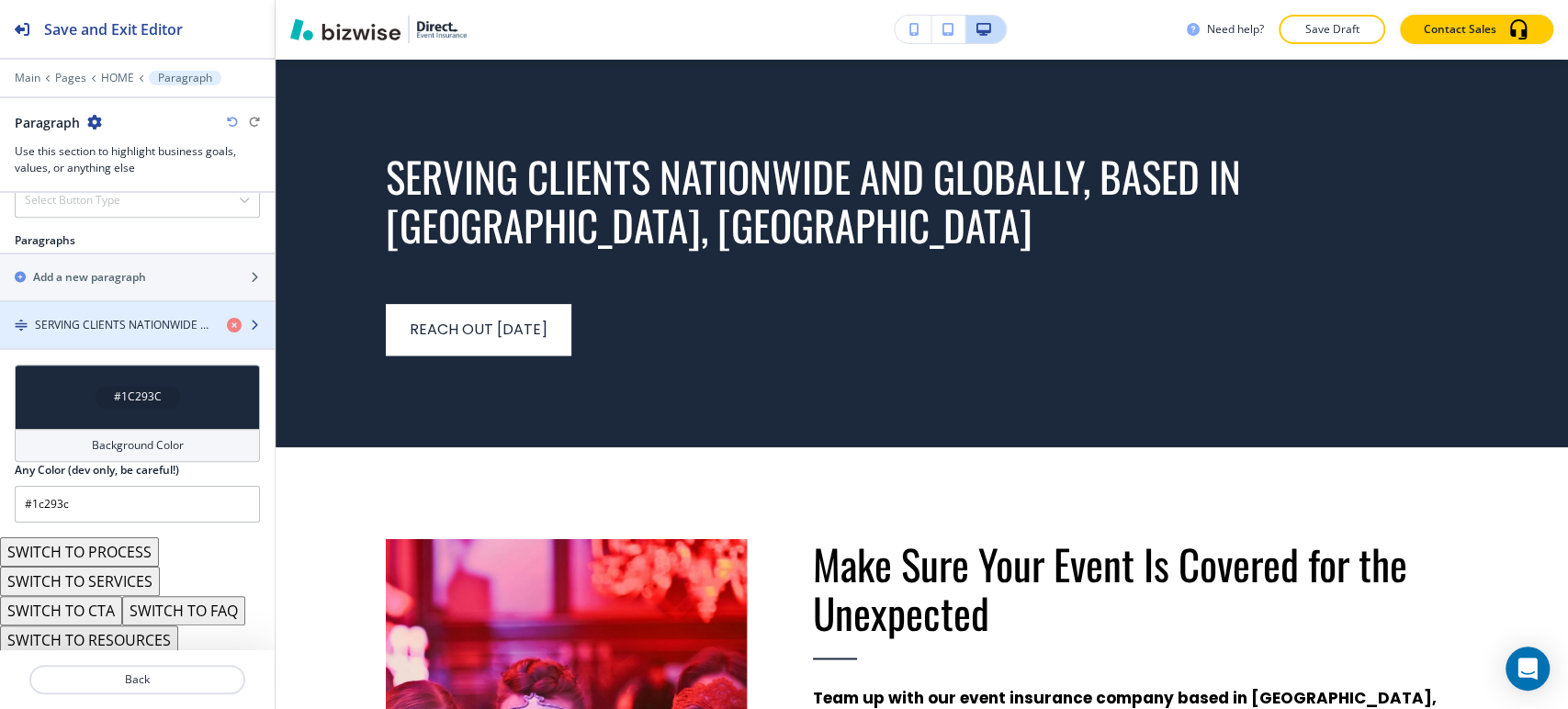 click at bounding box center (137, 309) 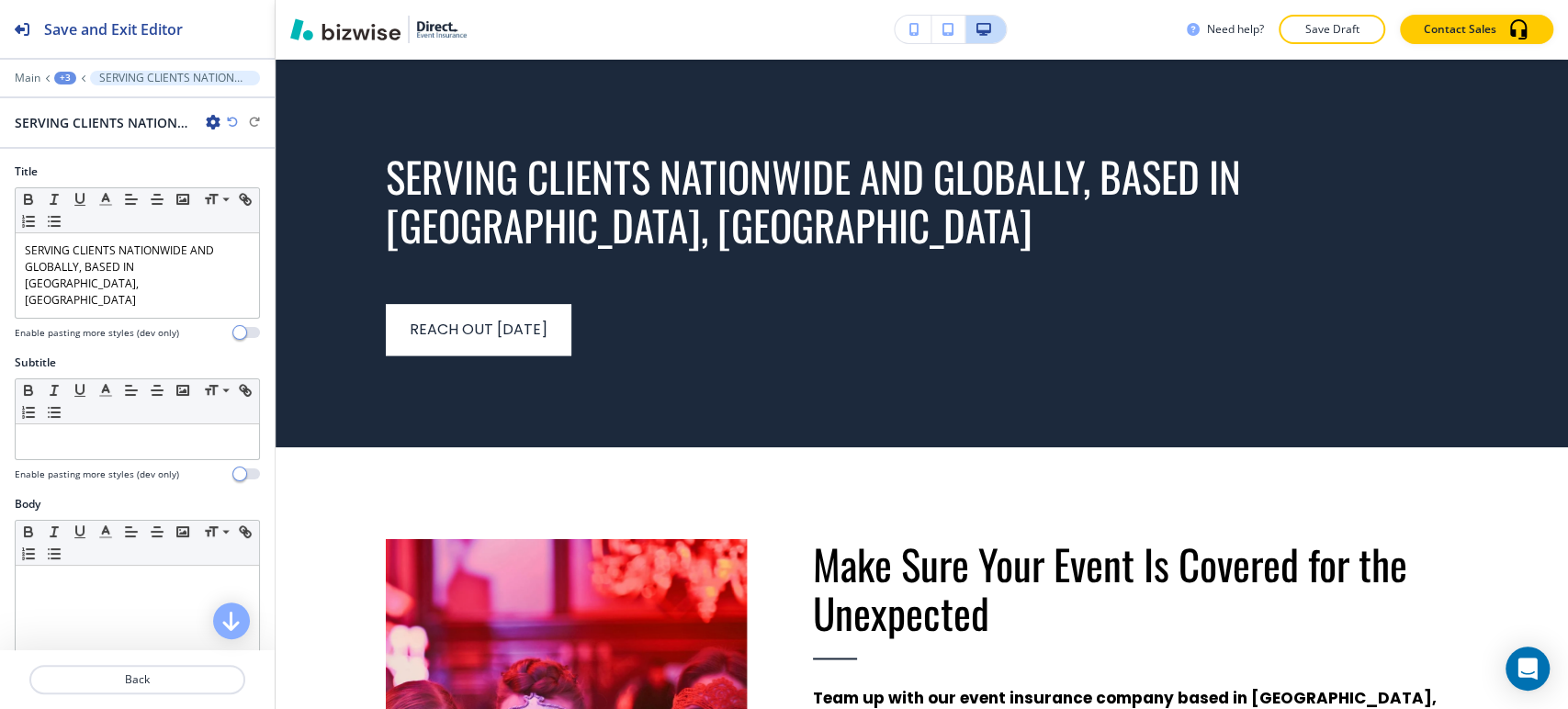 scroll, scrollTop: 1504, scrollLeft: 0, axis: vertical 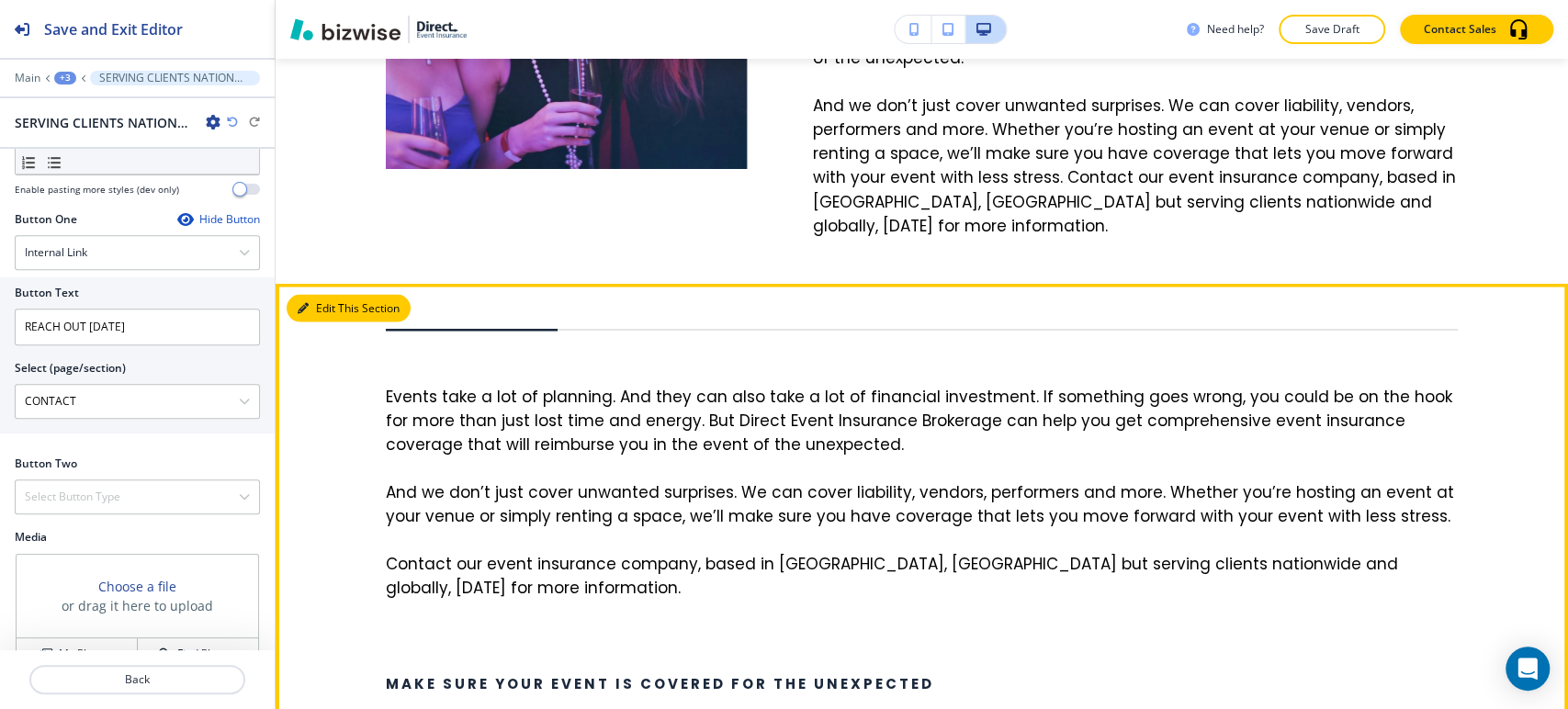 click on "Edit This Section" at bounding box center [348, 308] 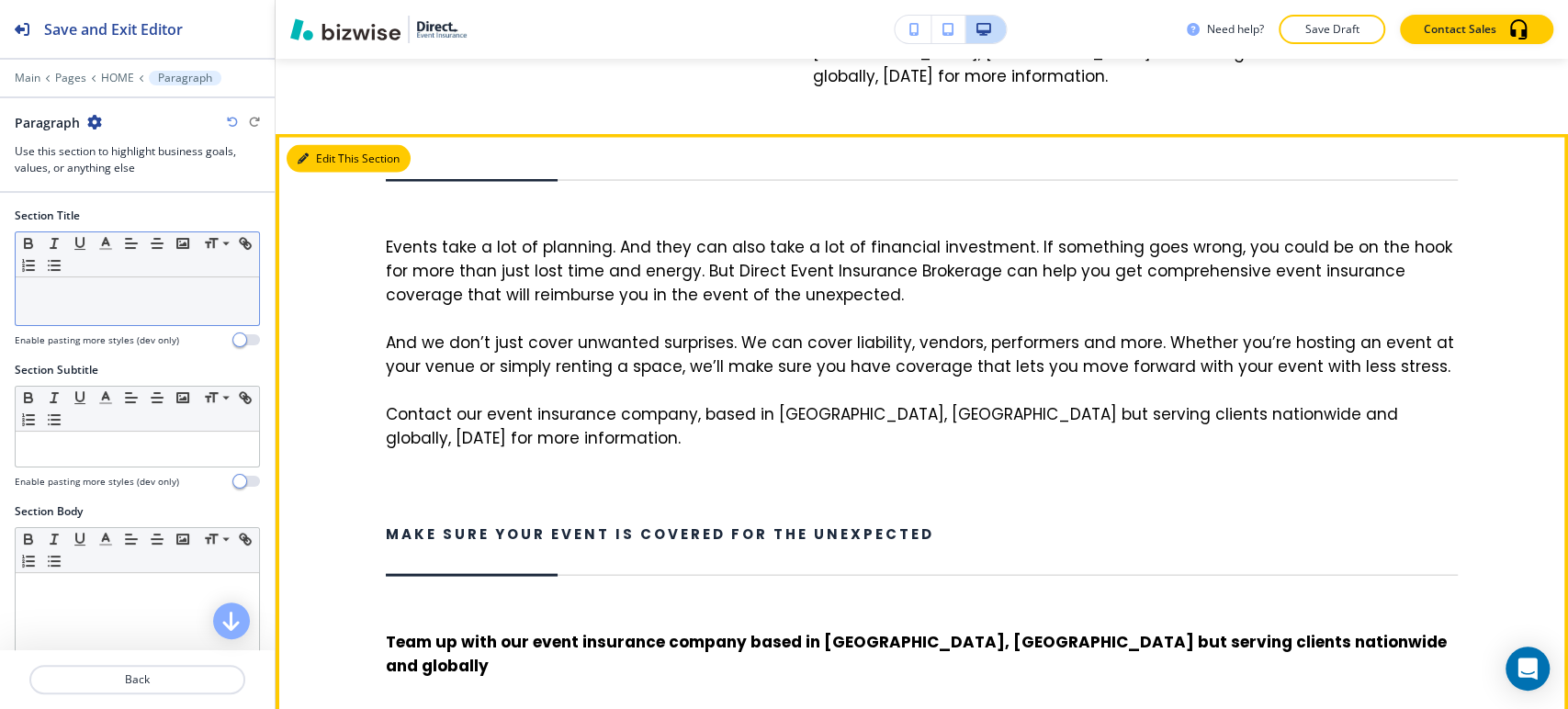 scroll, scrollTop: 2369, scrollLeft: 0, axis: vertical 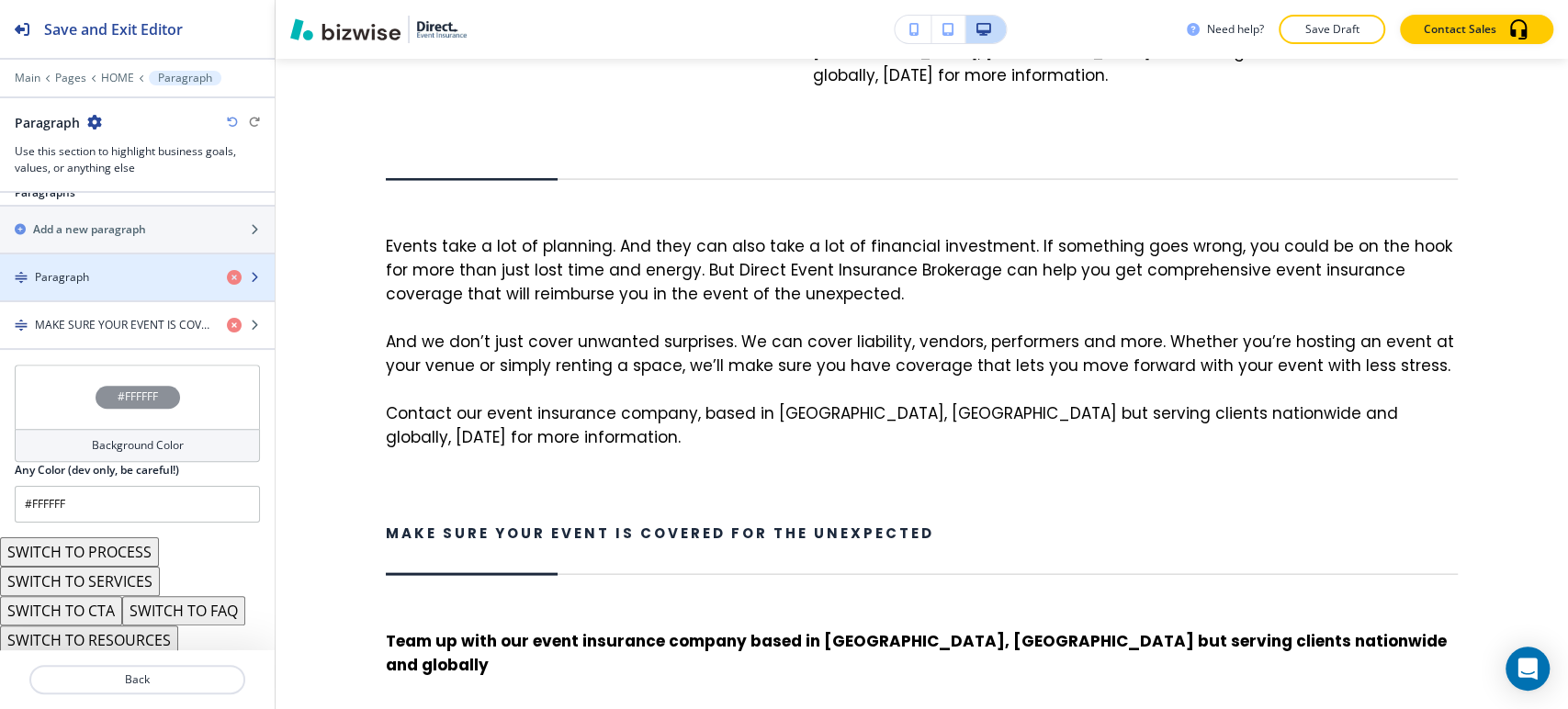 click on "Paragraph" at bounding box center [106, 277] 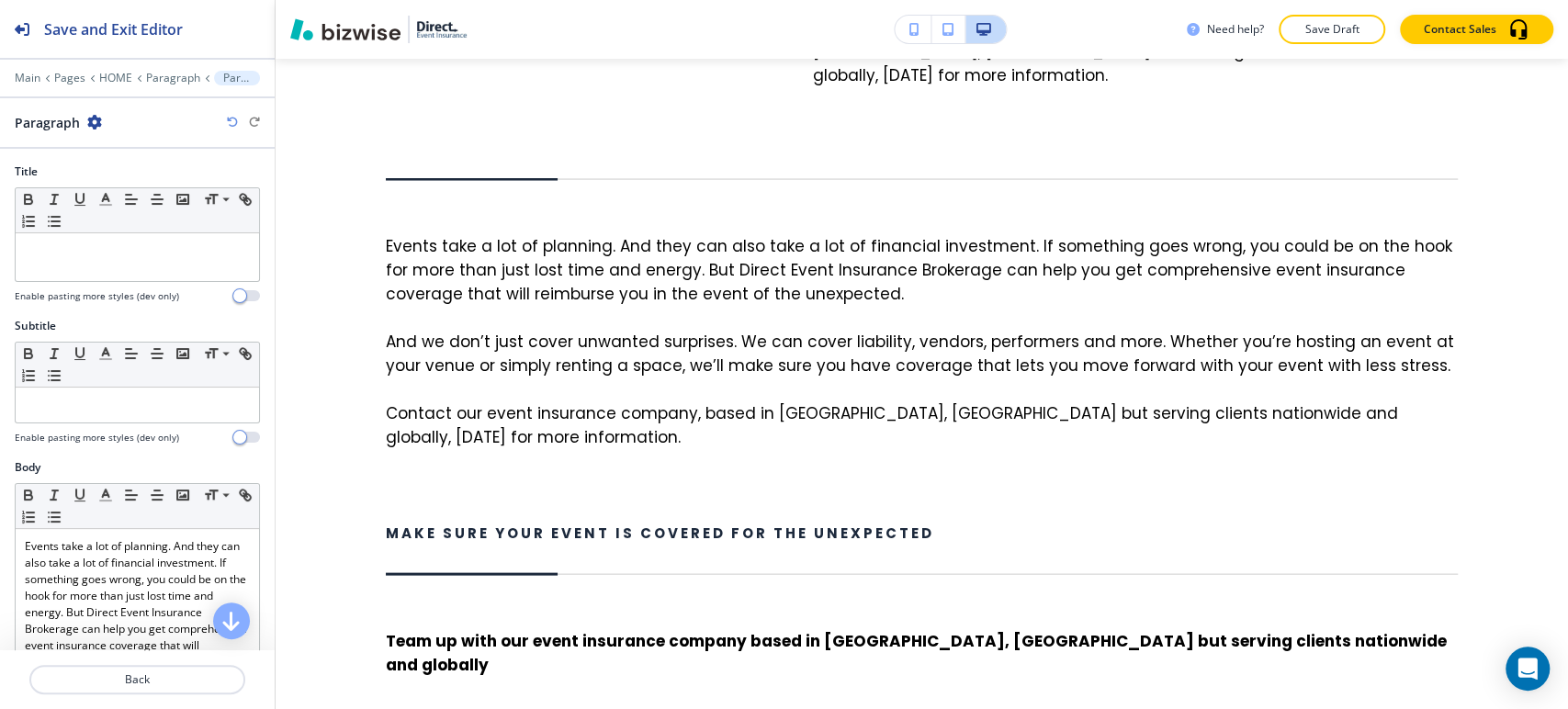 scroll, scrollTop: 2415, scrollLeft: 0, axis: vertical 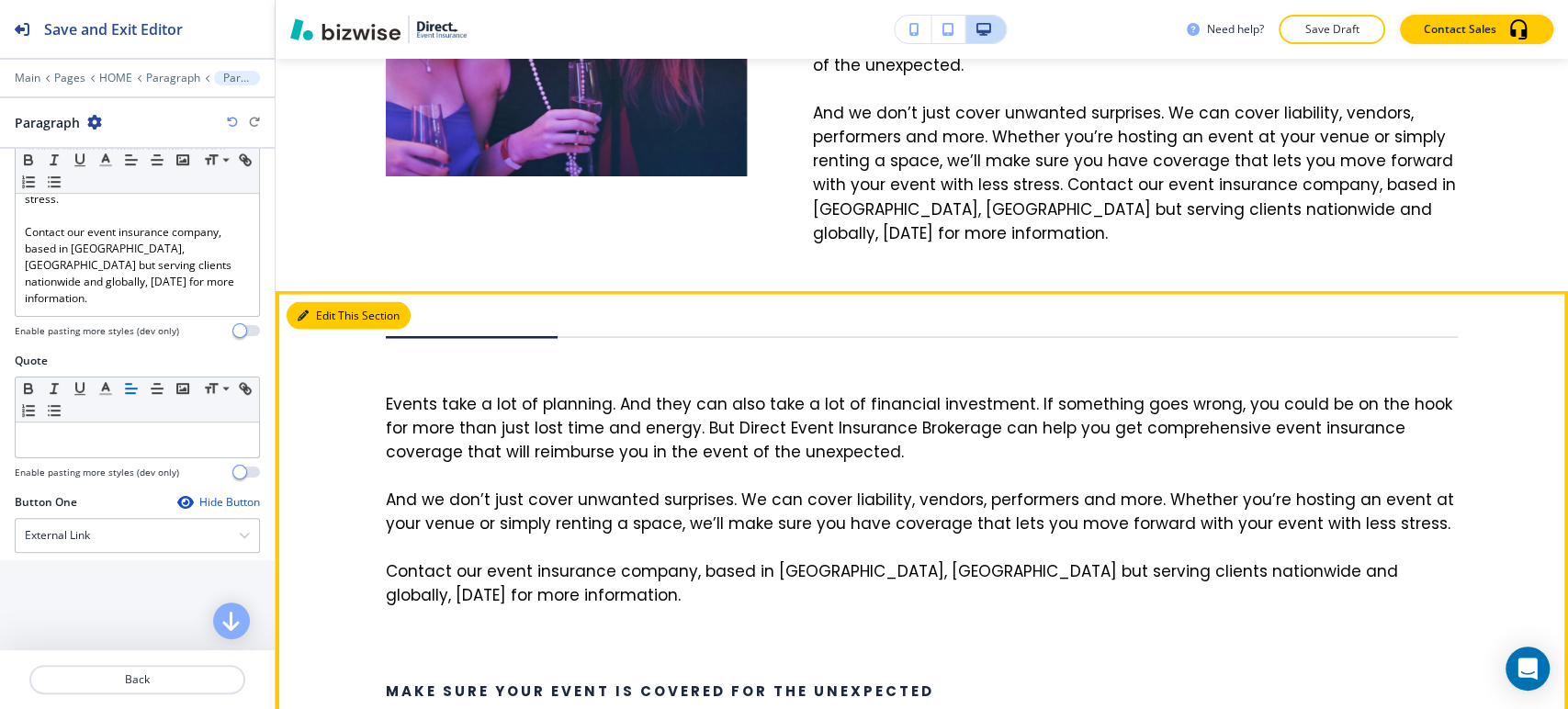 click on "Edit This Section" at bounding box center [348, 315] 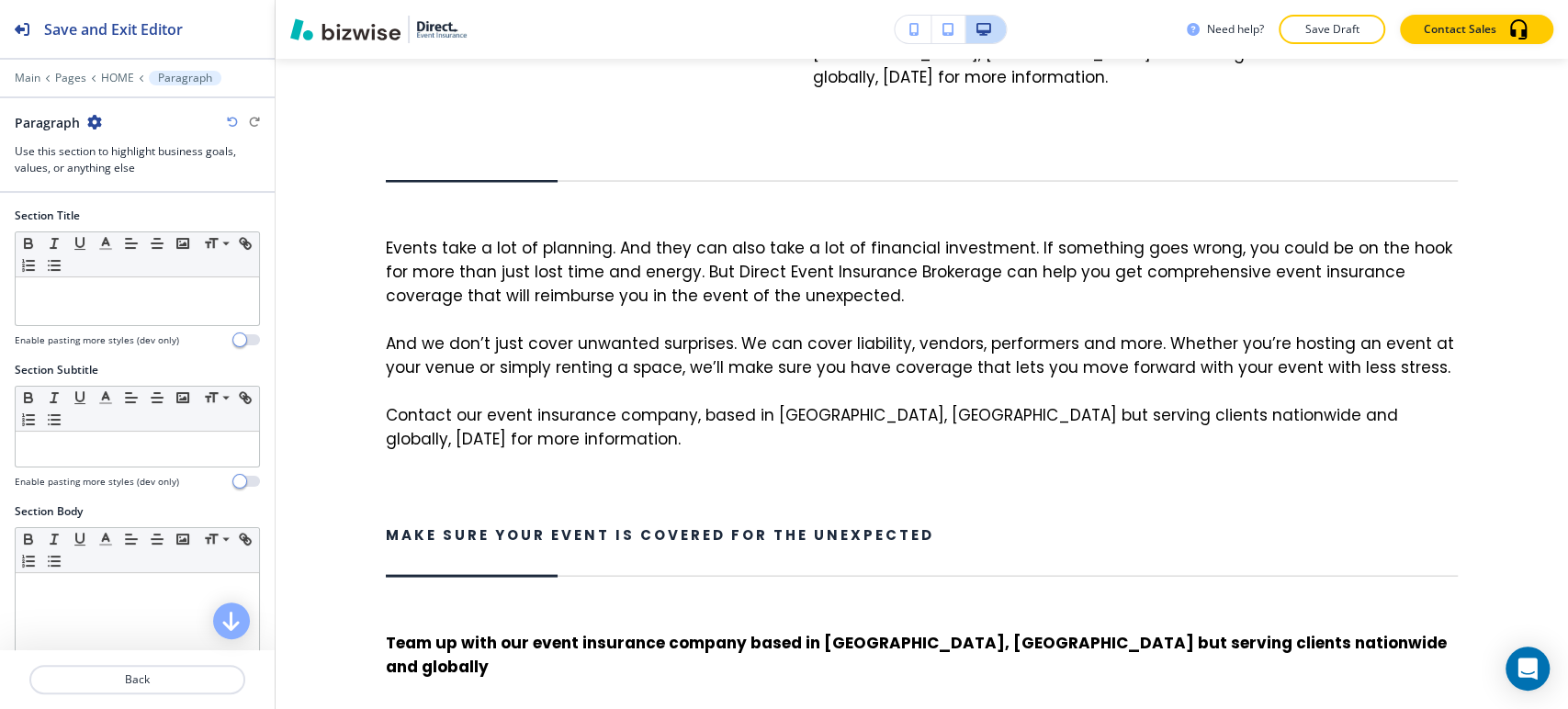 scroll, scrollTop: 2369, scrollLeft: 0, axis: vertical 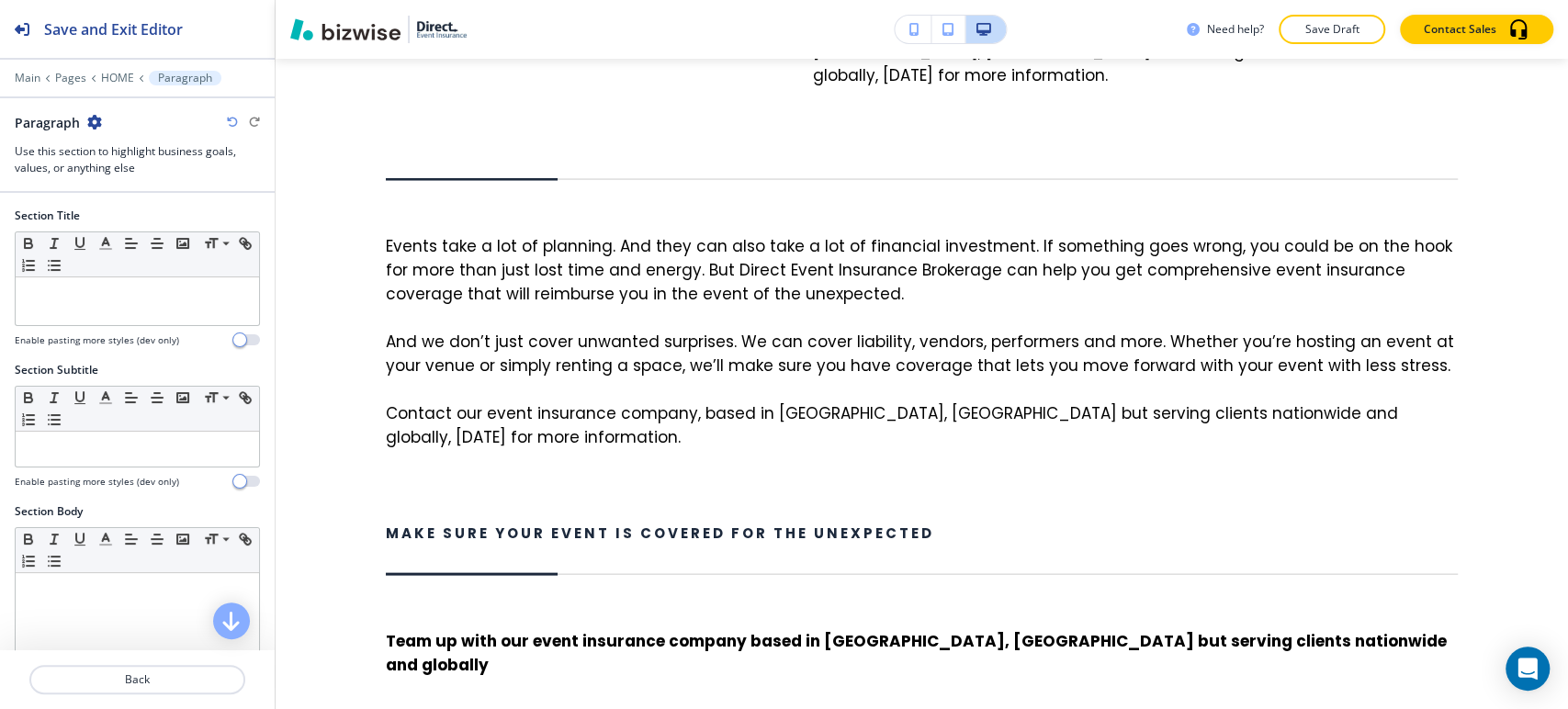 drag, startPoint x: 93, startPoint y: 120, endPoint x: 111, endPoint y: 129, distance: 20.124612 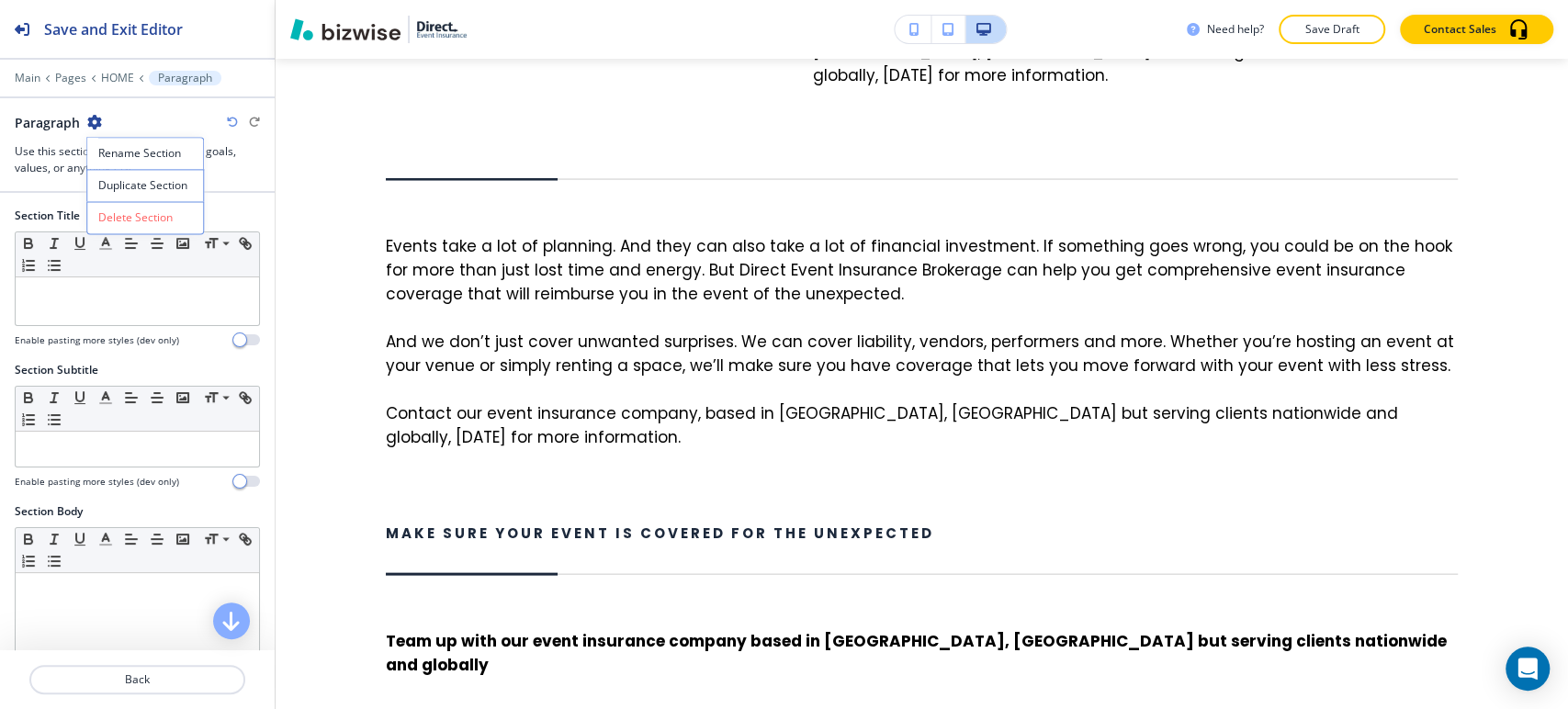 drag, startPoint x: 171, startPoint y: 216, endPoint x: 198, endPoint y: 215, distance: 27.018512 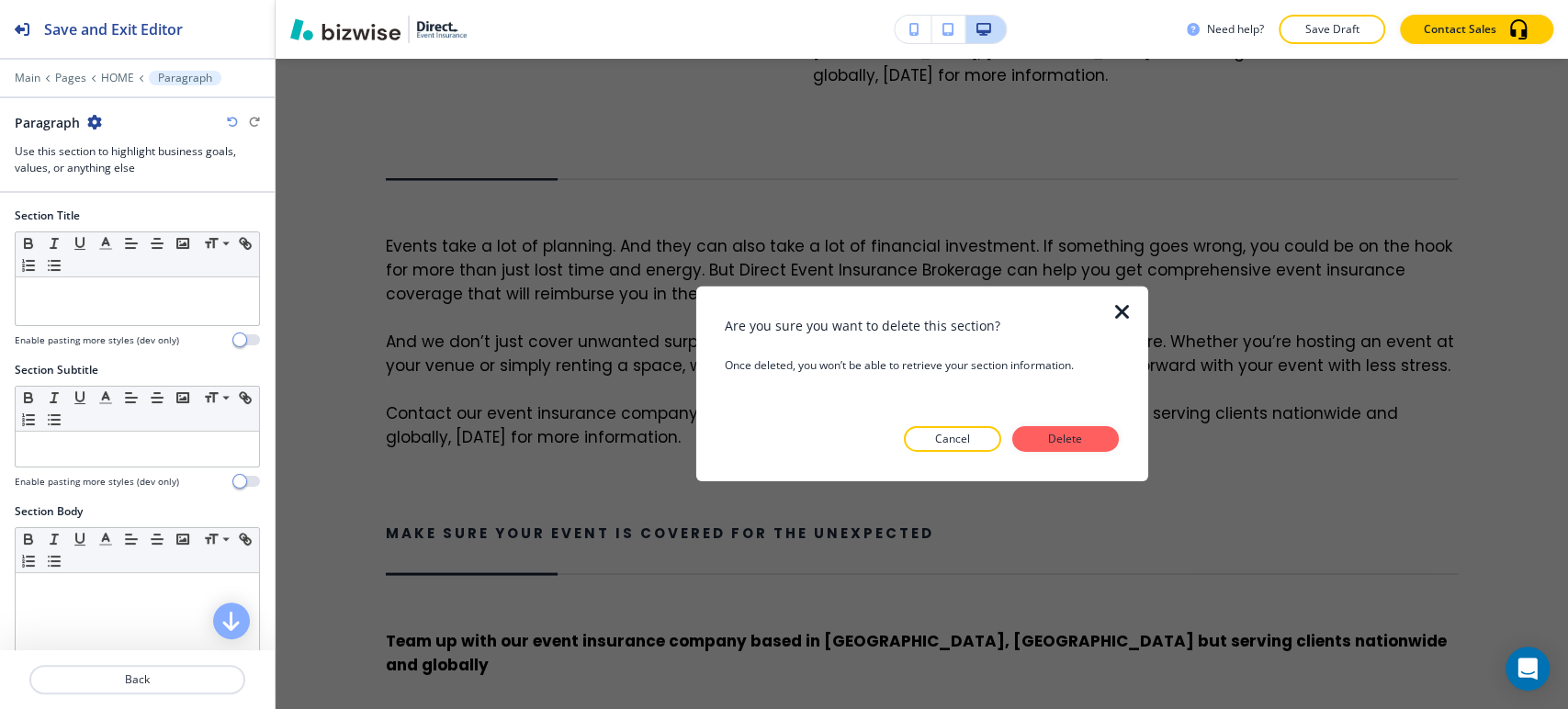 click on "Delete" at bounding box center [1066, 439] 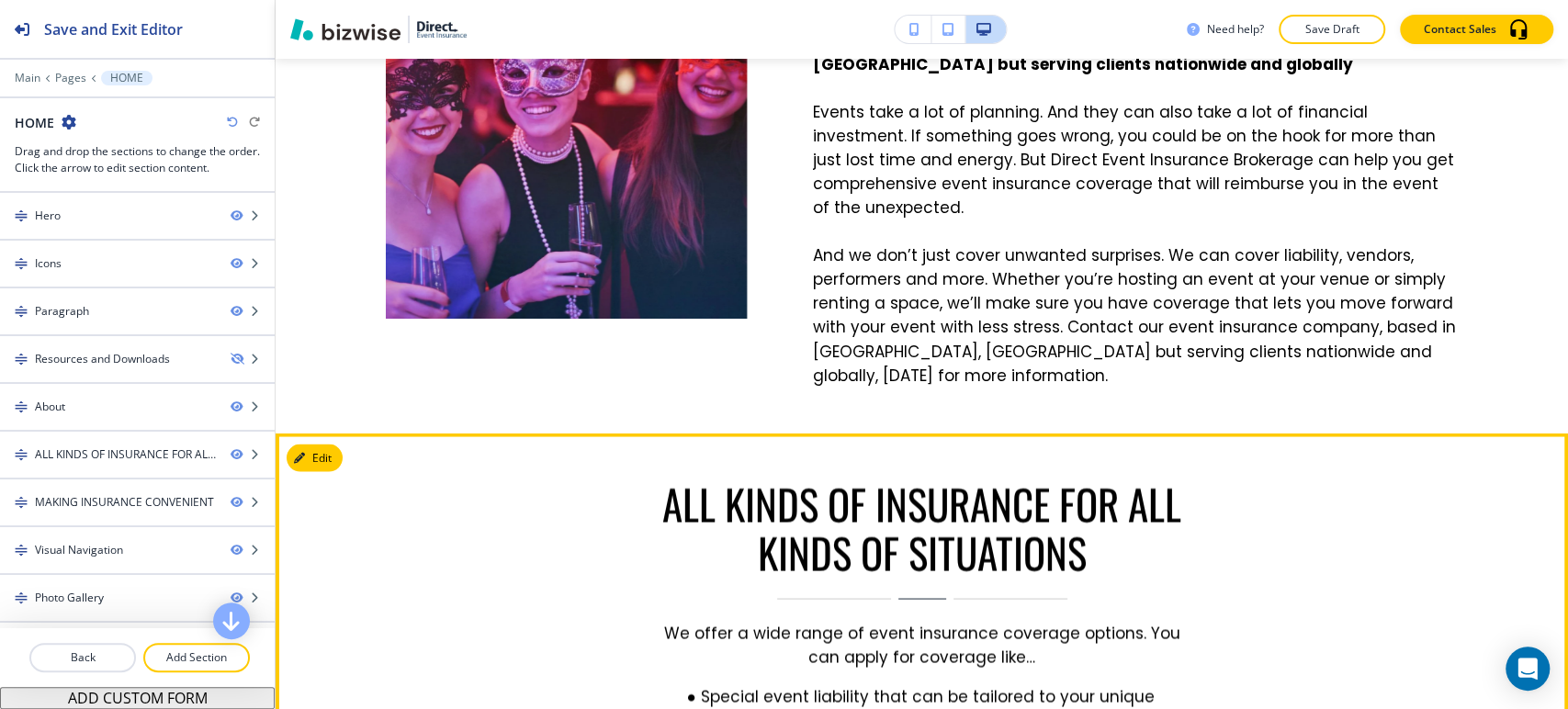 scroll, scrollTop: 2166, scrollLeft: 0, axis: vertical 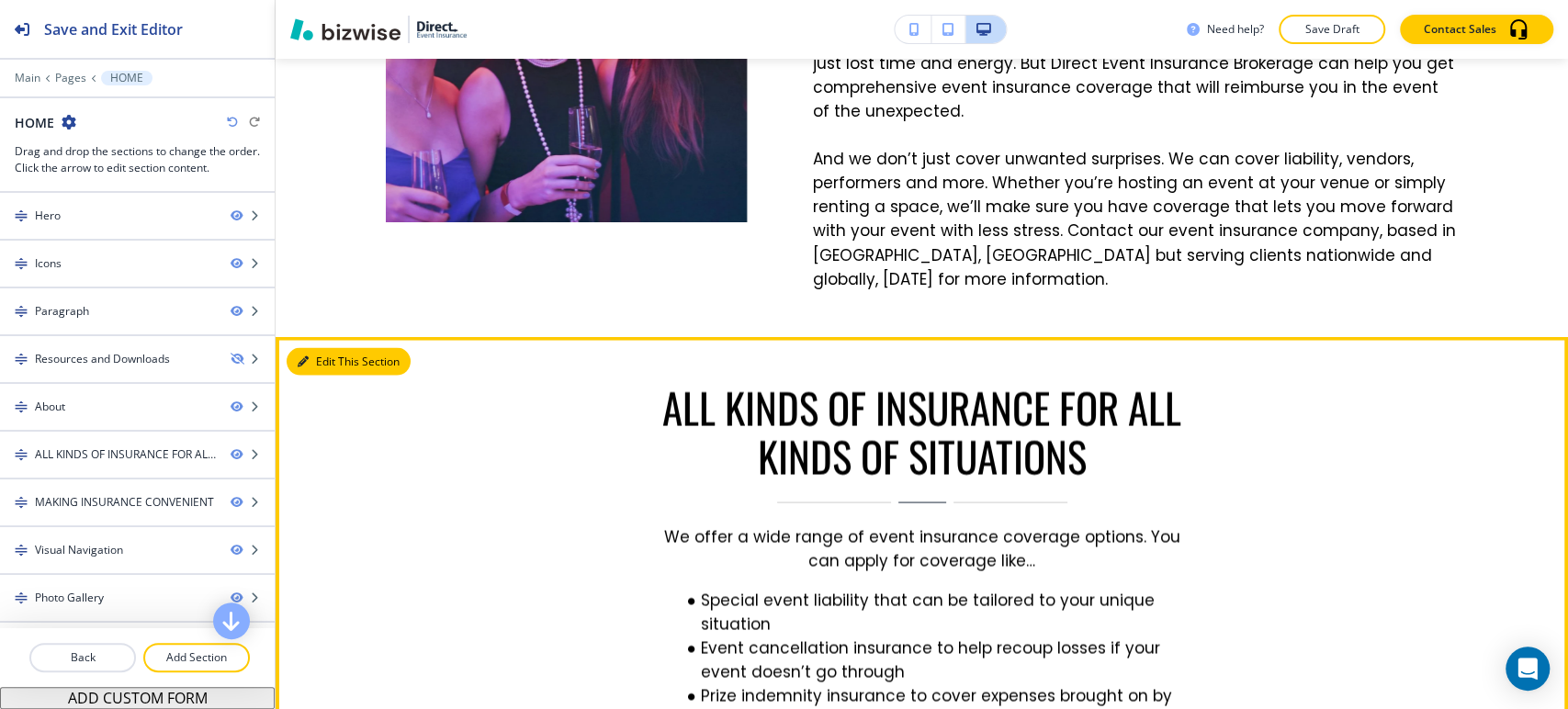 click on "Edit This Section" at bounding box center (348, 361) 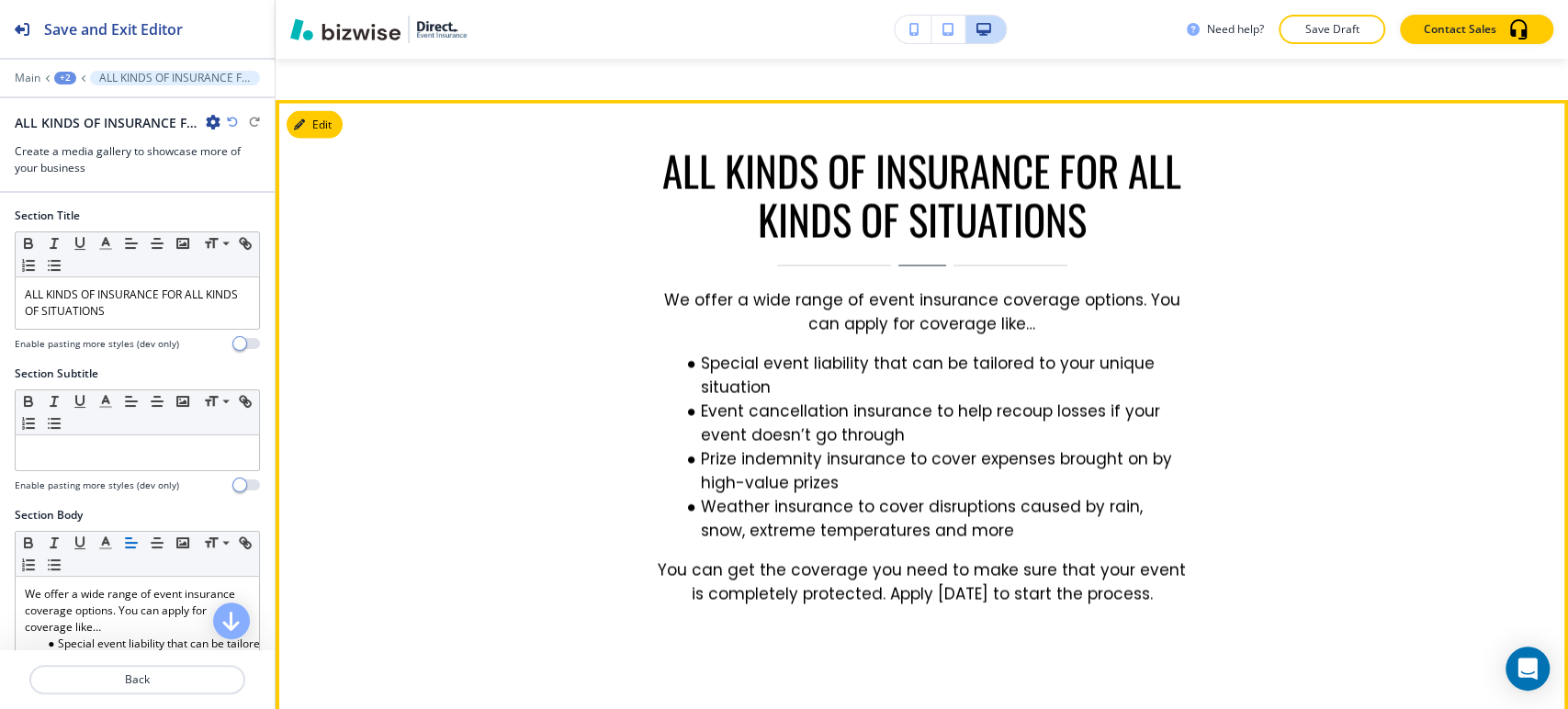scroll, scrollTop: 2777, scrollLeft: 0, axis: vertical 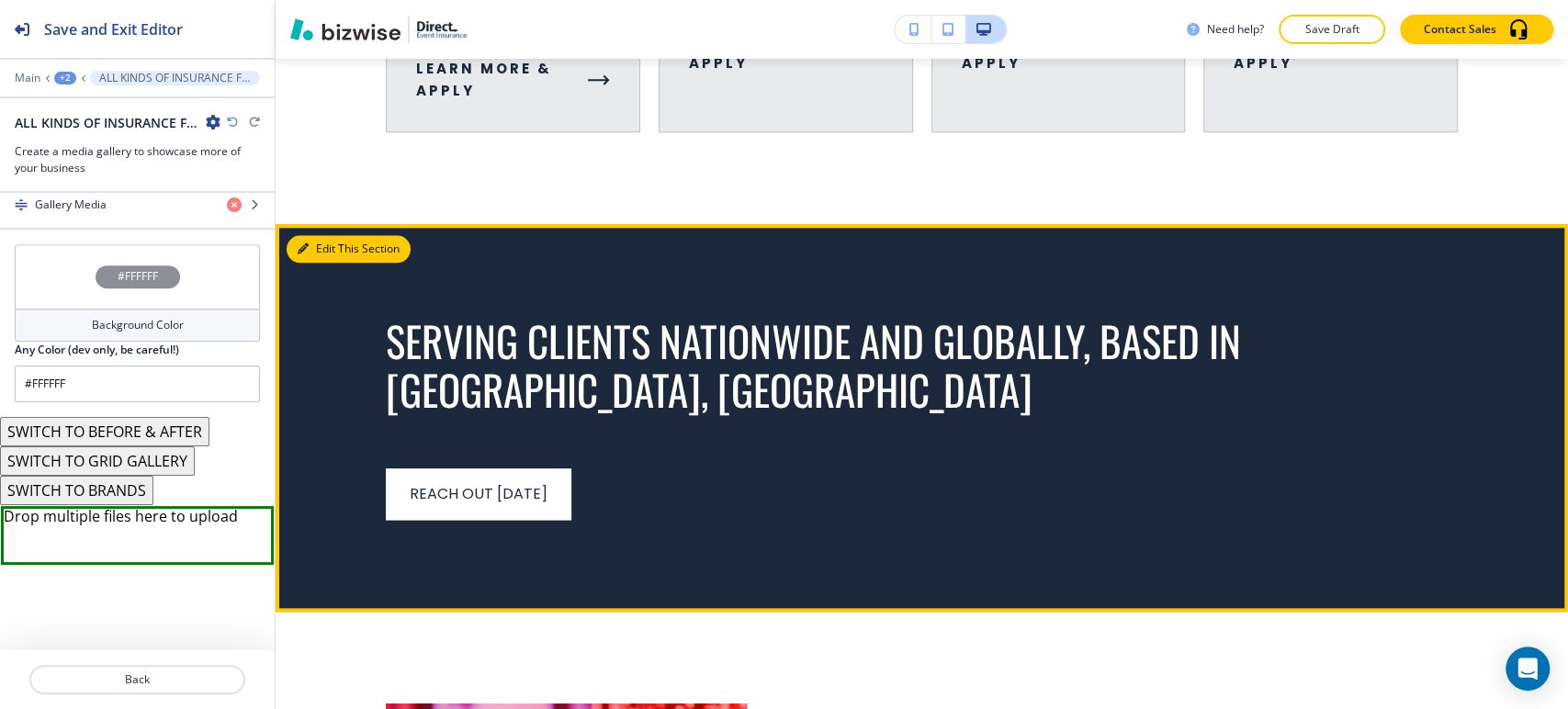 click on "Edit This Section" at bounding box center [348, 249] 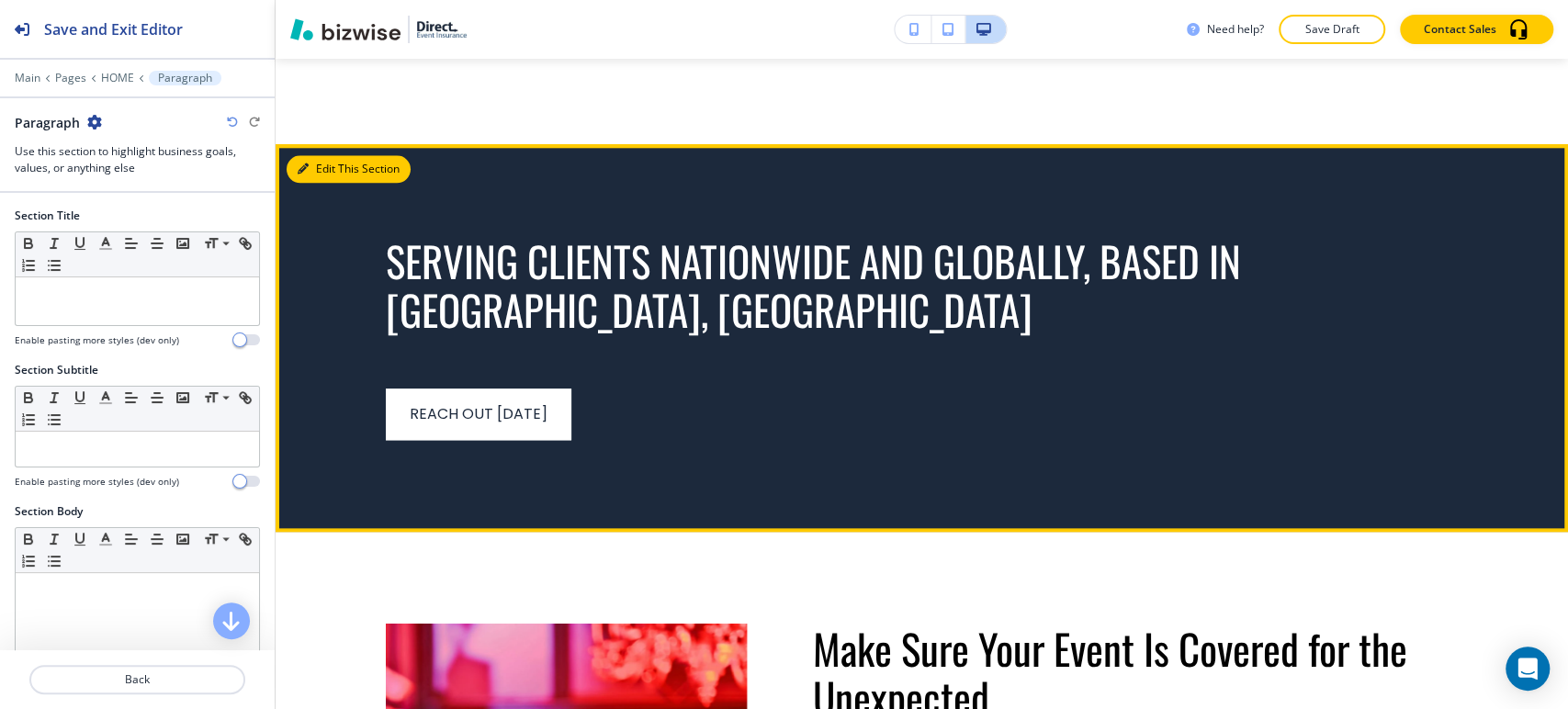 scroll, scrollTop: 1412, scrollLeft: 0, axis: vertical 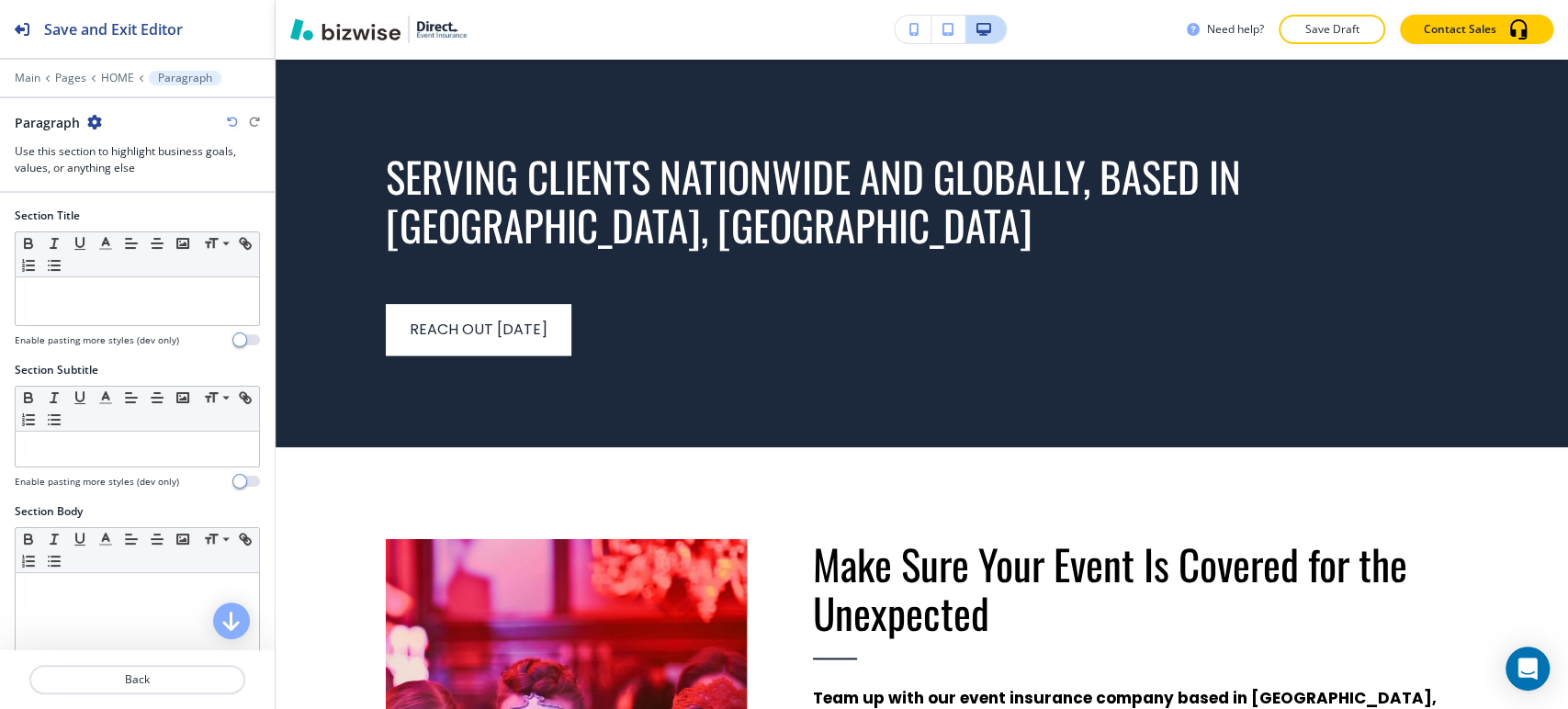 click at bounding box center (95, 122) 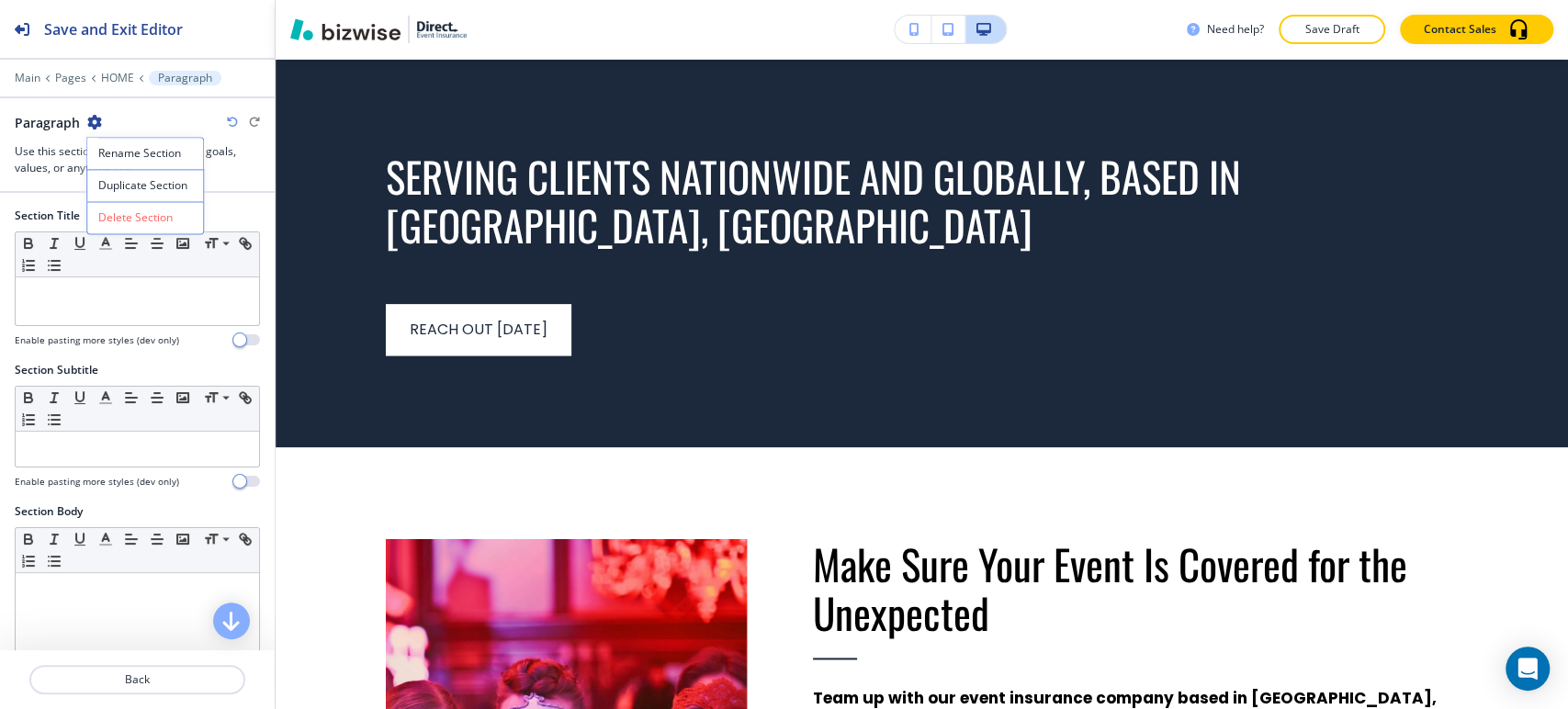 click on "Duplicate Section" at bounding box center [145, 186] 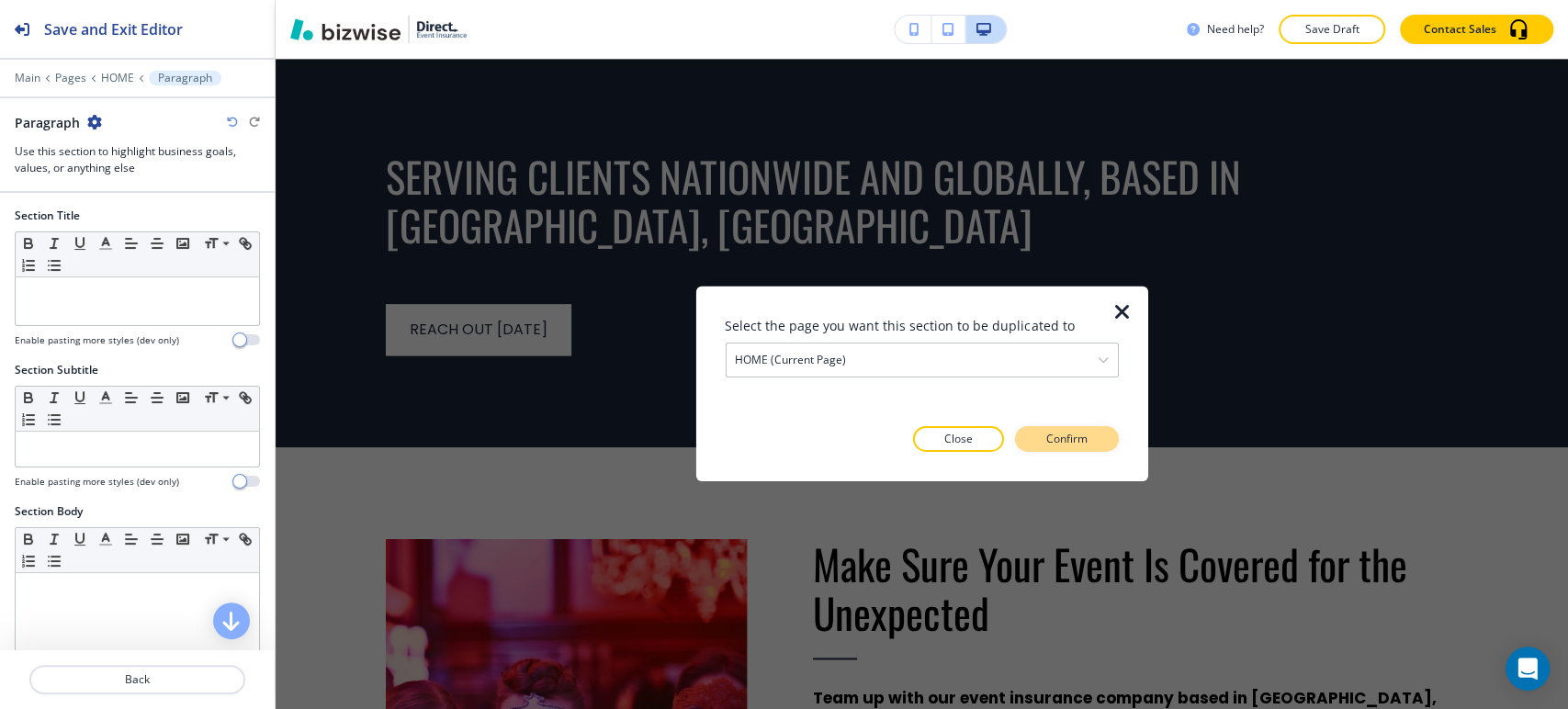 click on "Confirm" at bounding box center [1066, 439] 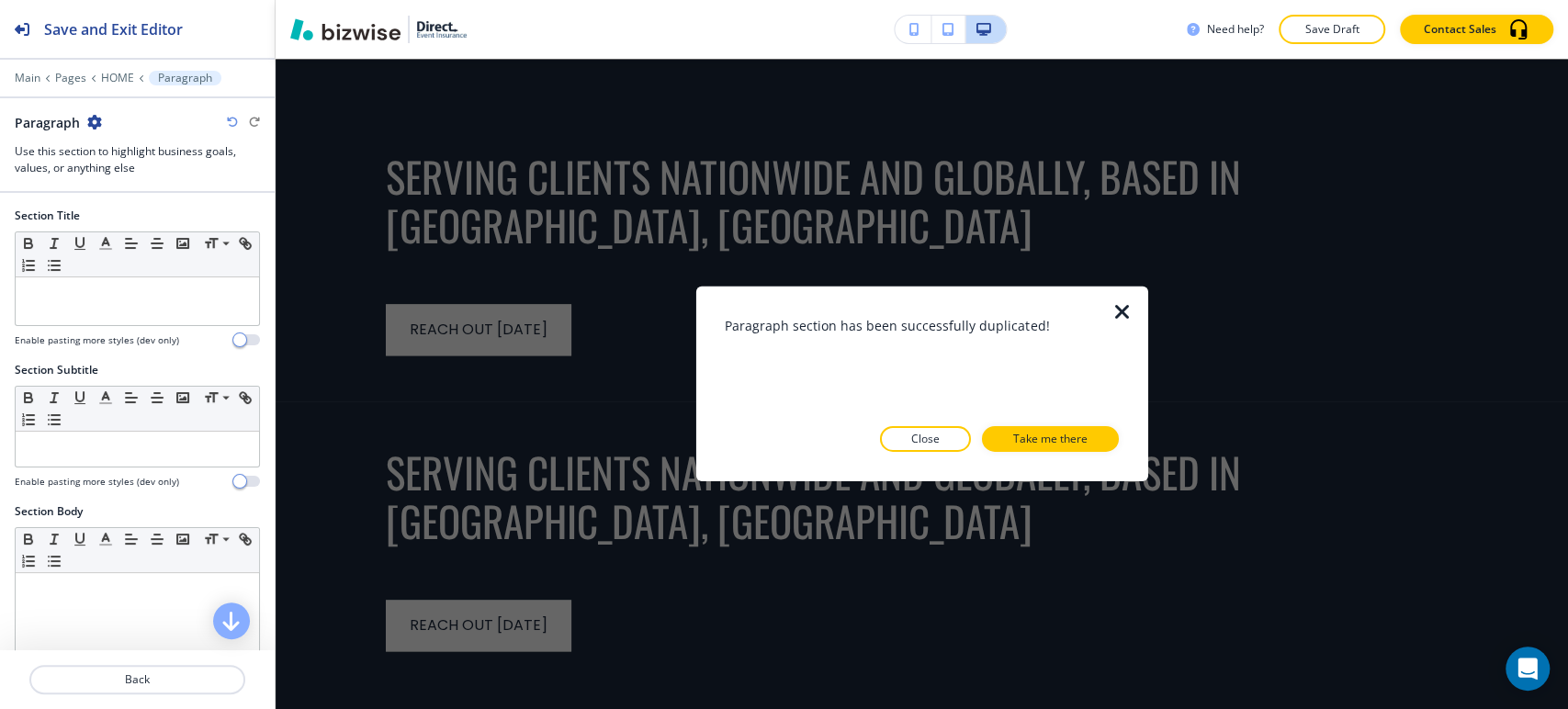 click at bounding box center (1122, 312) 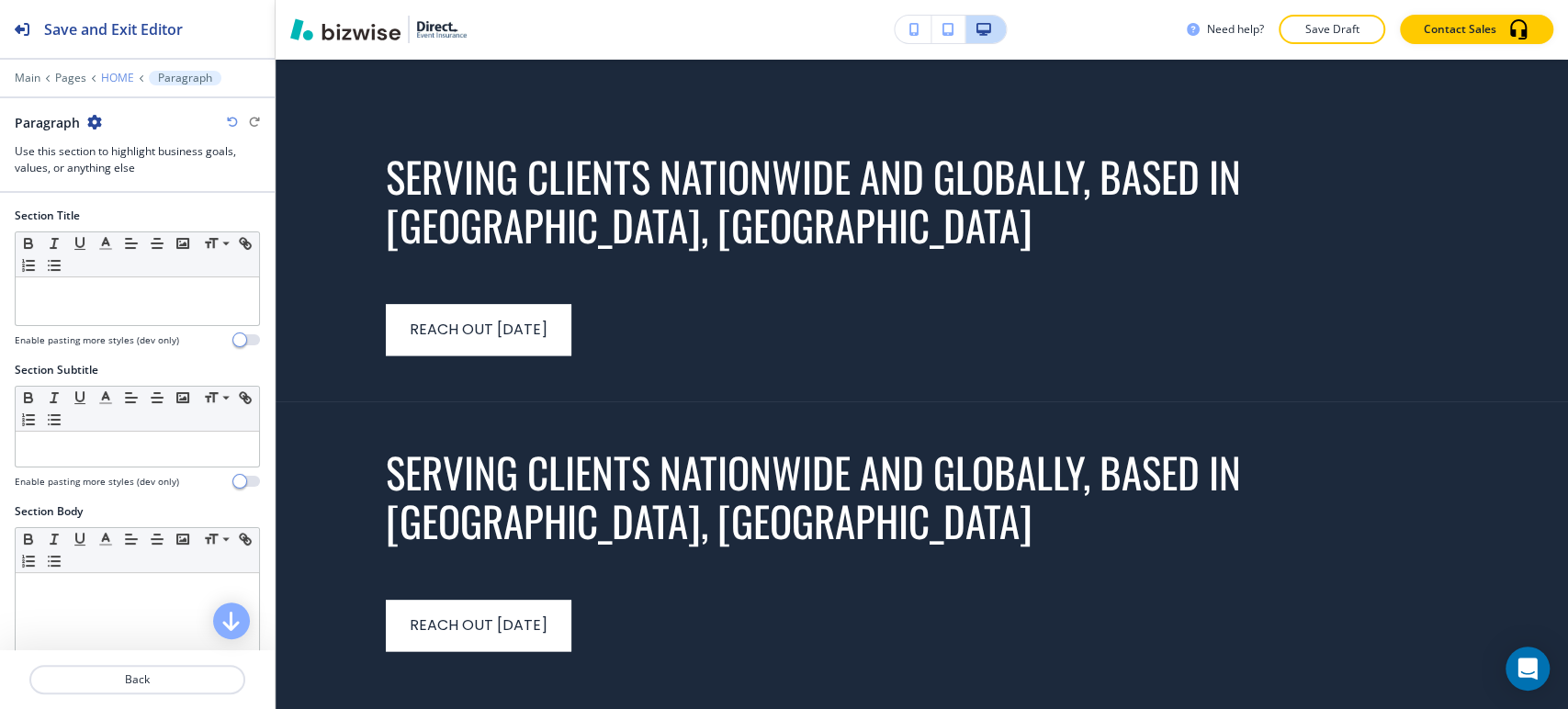 click on "HOME" at bounding box center (118, 78) 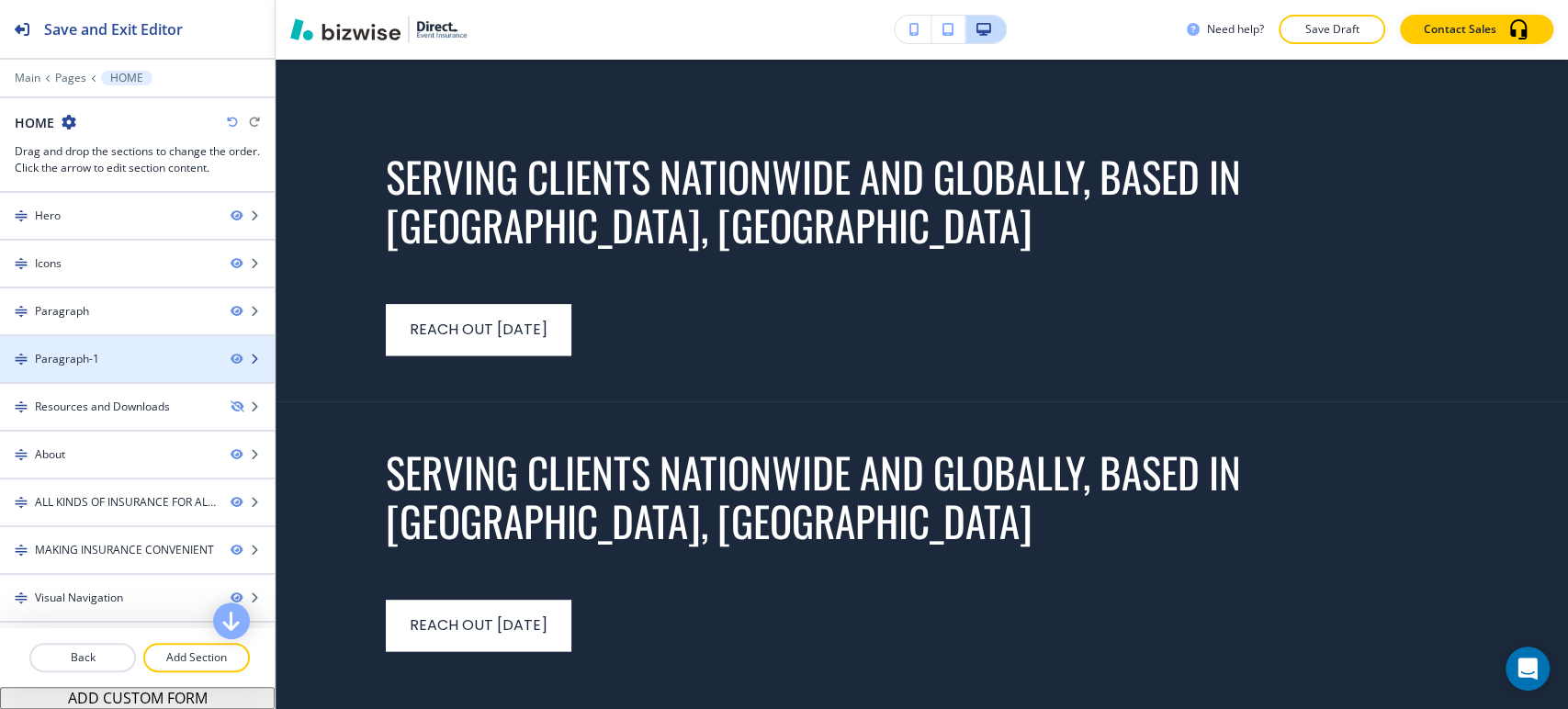 type 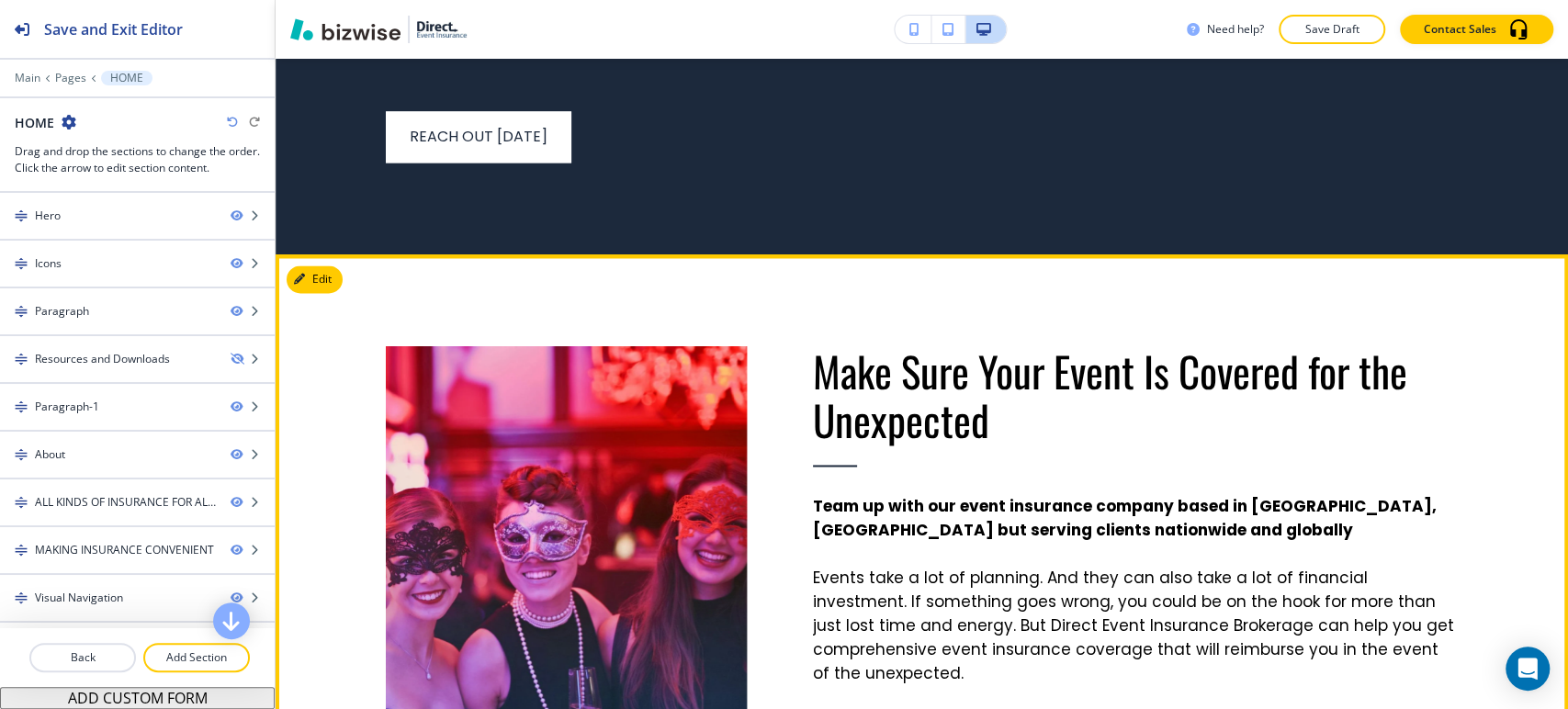 scroll, scrollTop: 2113, scrollLeft: 0, axis: vertical 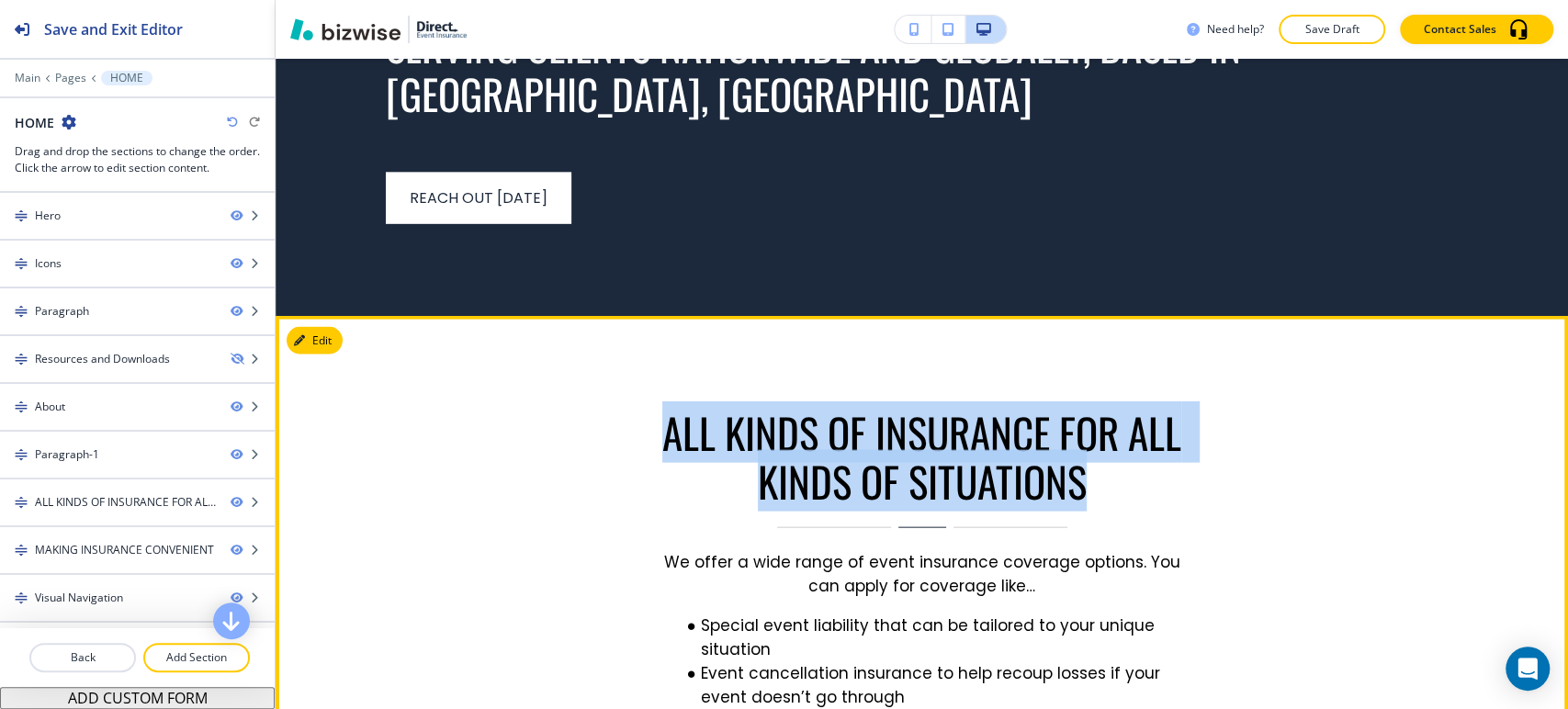 drag, startPoint x: 657, startPoint y: 312, endPoint x: 1081, endPoint y: 367, distance: 427.55234 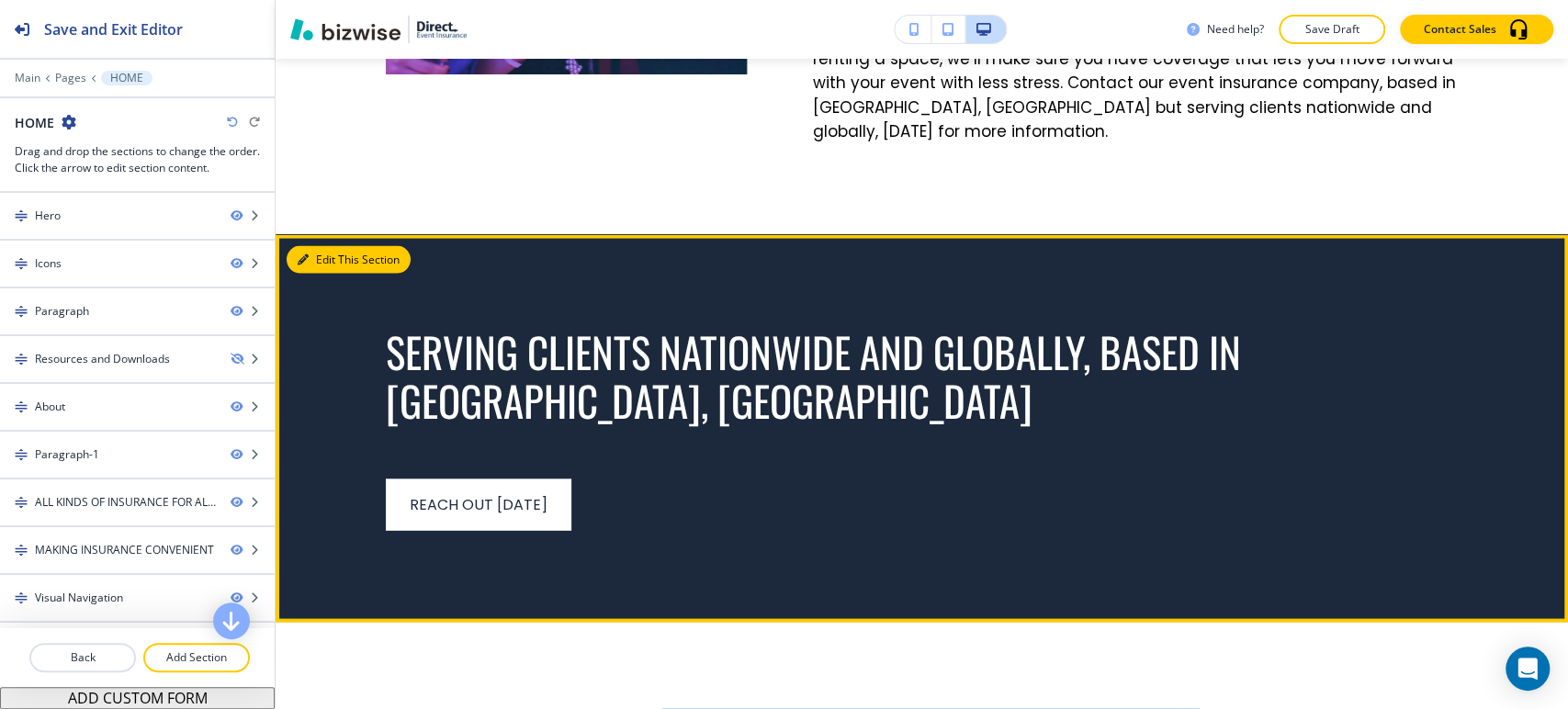 click on "Edit This Section" at bounding box center [348, 259] 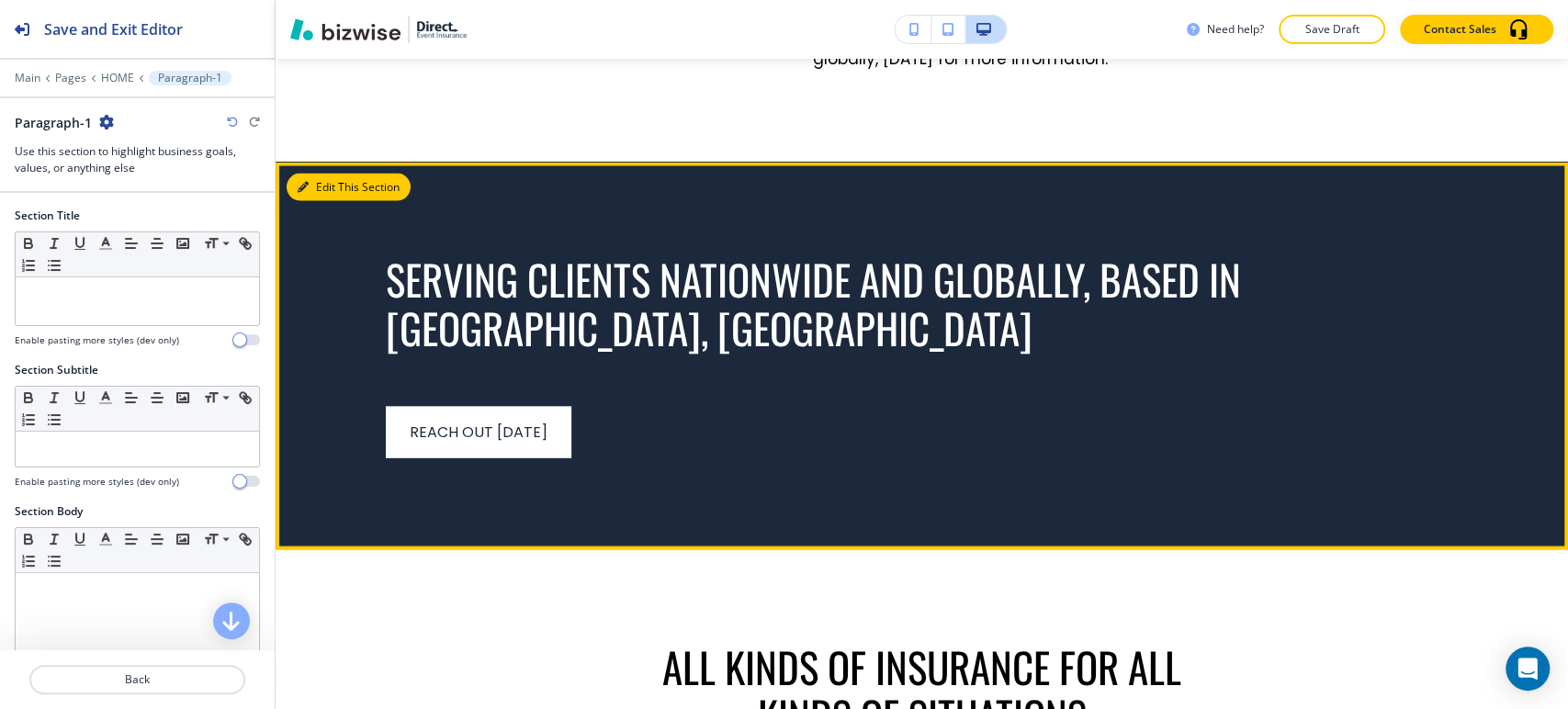 scroll, scrollTop: 2415, scrollLeft: 0, axis: vertical 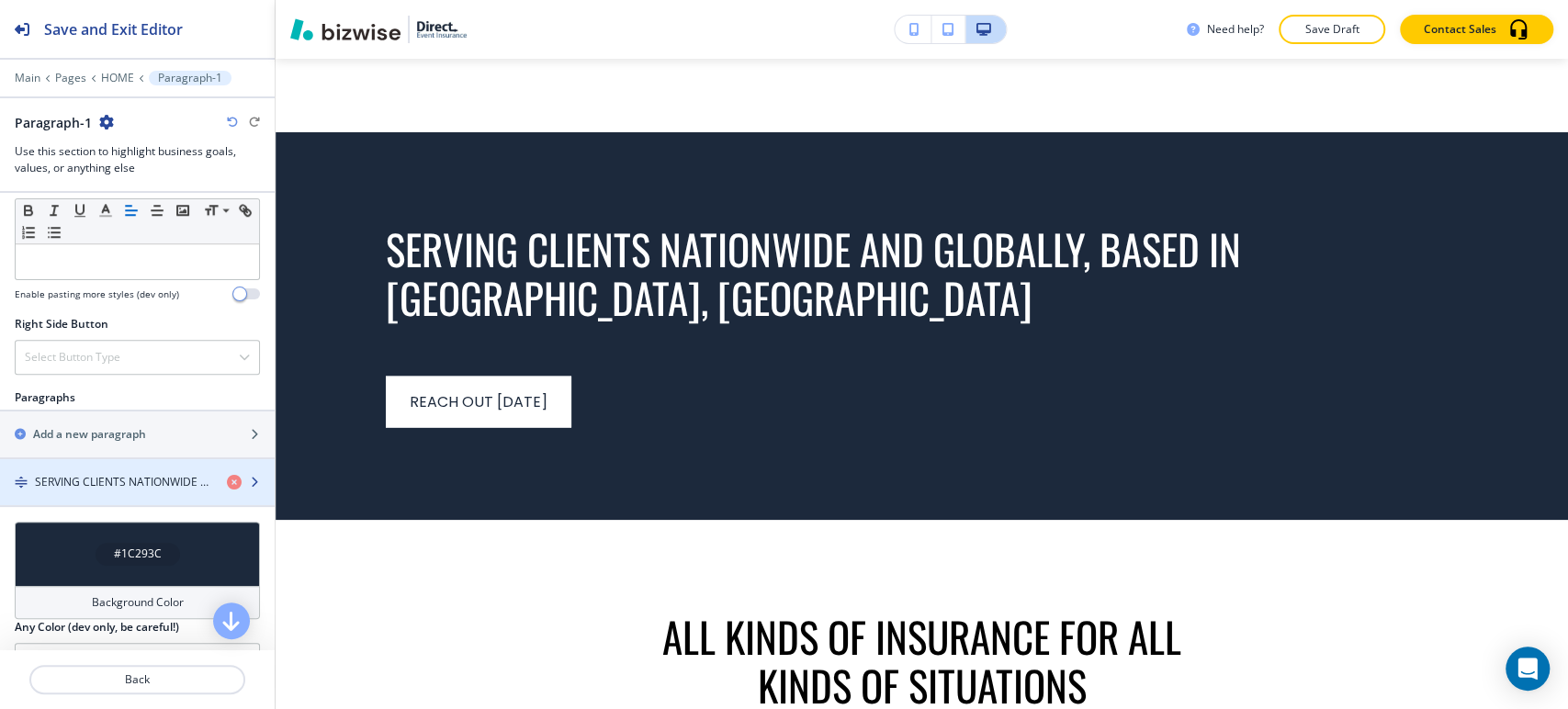 click at bounding box center (137, 498) 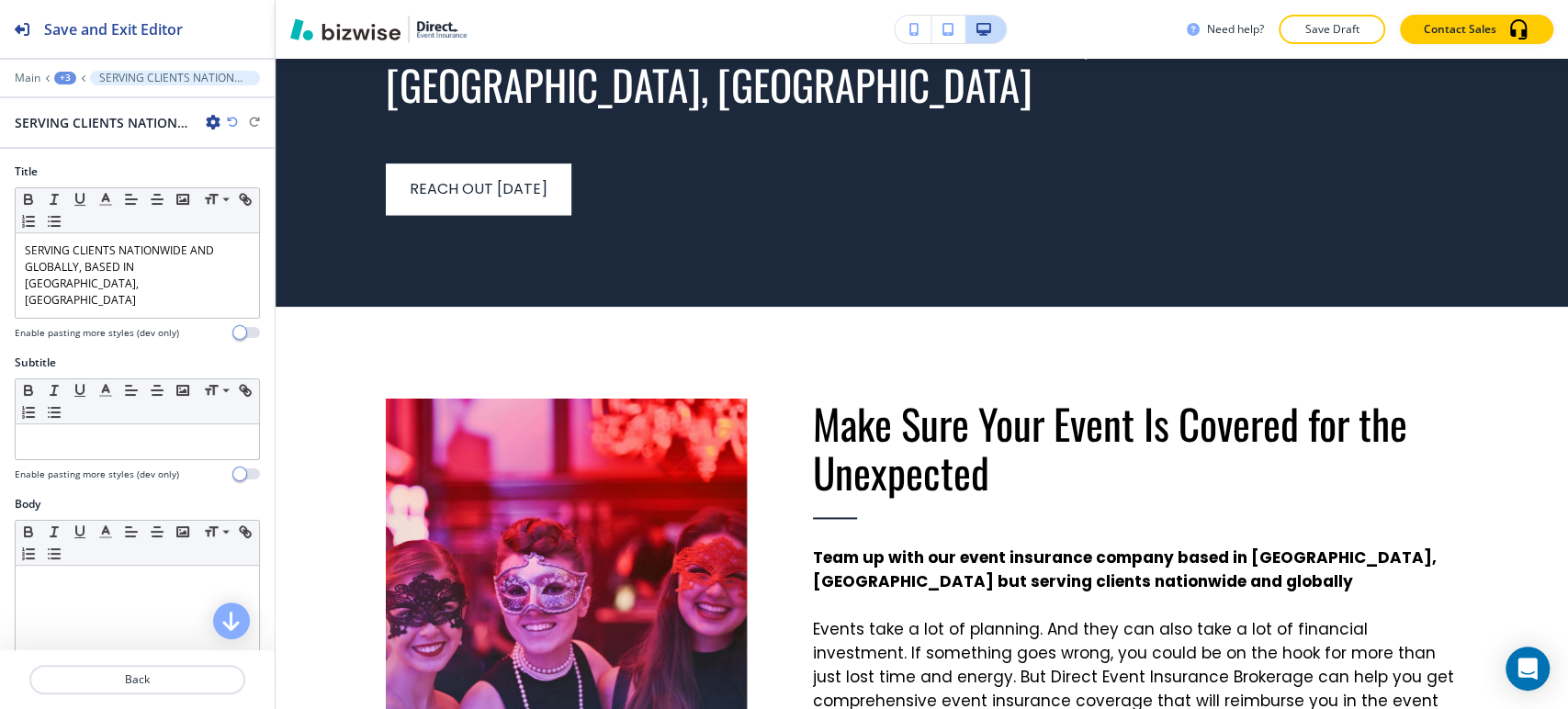 scroll, scrollTop: 1504, scrollLeft: 0, axis: vertical 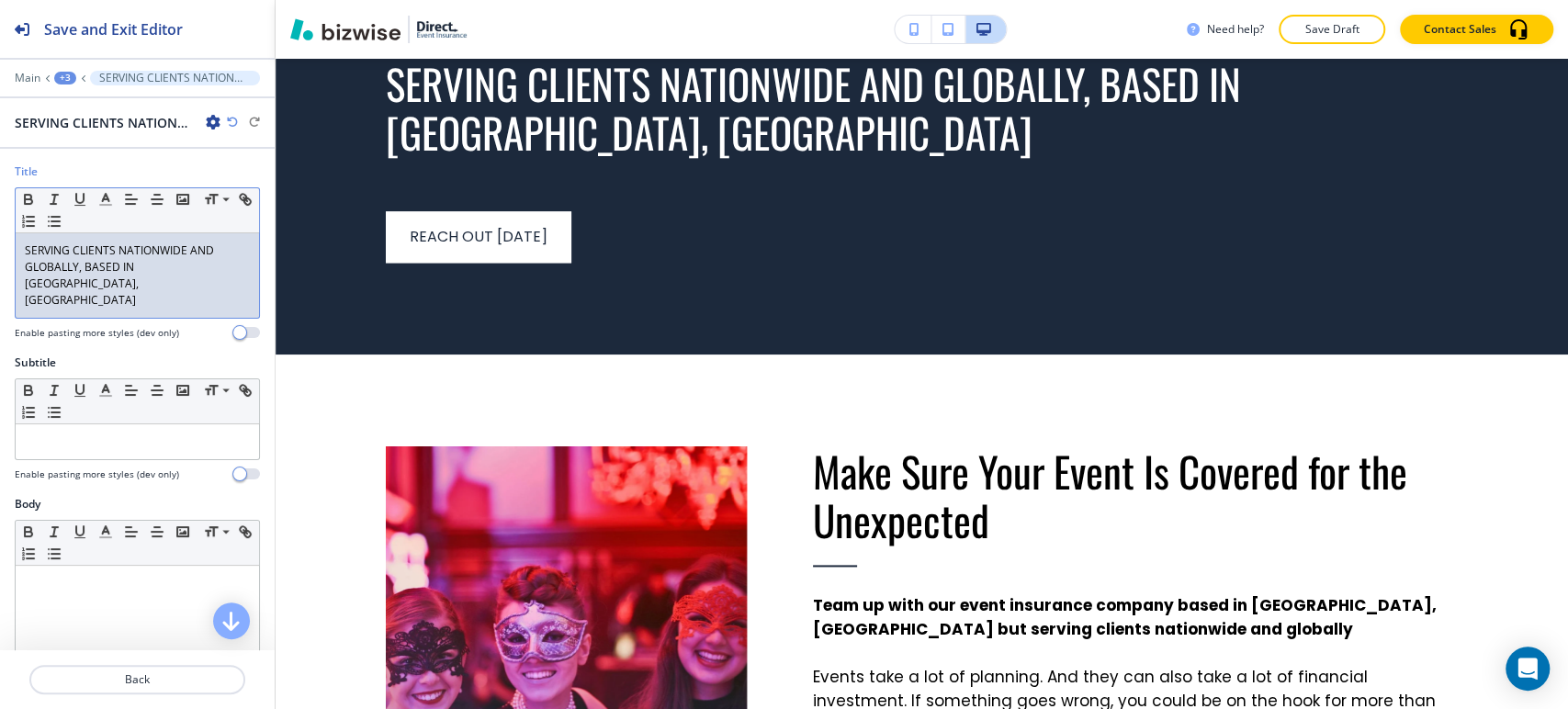 click on "SERVING CLIENTS NATIONWIDE AND GLOBALLY, BASED IN FRISCO, TX" at bounding box center (137, 276) 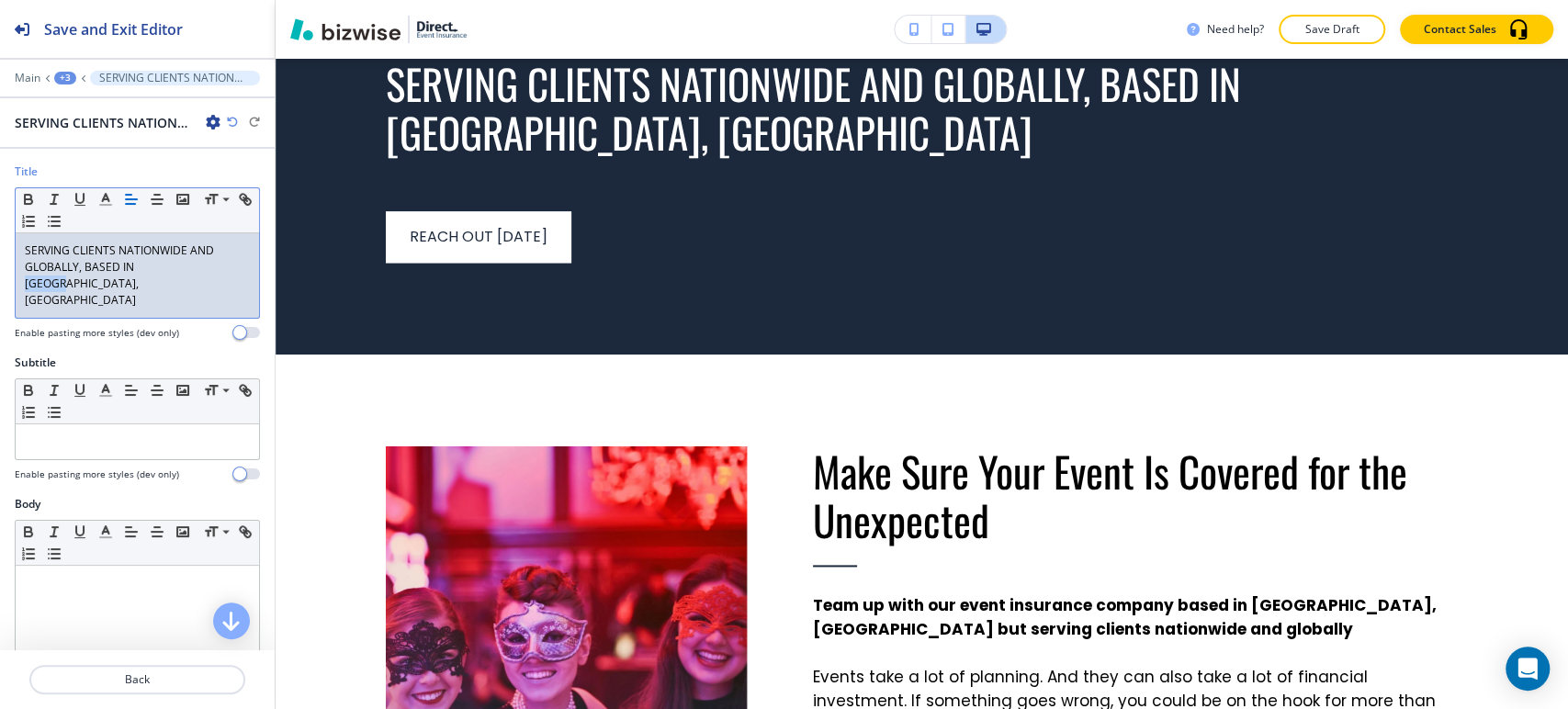 click on "SERVING CLIENTS NATIONWIDE AND GLOBALLY, BASED IN FRISCO, TX" at bounding box center [137, 276] 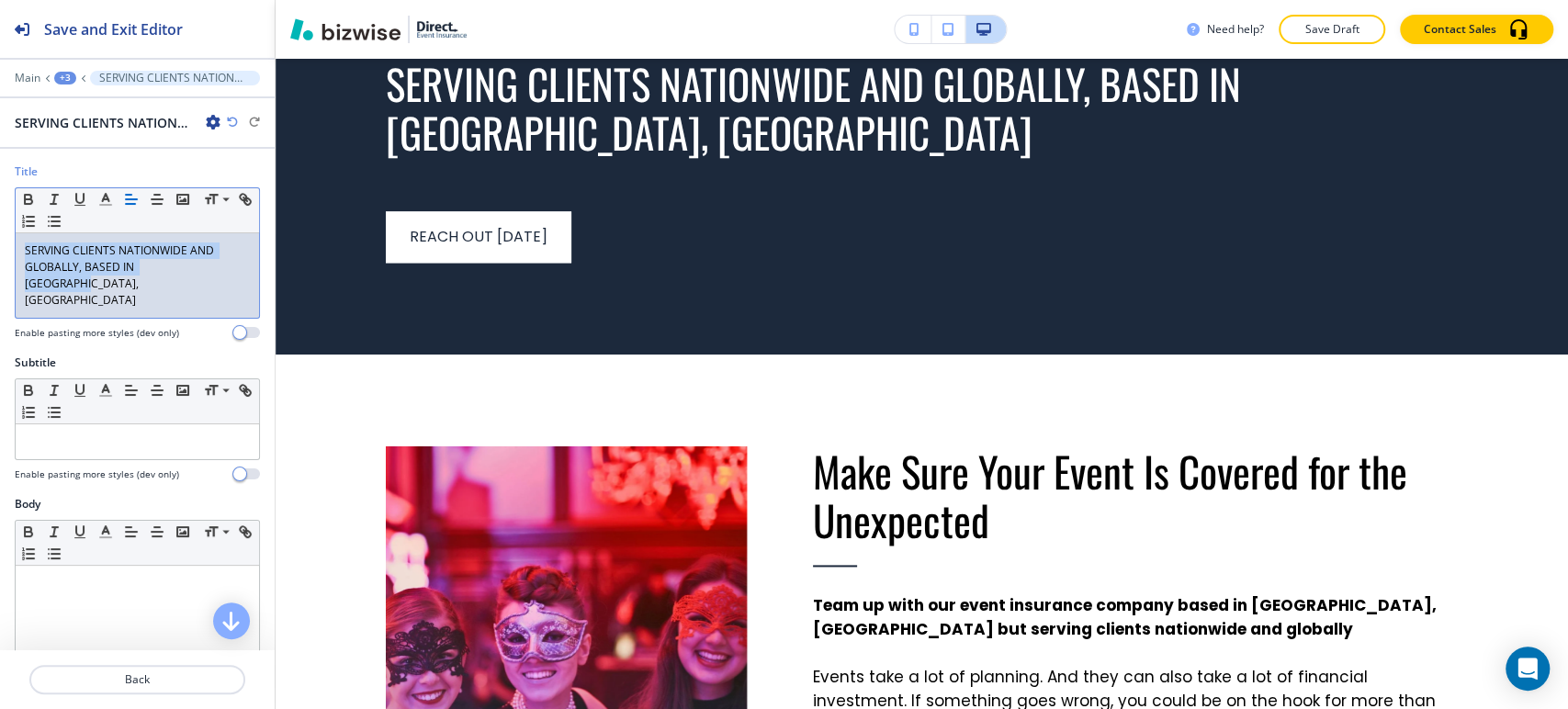 click on "SERVING CLIENTS NATIONWIDE AND GLOBALLY, BASED IN FRISCO, TX" at bounding box center [137, 276] 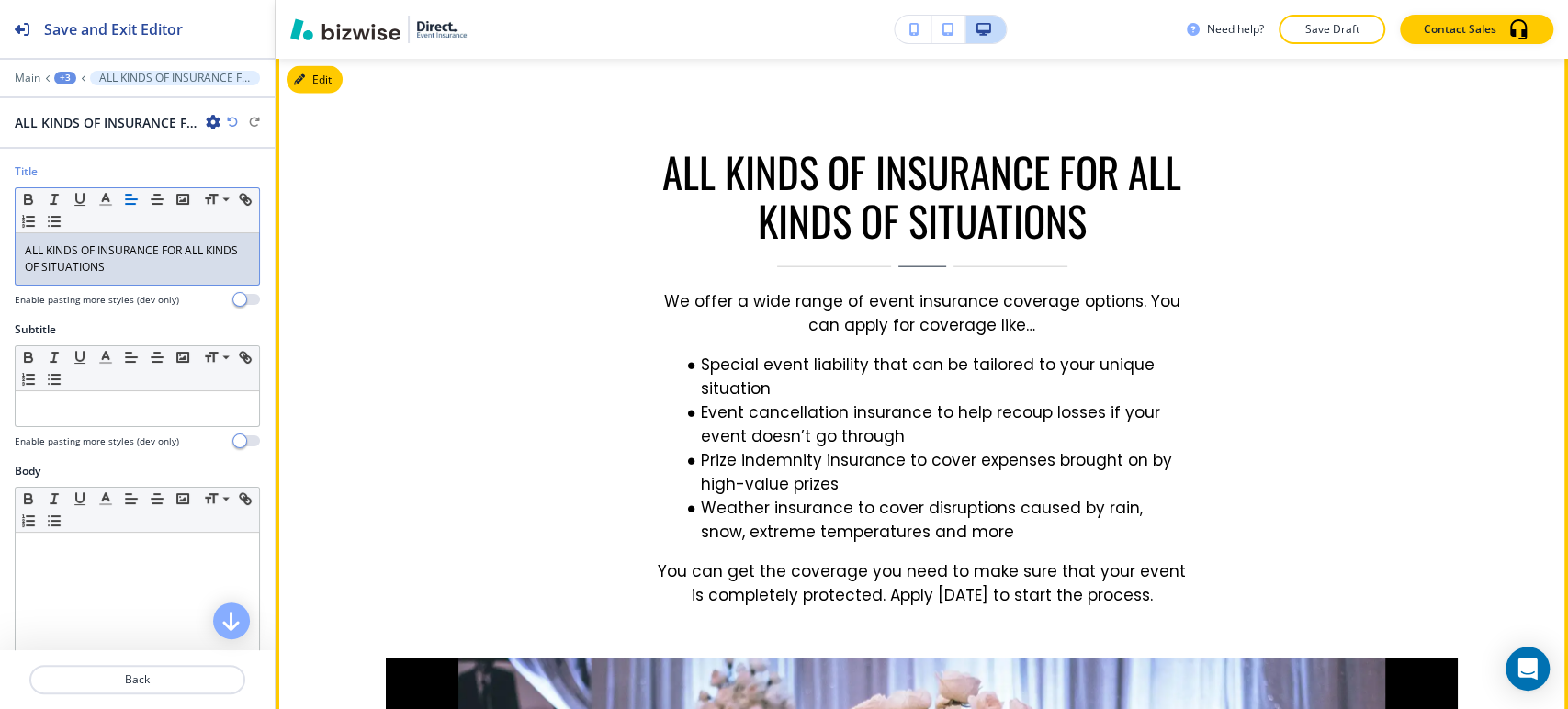 scroll, scrollTop: 2932, scrollLeft: 0, axis: vertical 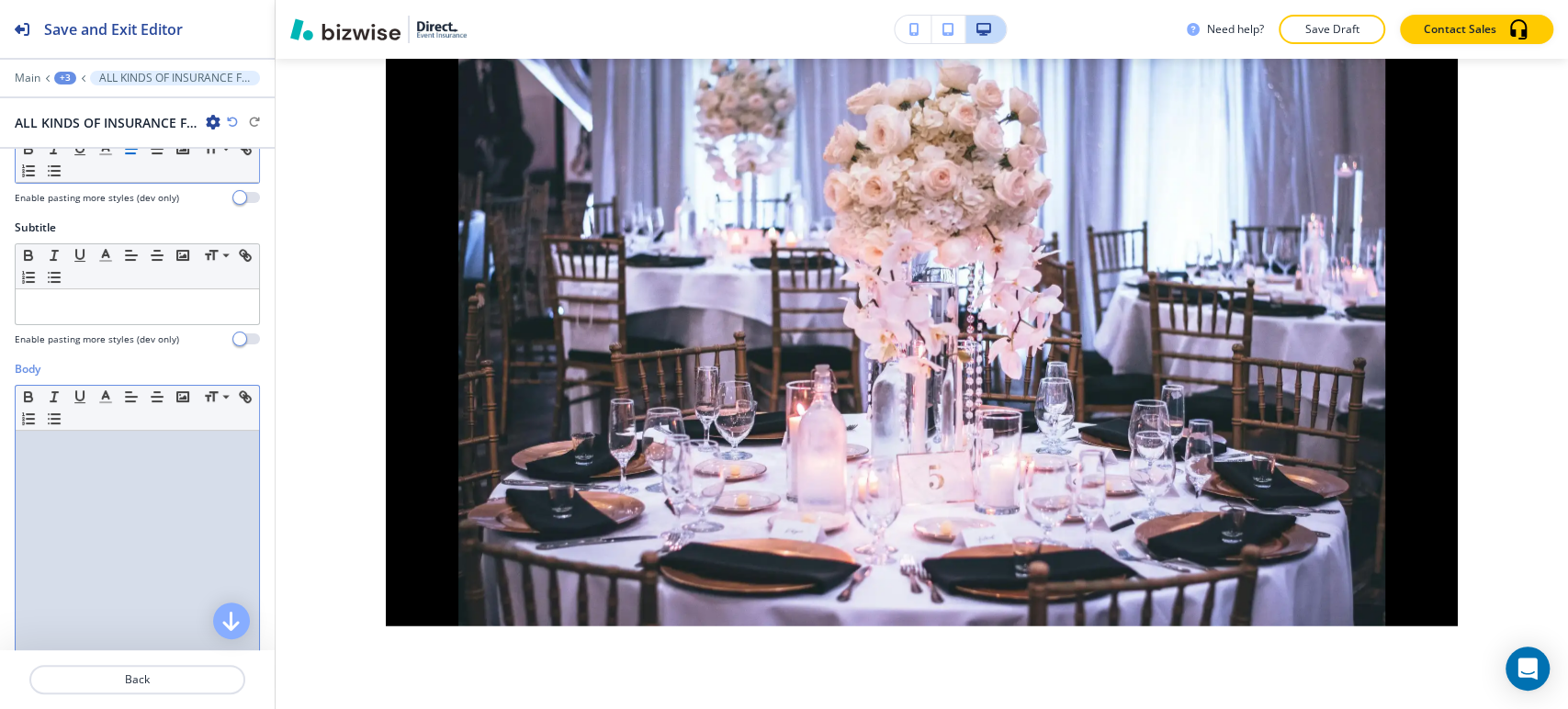 click at bounding box center [137, 550] 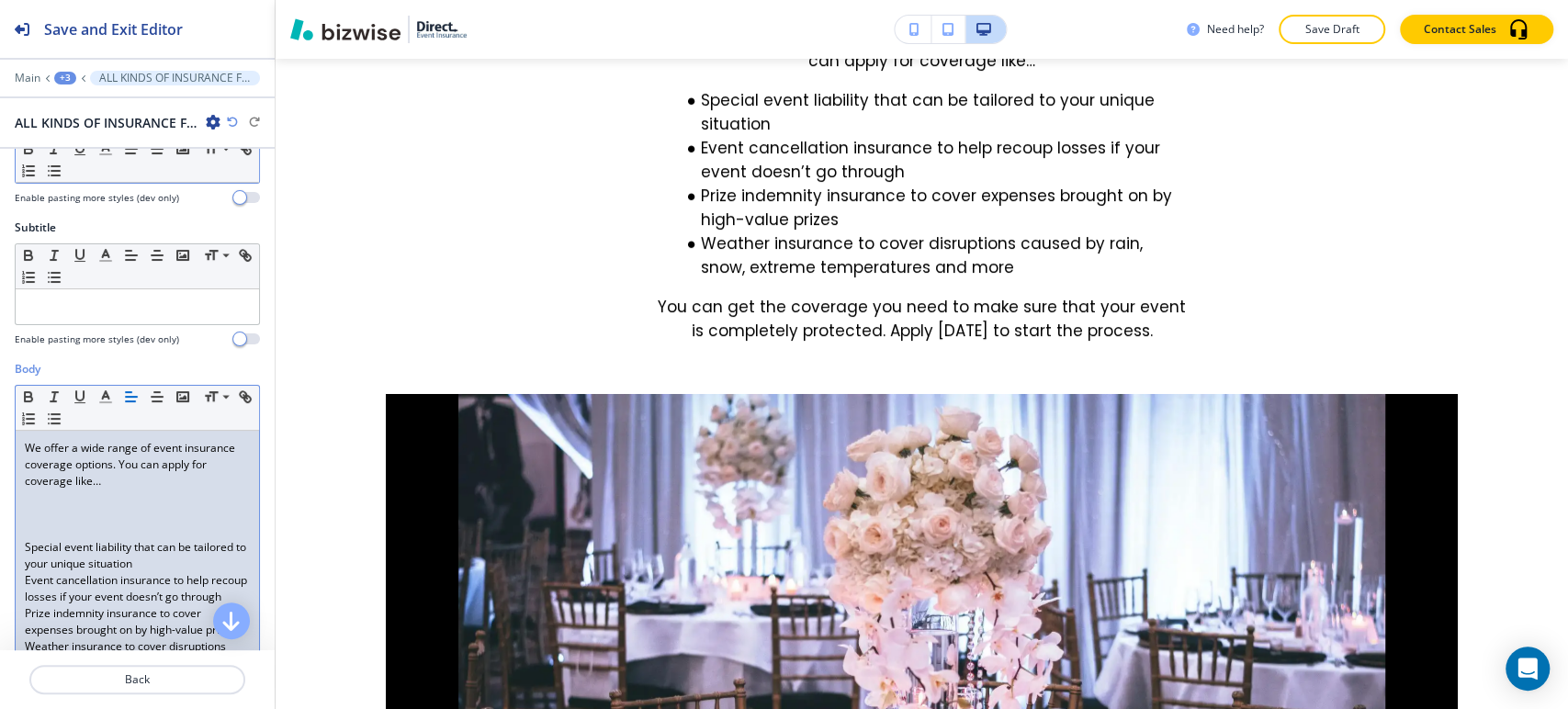 scroll, scrollTop: 0, scrollLeft: 0, axis: both 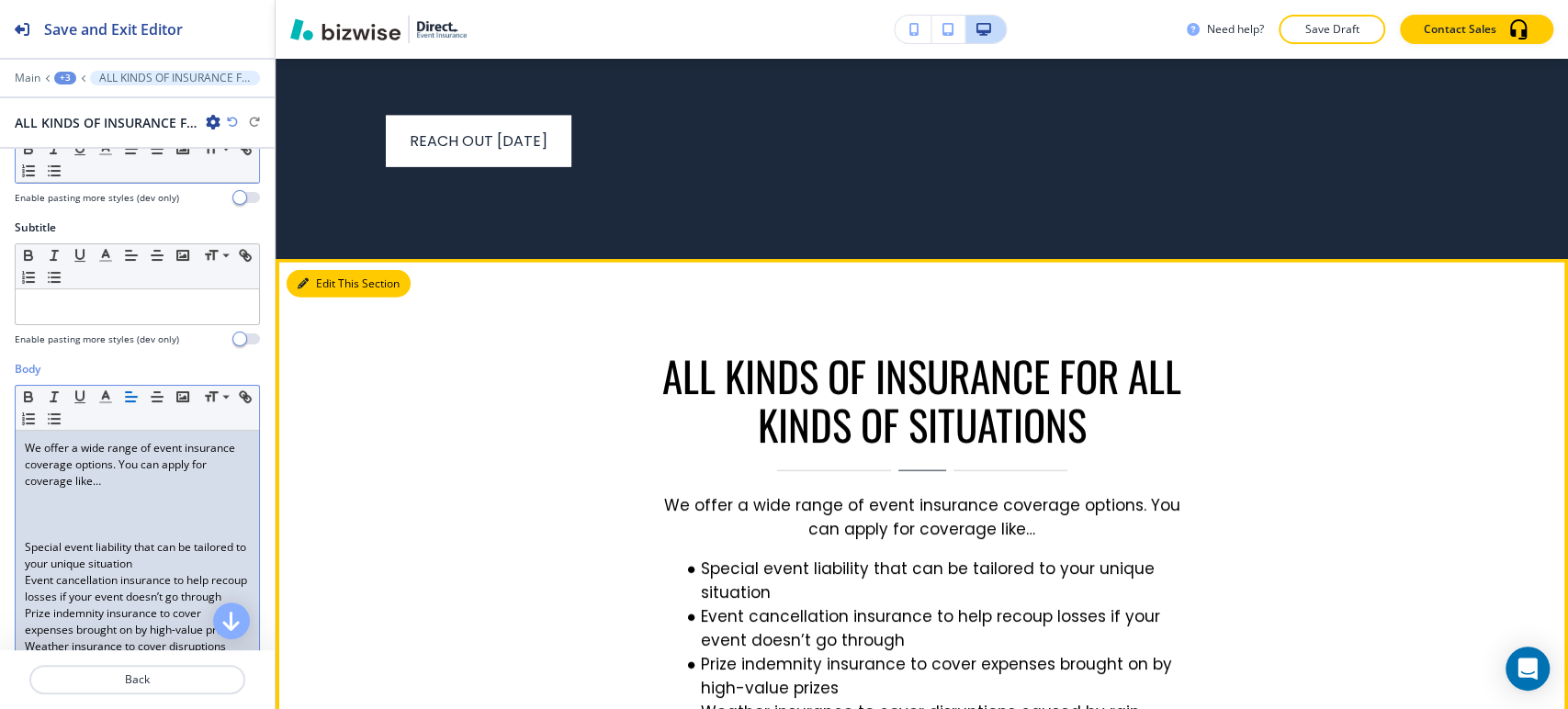 click on "Edit This Section" at bounding box center (348, 284) 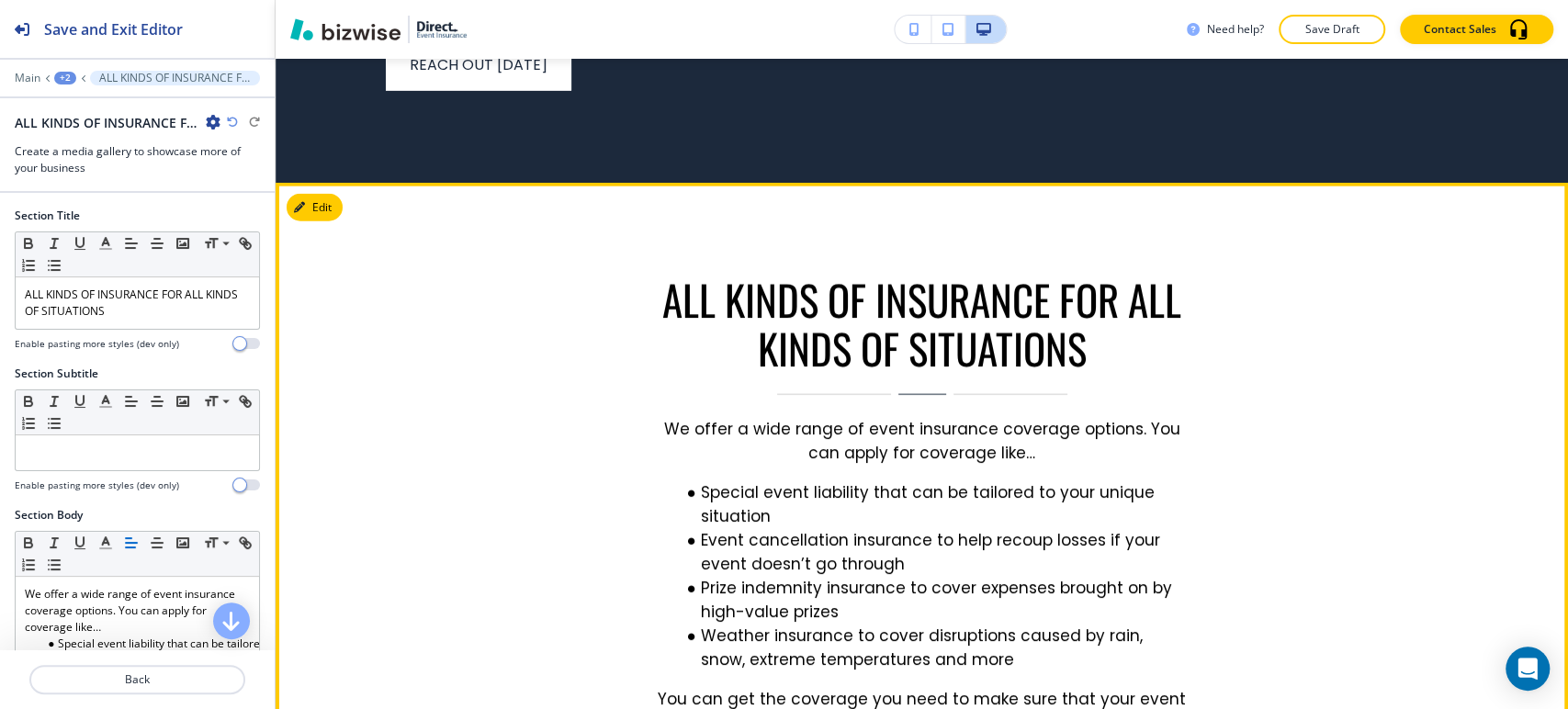 scroll, scrollTop: 3101, scrollLeft: 0, axis: vertical 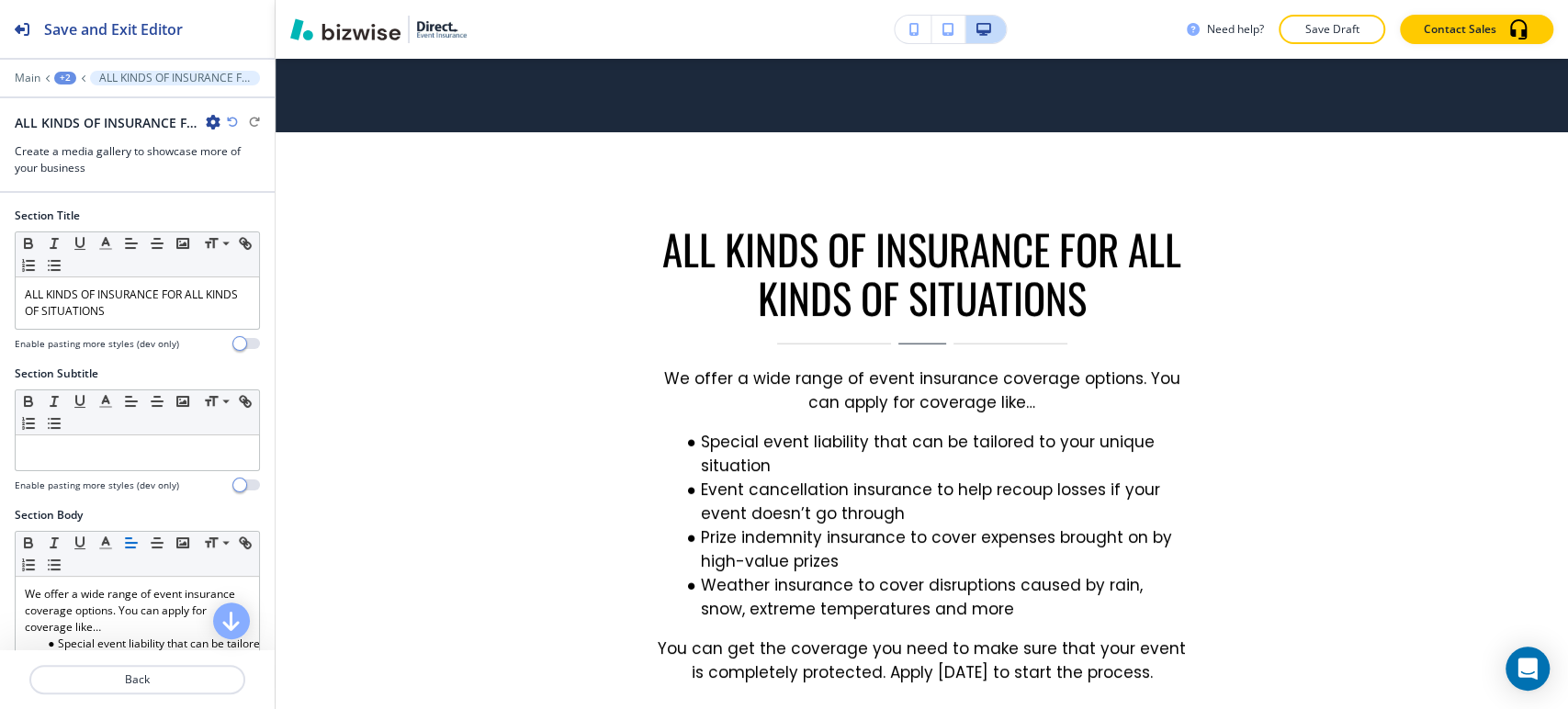 click at bounding box center (213, 122) 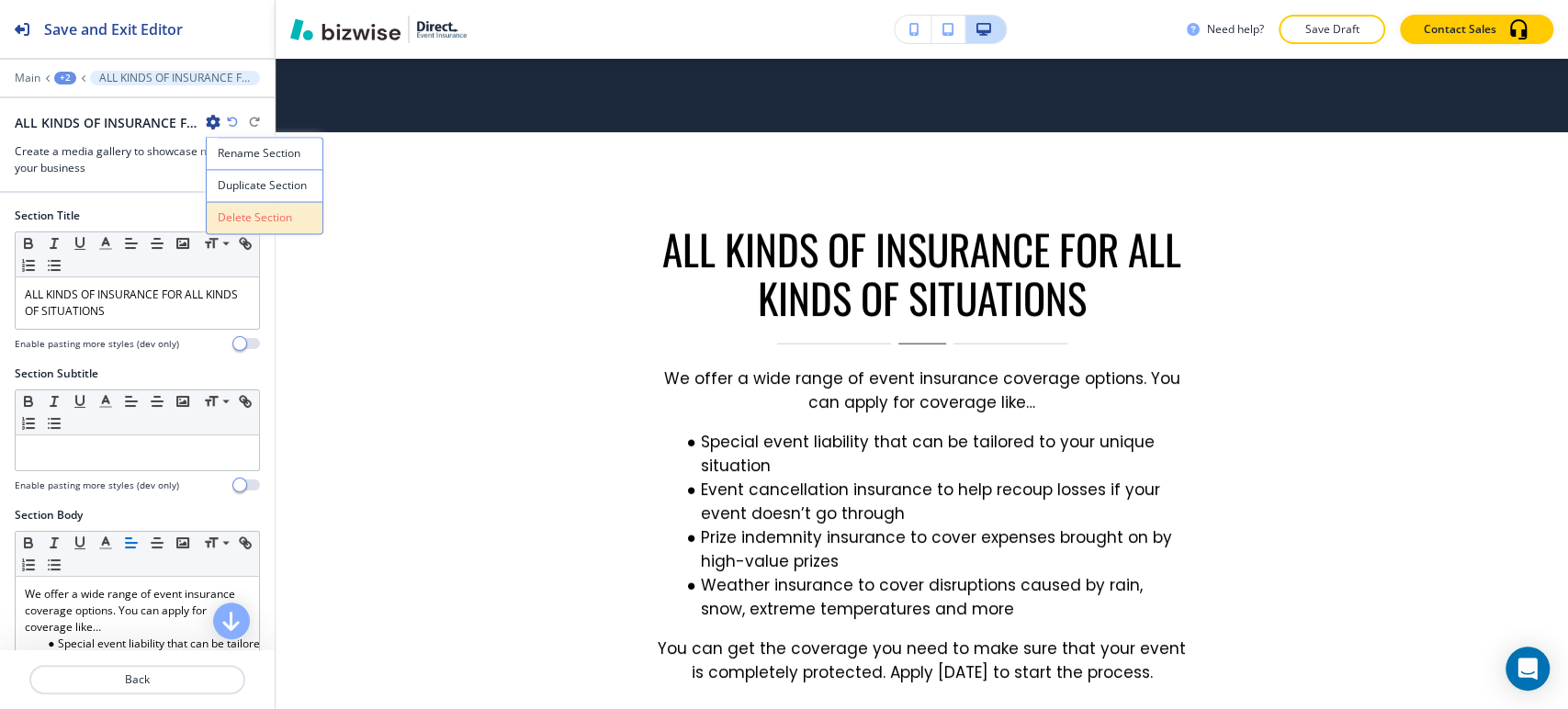 click on "Delete Section" at bounding box center (265, 218) 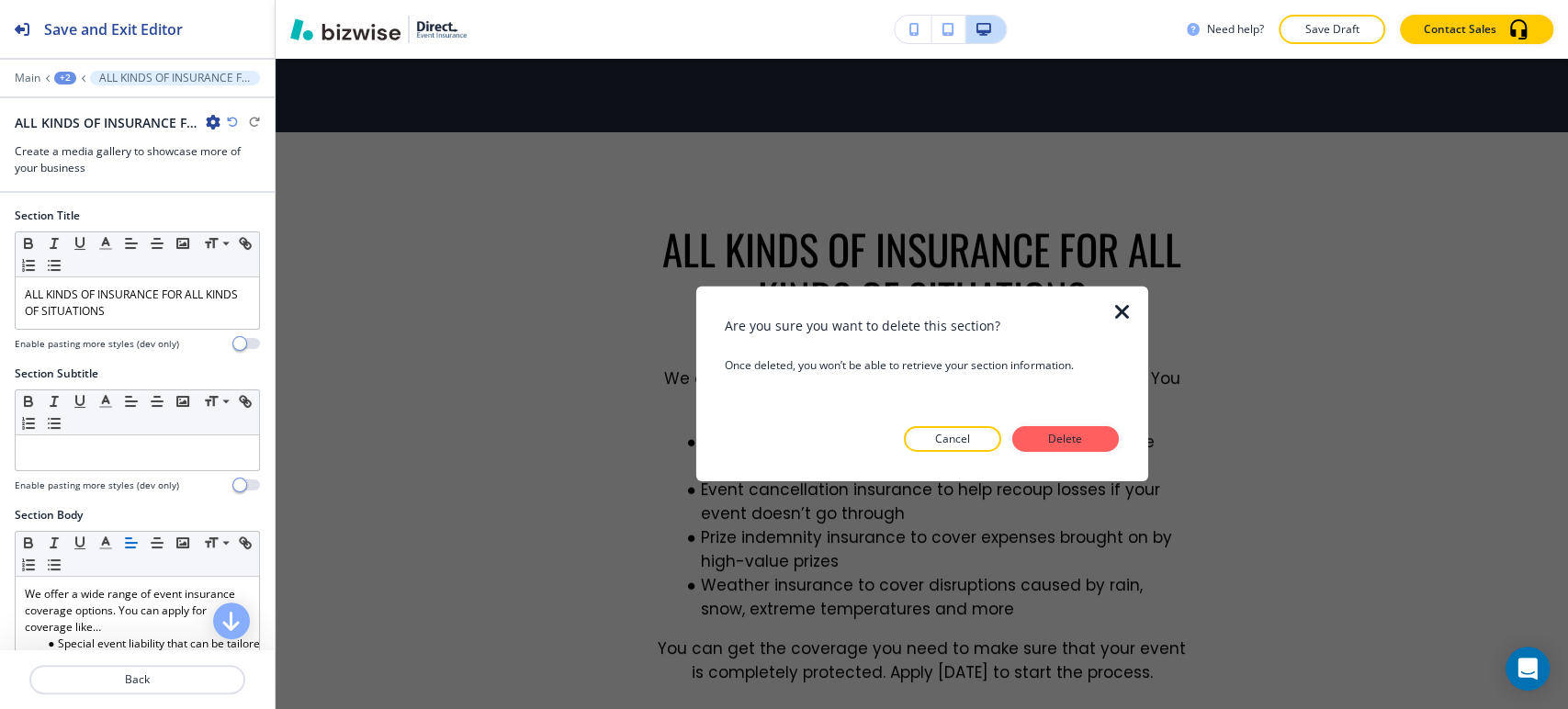 click on "Delete" at bounding box center [1066, 439] 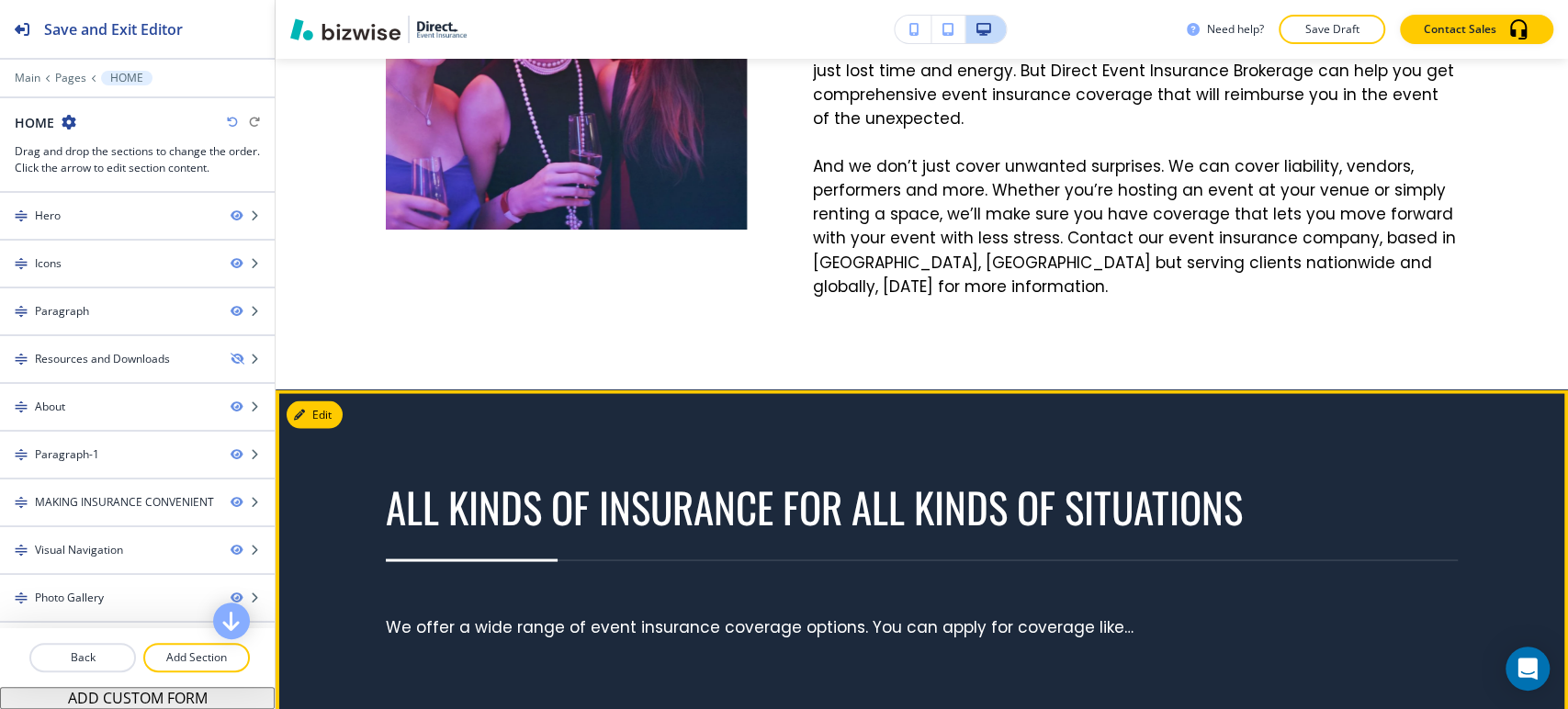 scroll, scrollTop: 2285, scrollLeft: 0, axis: vertical 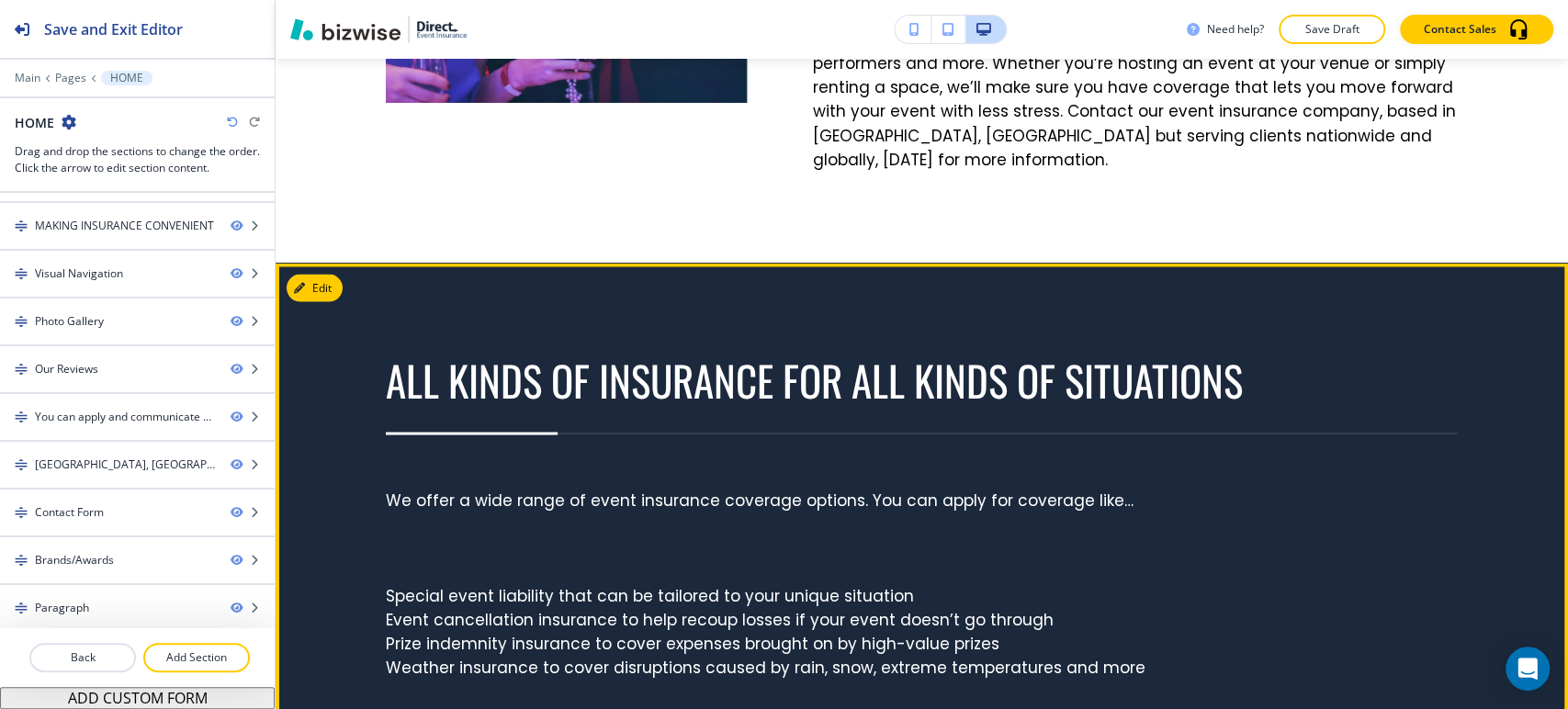 click on "ALL KINDS OF INSURANCE FOR ALL KINDS OF SITUATIONS We offer a wide range of event insurance coverage options. You can apply for coverage like… Special event liability that can be tailored to your unique situation Event cancellation insurance to help recoup losses if your event doesn’t go through Prize indemnity insurance to cover expenses brought on by high-value prizes Weather insurance to cover disruptions caused by rain, snow, extreme temperatures and more You can get the coverage you need to make sure that your event is completely protected. Apply today to start the process. REACH OUT TODAY" at bounding box center (921, 605) 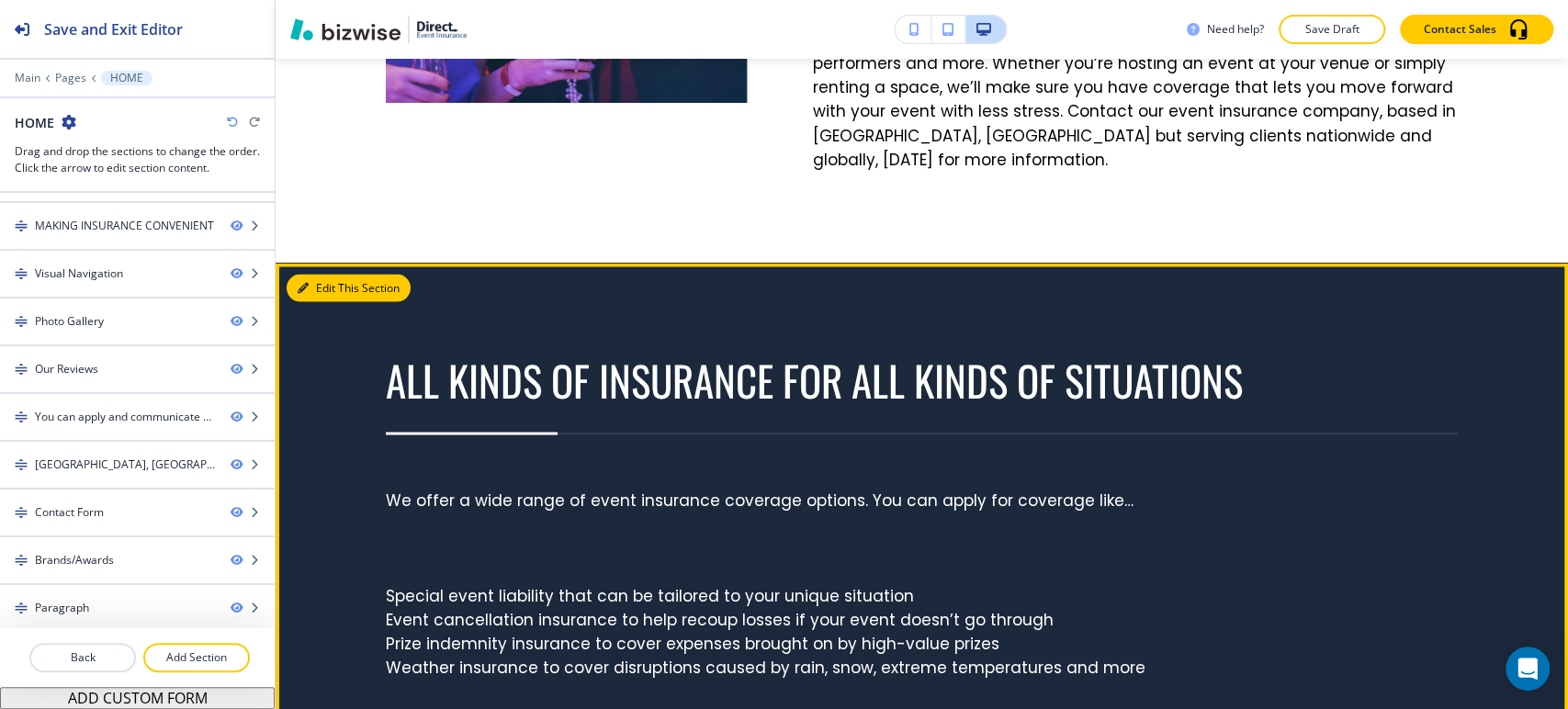 click on "Edit This Section" at bounding box center [348, 287] 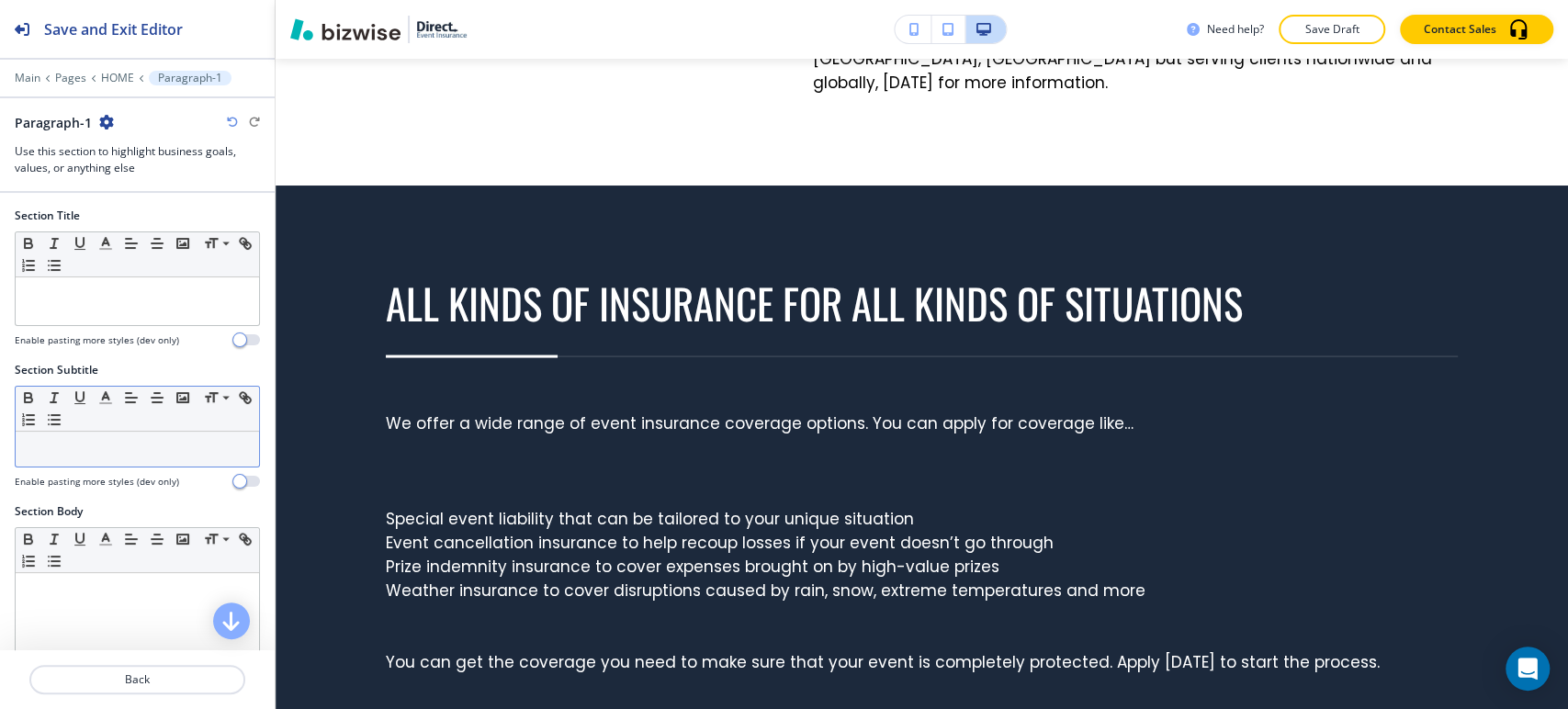 scroll, scrollTop: 2415, scrollLeft: 0, axis: vertical 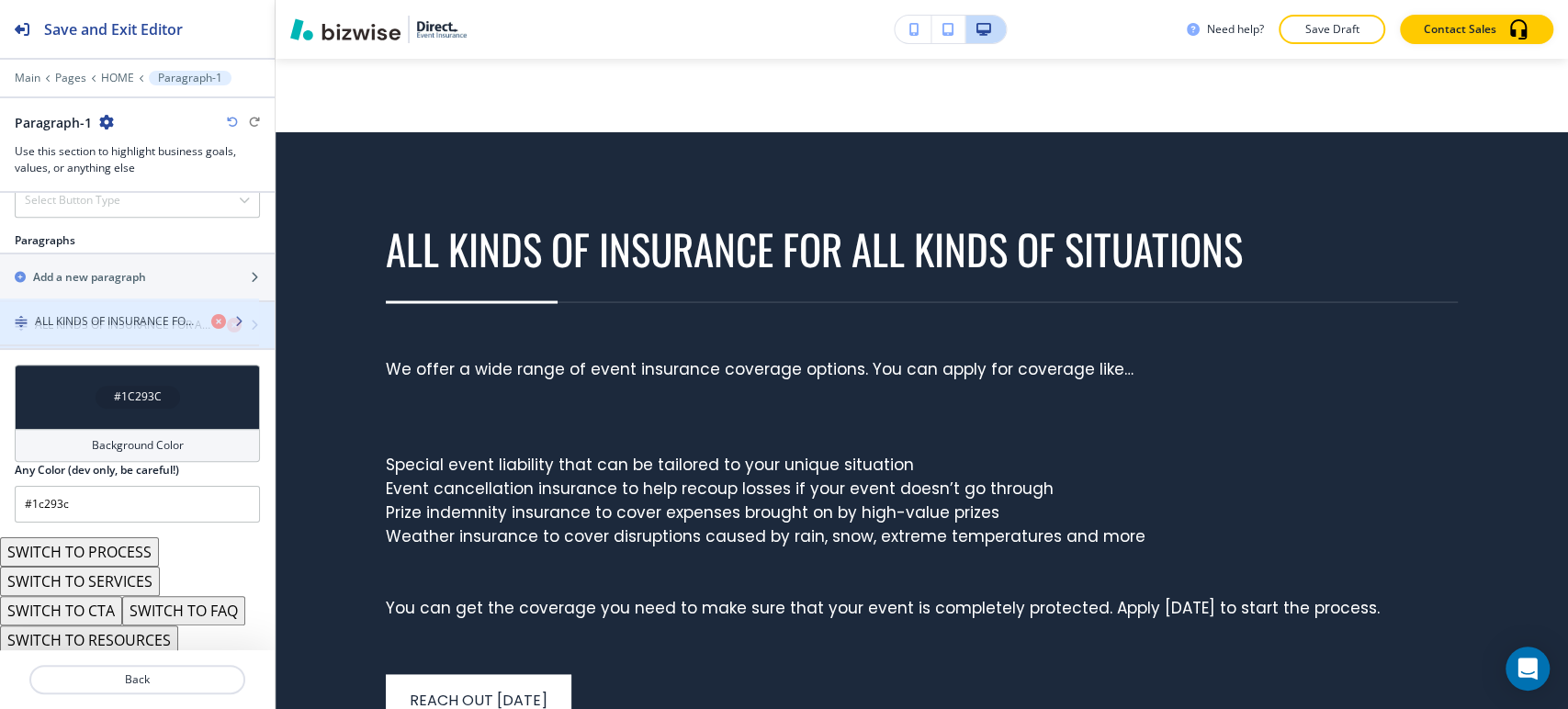 click at bounding box center [137, 341] 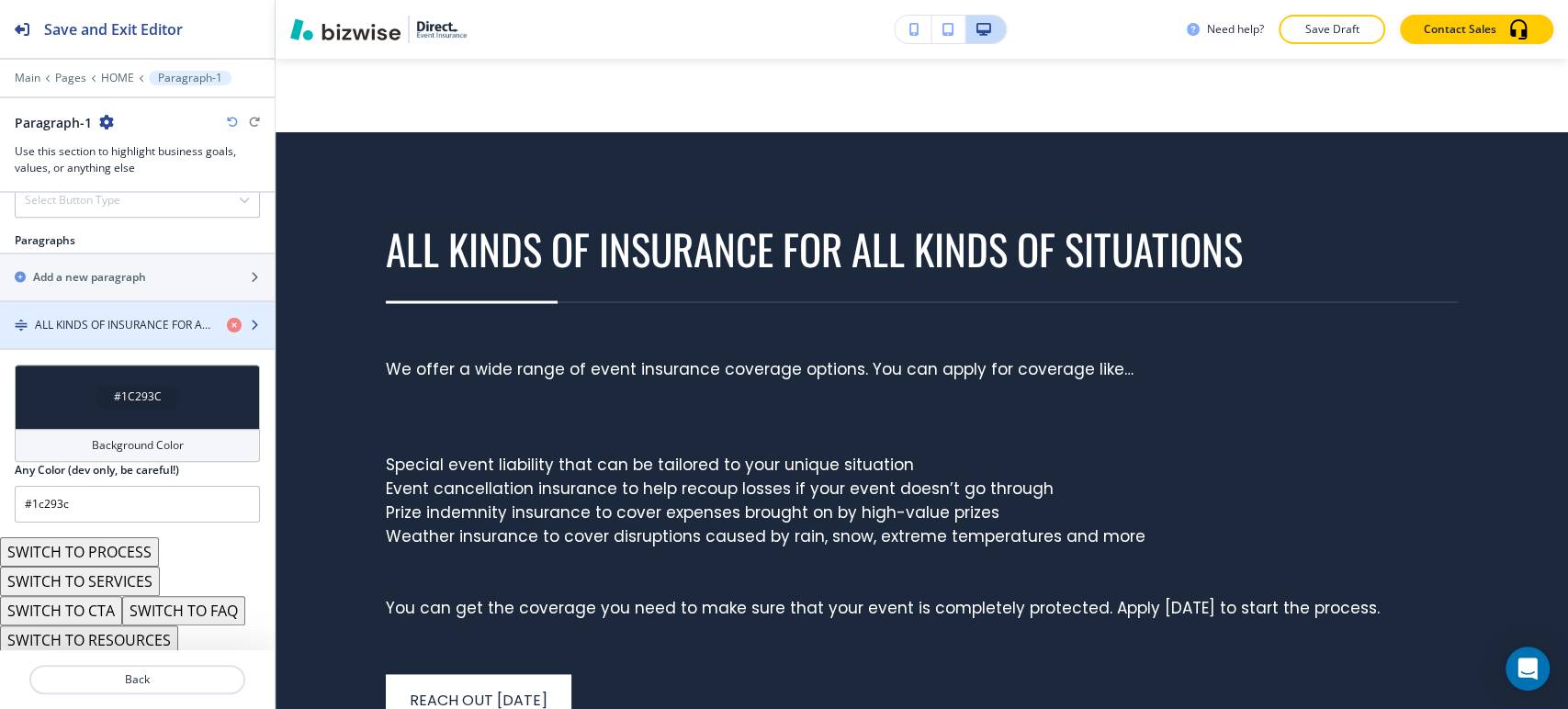 click at bounding box center (137, 341) 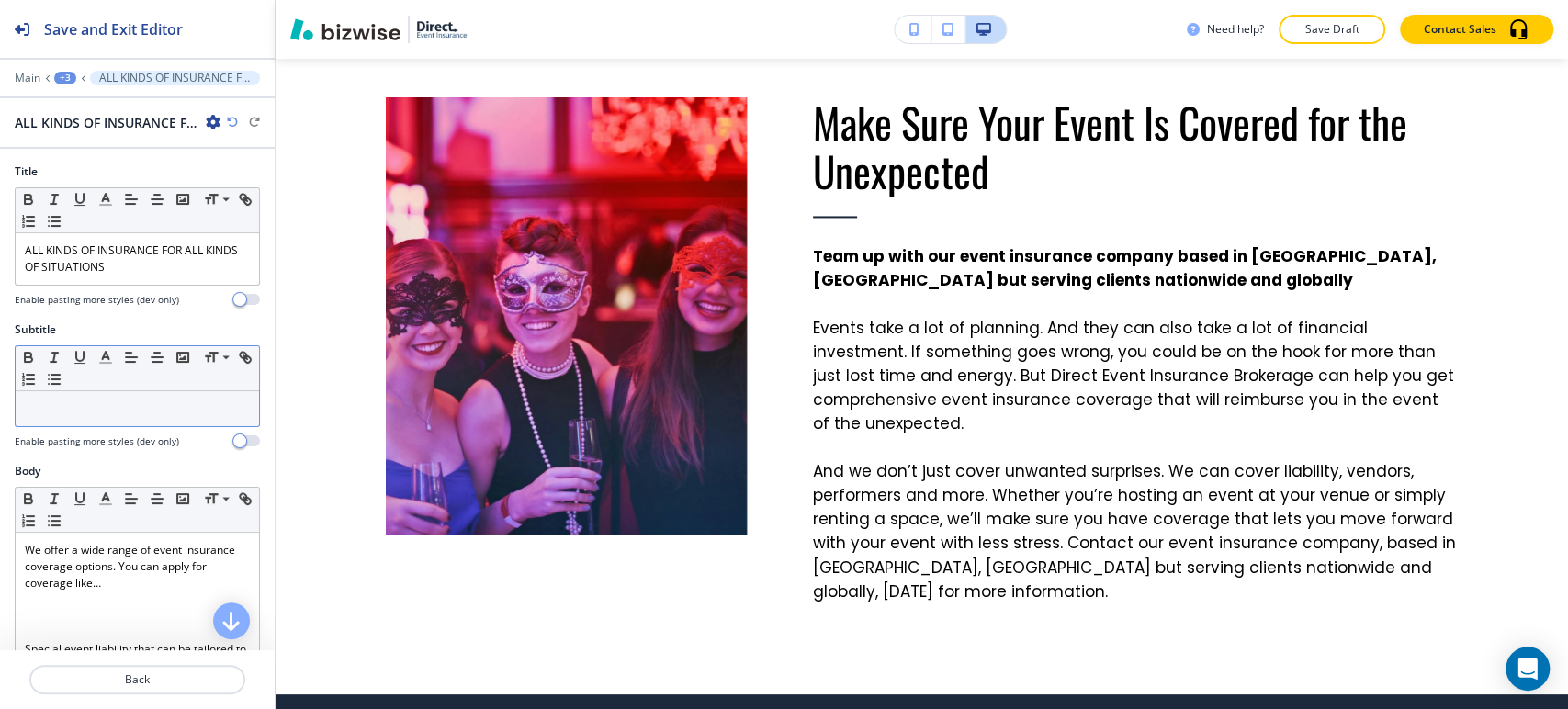 scroll, scrollTop: 1504, scrollLeft: 0, axis: vertical 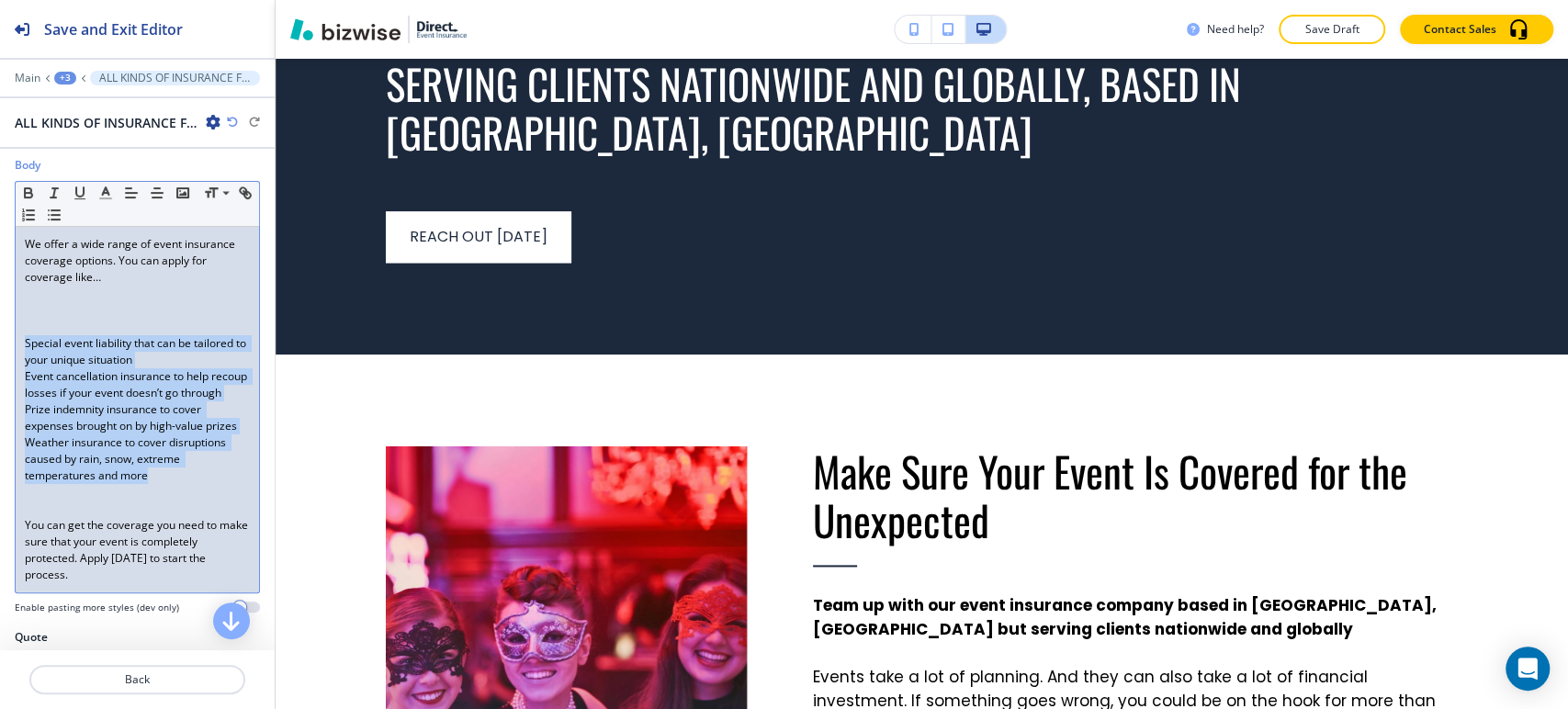 drag, startPoint x: 174, startPoint y: 512, endPoint x: 43, endPoint y: 278, distance: 268.1735 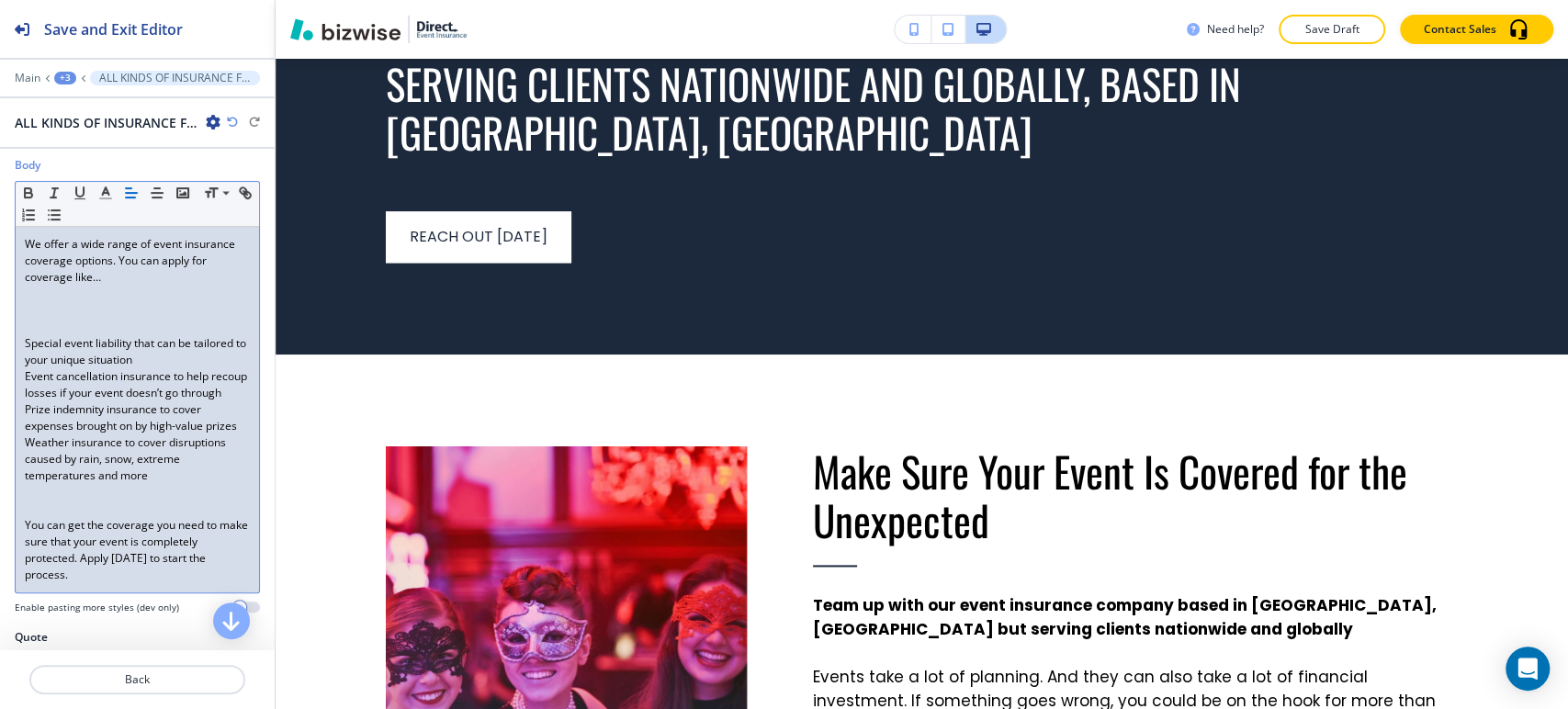 click on "We offer a wide range of event insurance coverage options. You can apply for coverage like… Special event liability that can be tailored to your unique situation Event cancellation insurance to help recoup losses if your event doesn’t go through Prize indemnity insurance to cover expenses brought on by high-value prizes Weather insurance to cover disruptions caused by rain, snow, extreme temperatures and more You can get the coverage you need to make sure that your event is completely protected. Apply today to start the process." at bounding box center [137, 410] 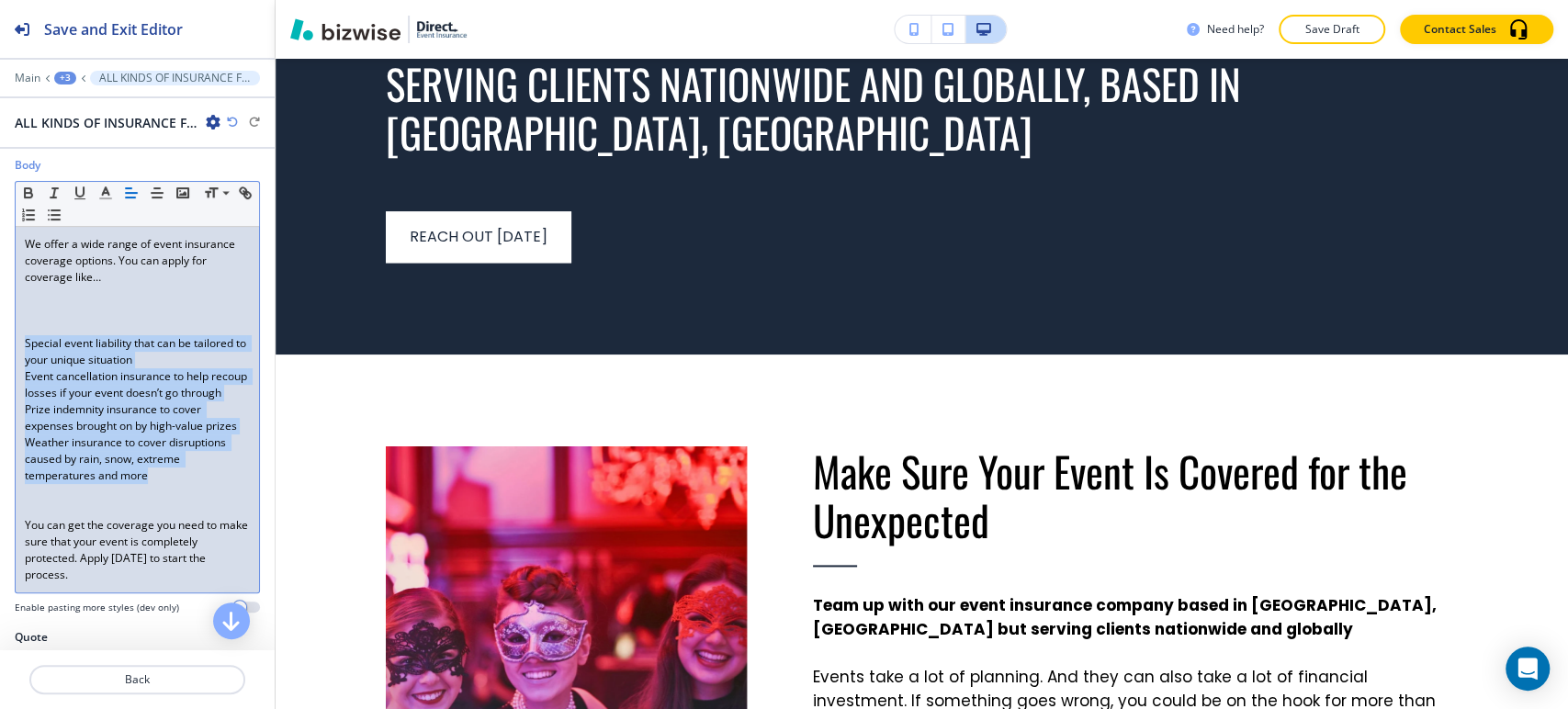 drag, startPoint x: 152, startPoint y: 506, endPoint x: 32, endPoint y: 338, distance: 206.45581 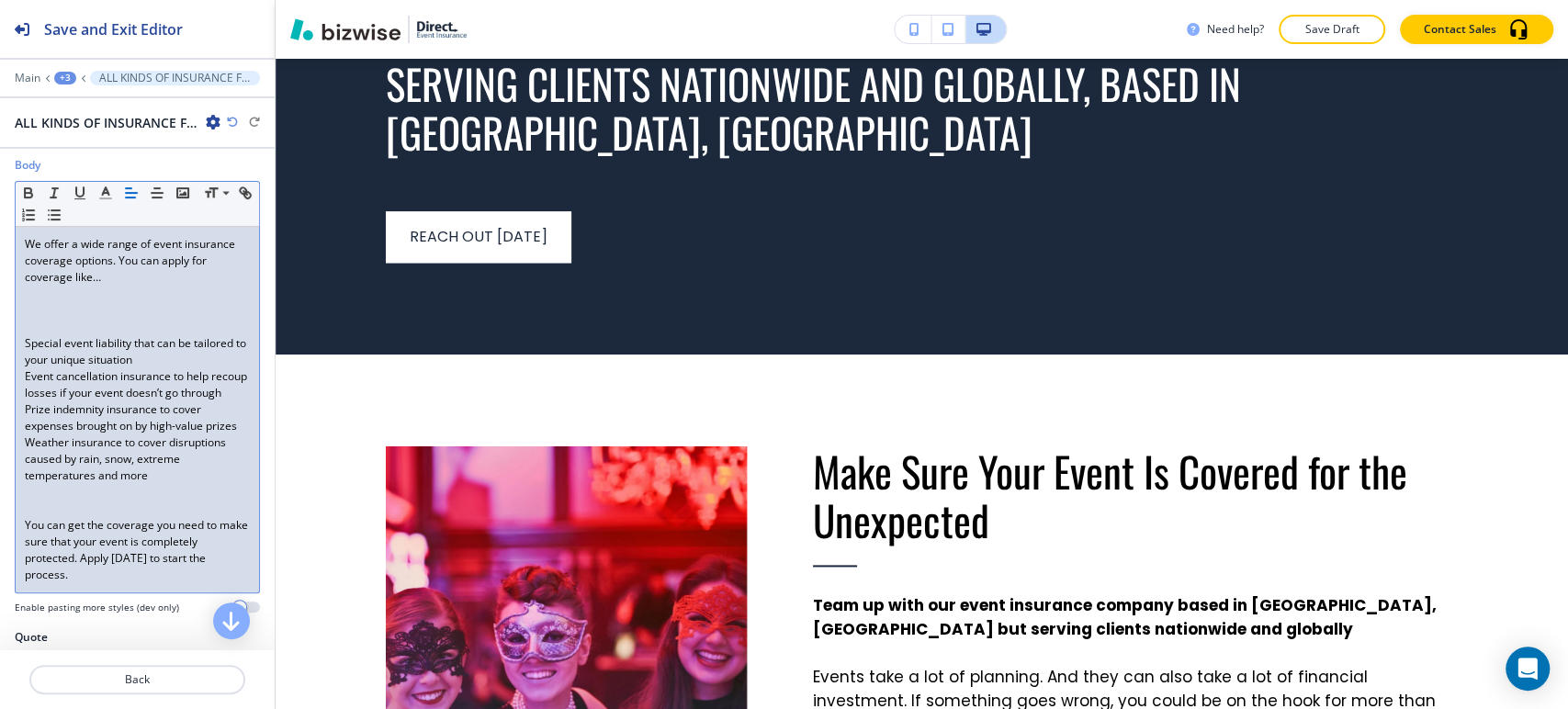 click on "We offer a wide range of event insurance coverage options. You can apply for coverage like… Special event liability that can be tailored to your unique situation Event cancellation insurance to help recoup losses if your event doesn’t go through Prize indemnity insurance to cover expenses brought on by high-value prizes Weather insurance to cover disruptions caused by rain, snow, extreme temperatures and more You can get the coverage you need to make sure that your event is completely protected. Apply today to start the process." at bounding box center (137, 410) 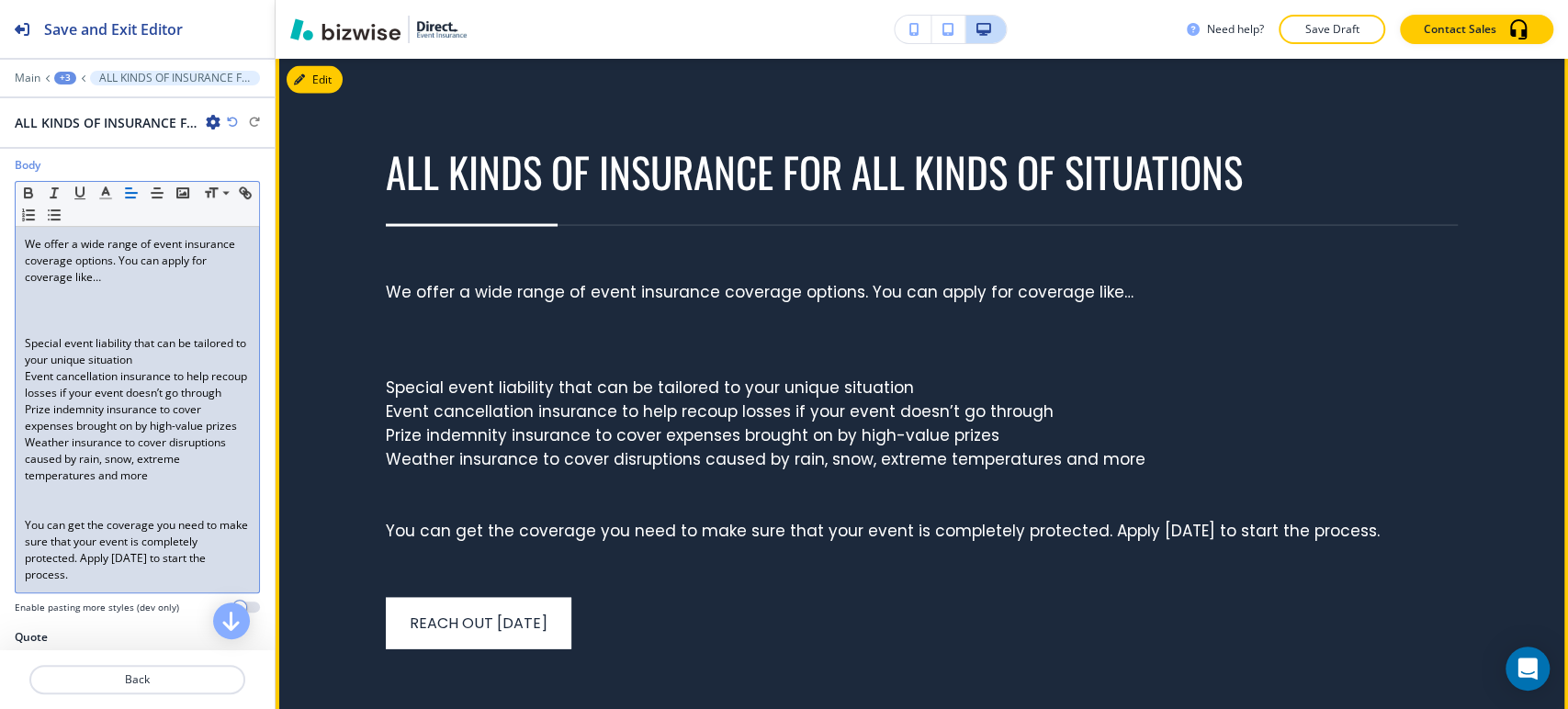 scroll, scrollTop: 2525, scrollLeft: 0, axis: vertical 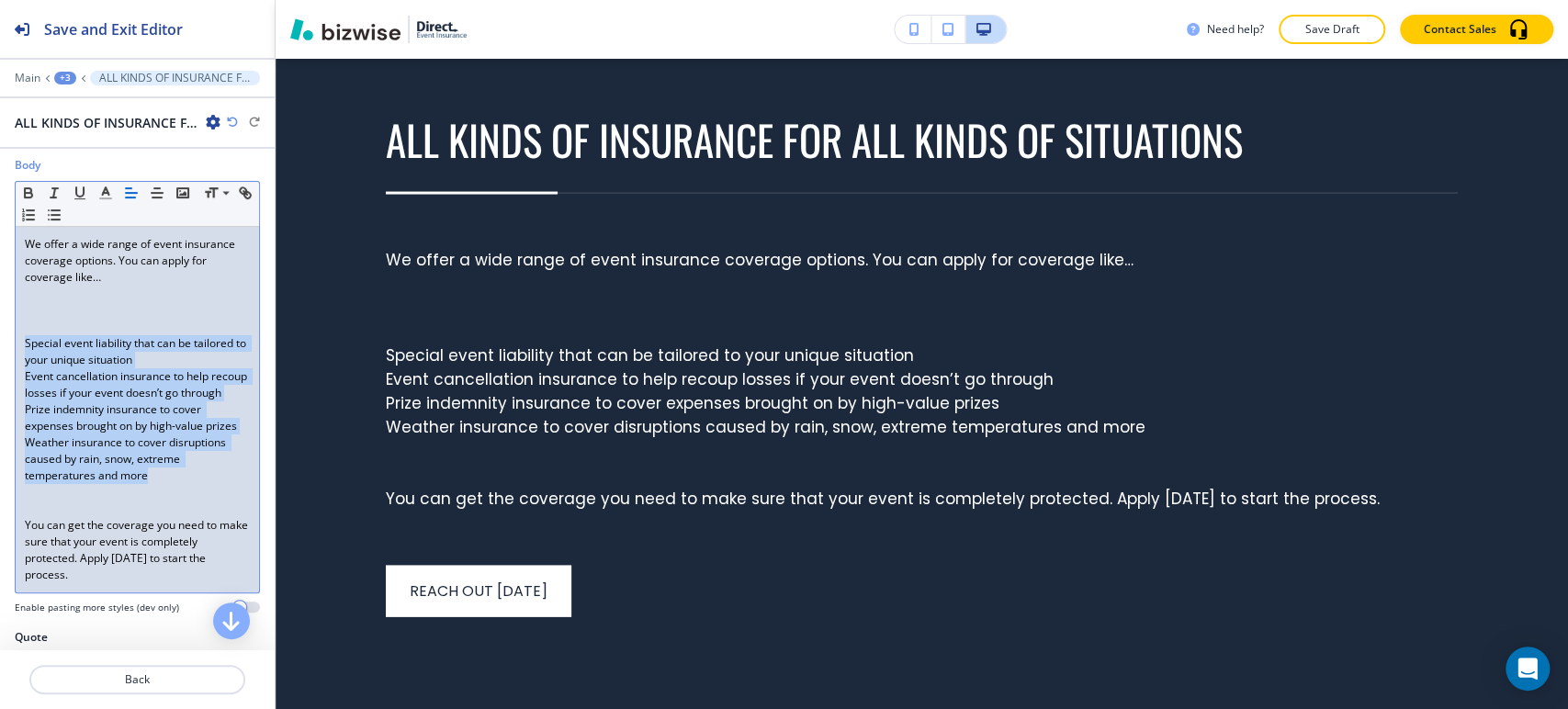 drag, startPoint x: 154, startPoint y: 513, endPoint x: 22, endPoint y: 336, distance: 220.80082 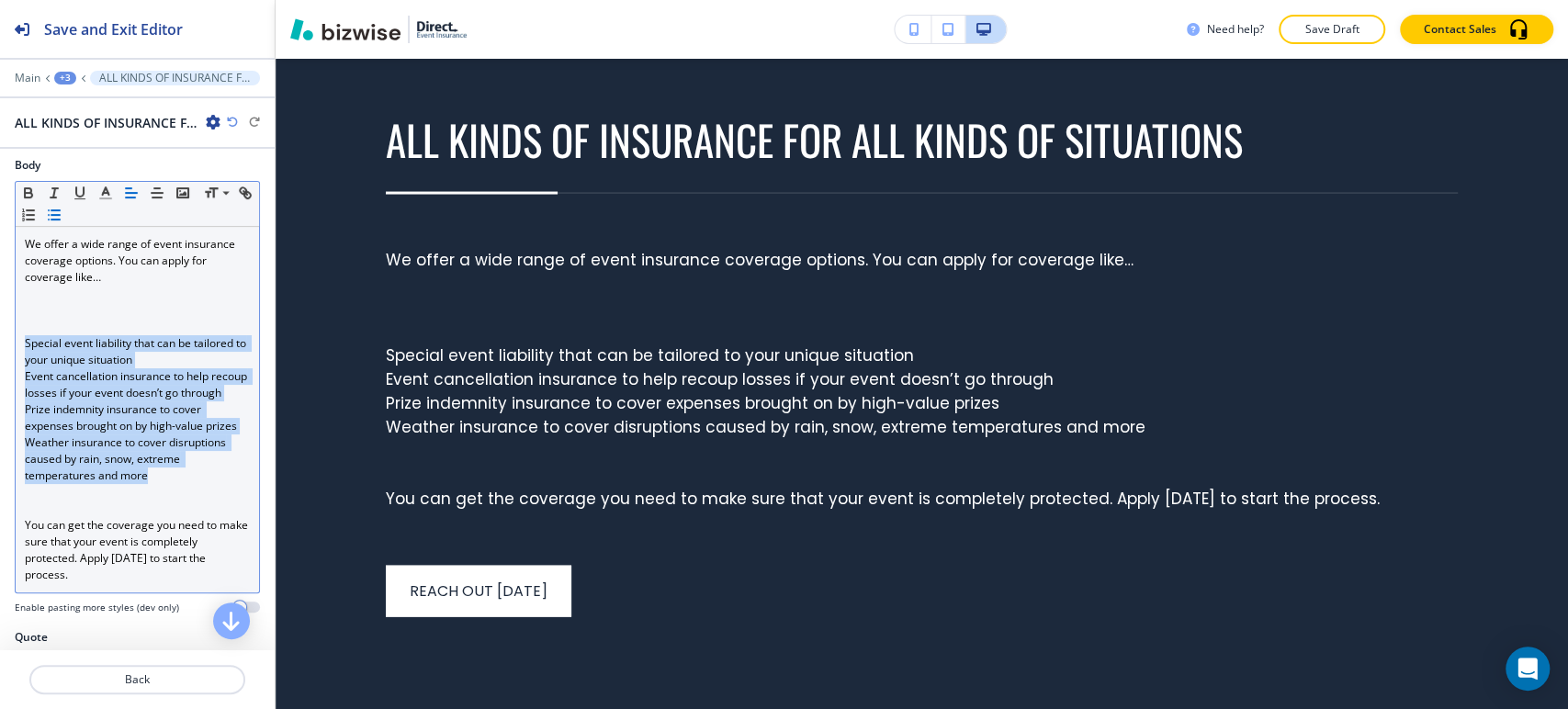 click 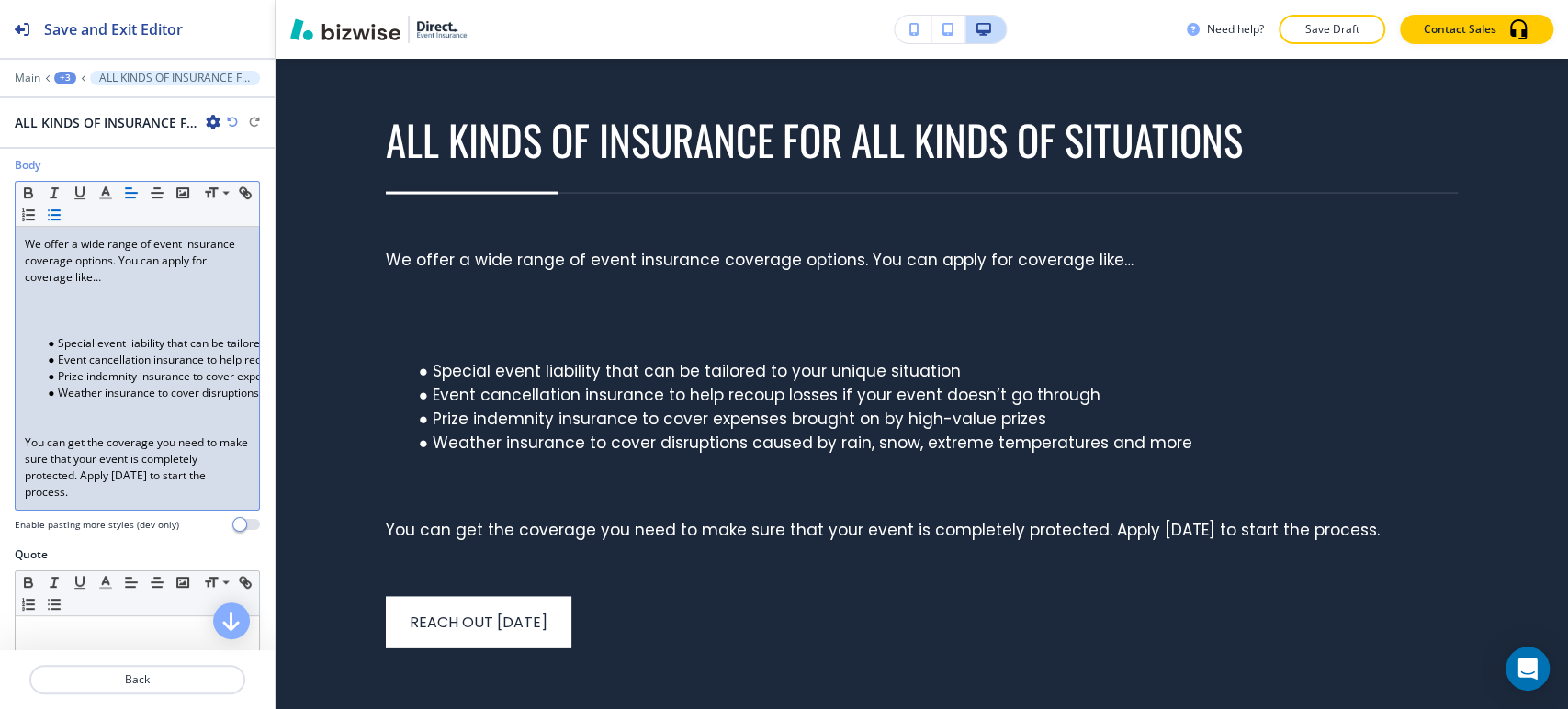 click at bounding box center [137, 310] 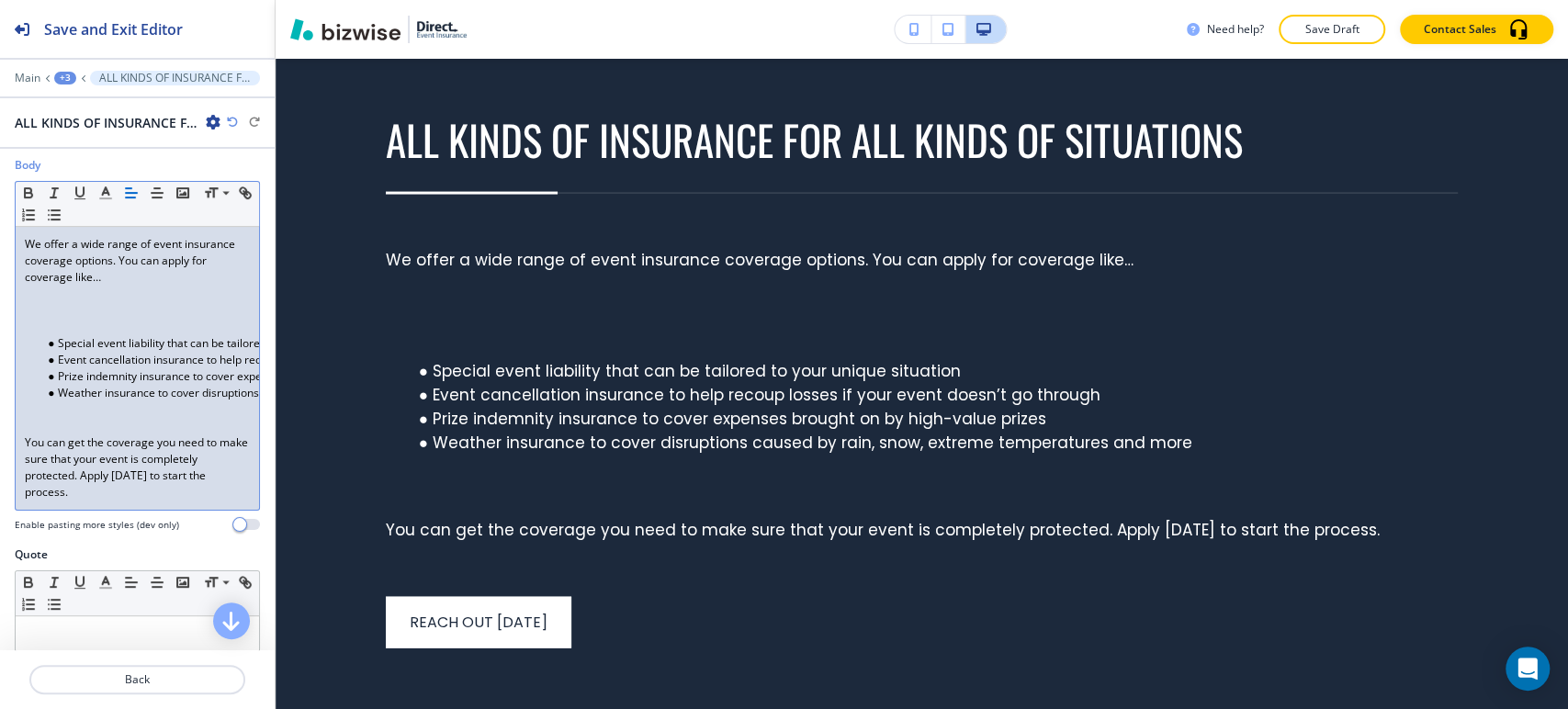 click at bounding box center [137, 310] 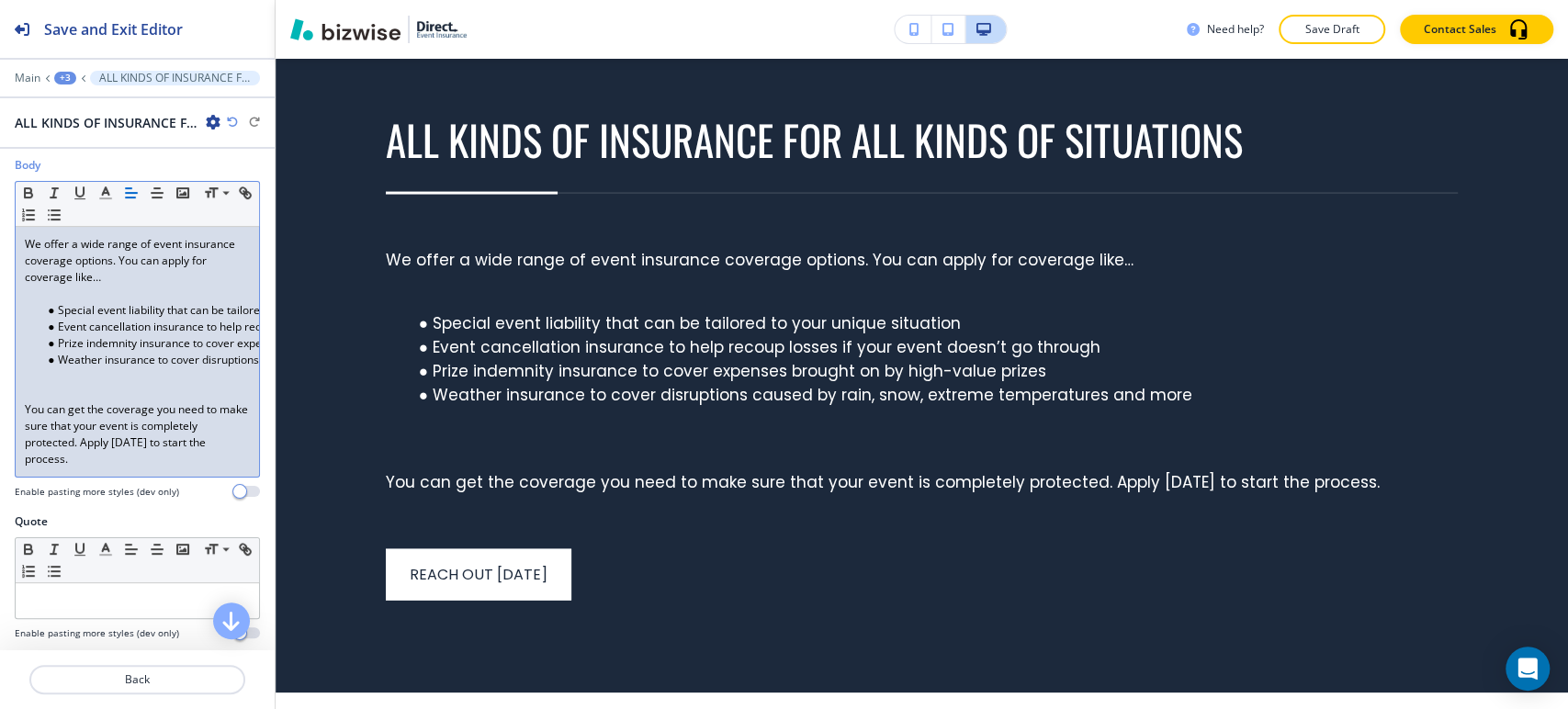 click at bounding box center [137, 294] 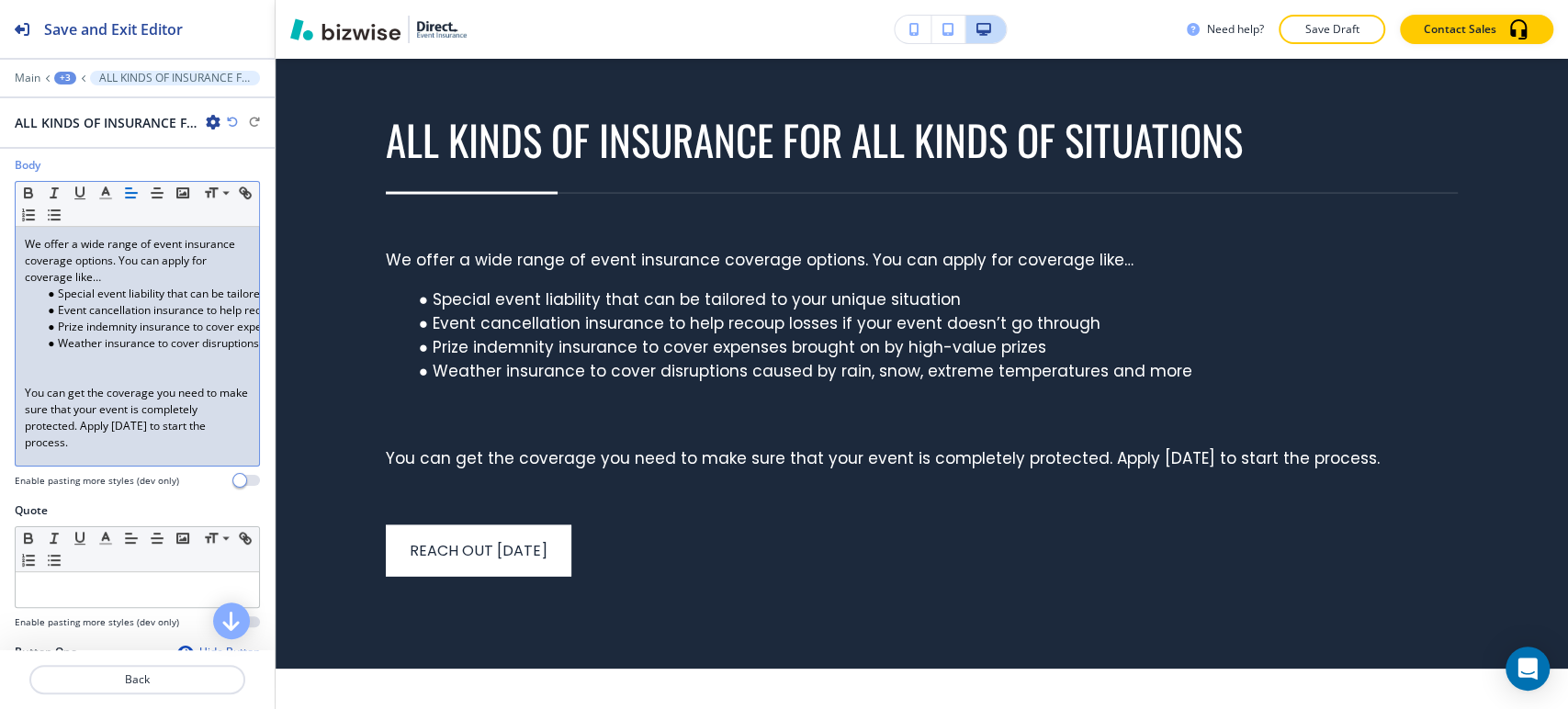 click at bounding box center [137, 377] 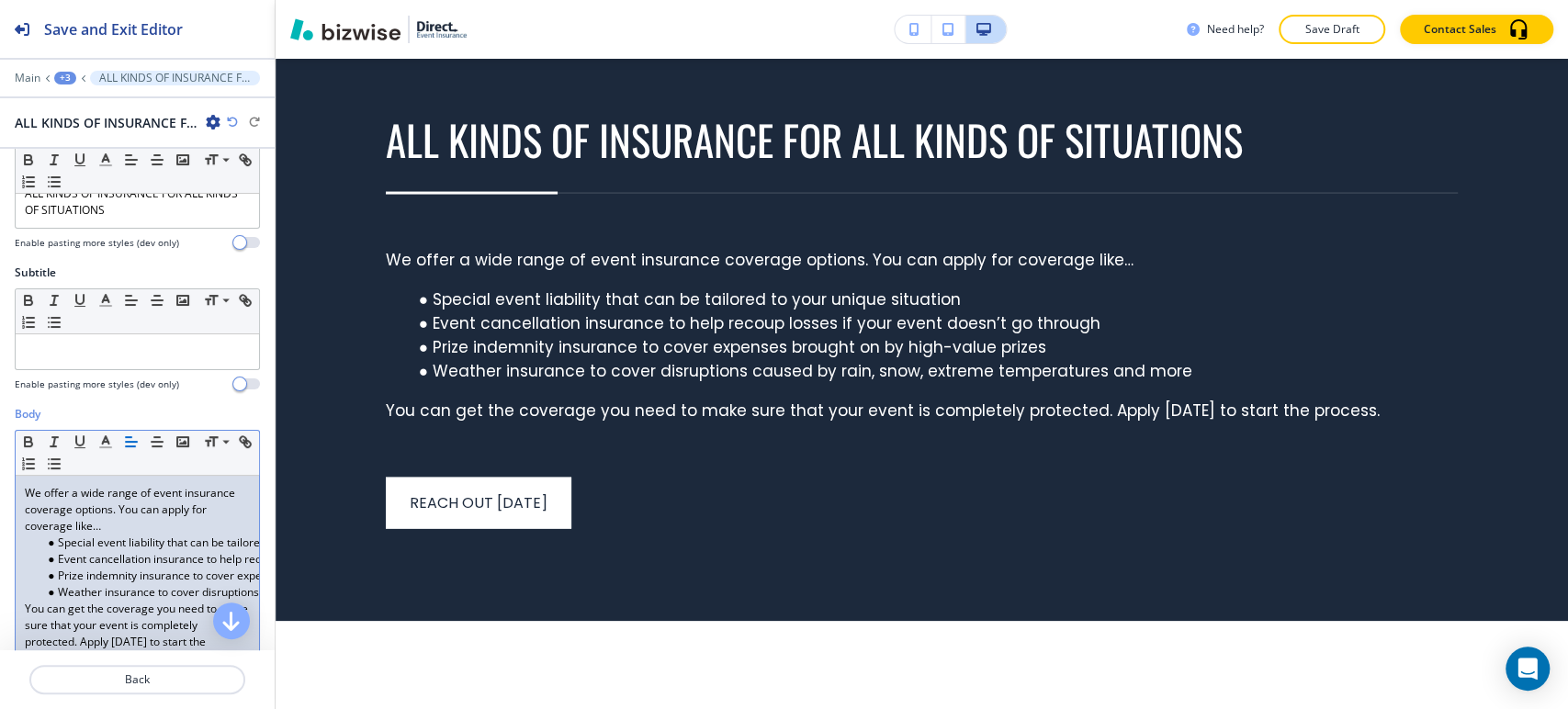 scroll, scrollTop: 0, scrollLeft: 0, axis: both 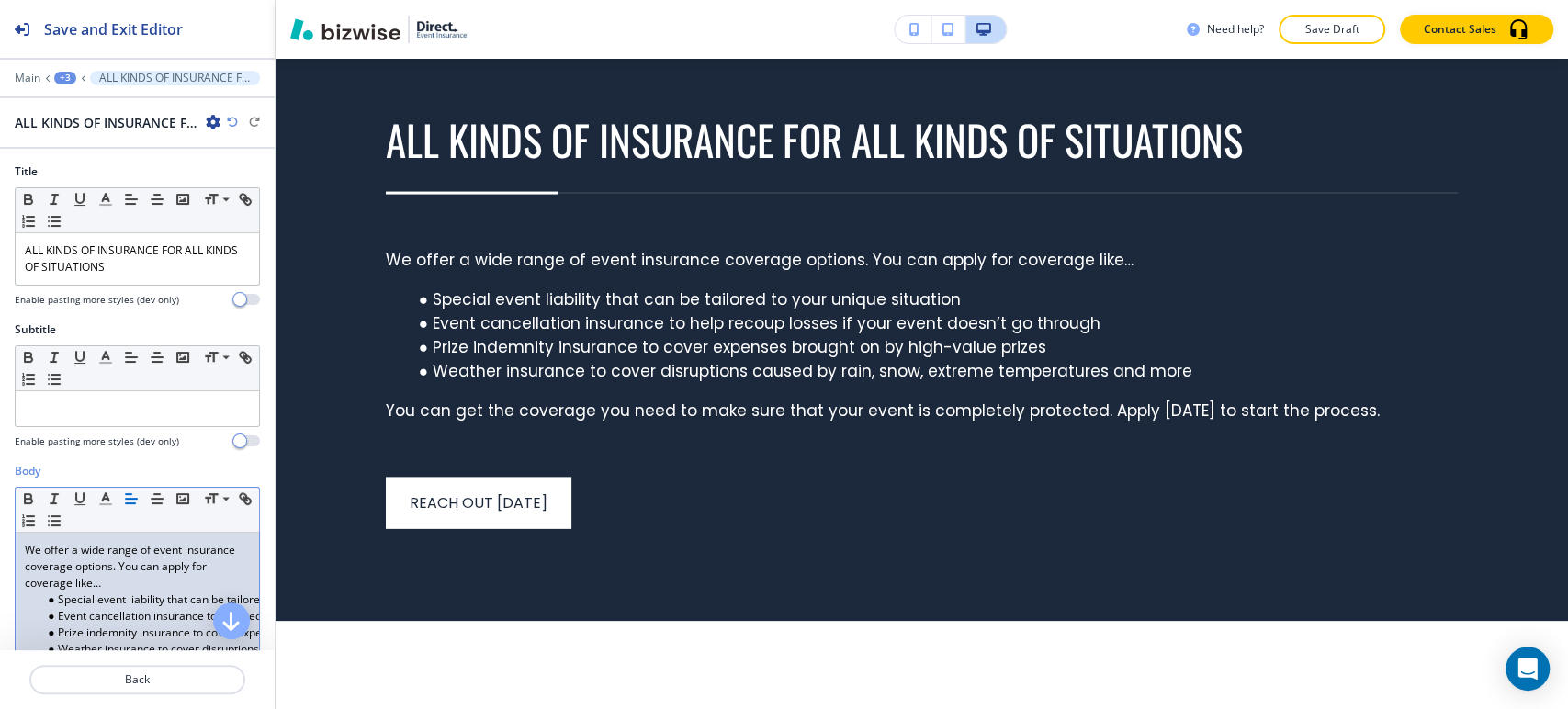 click on "+3" at bounding box center [65, 78] 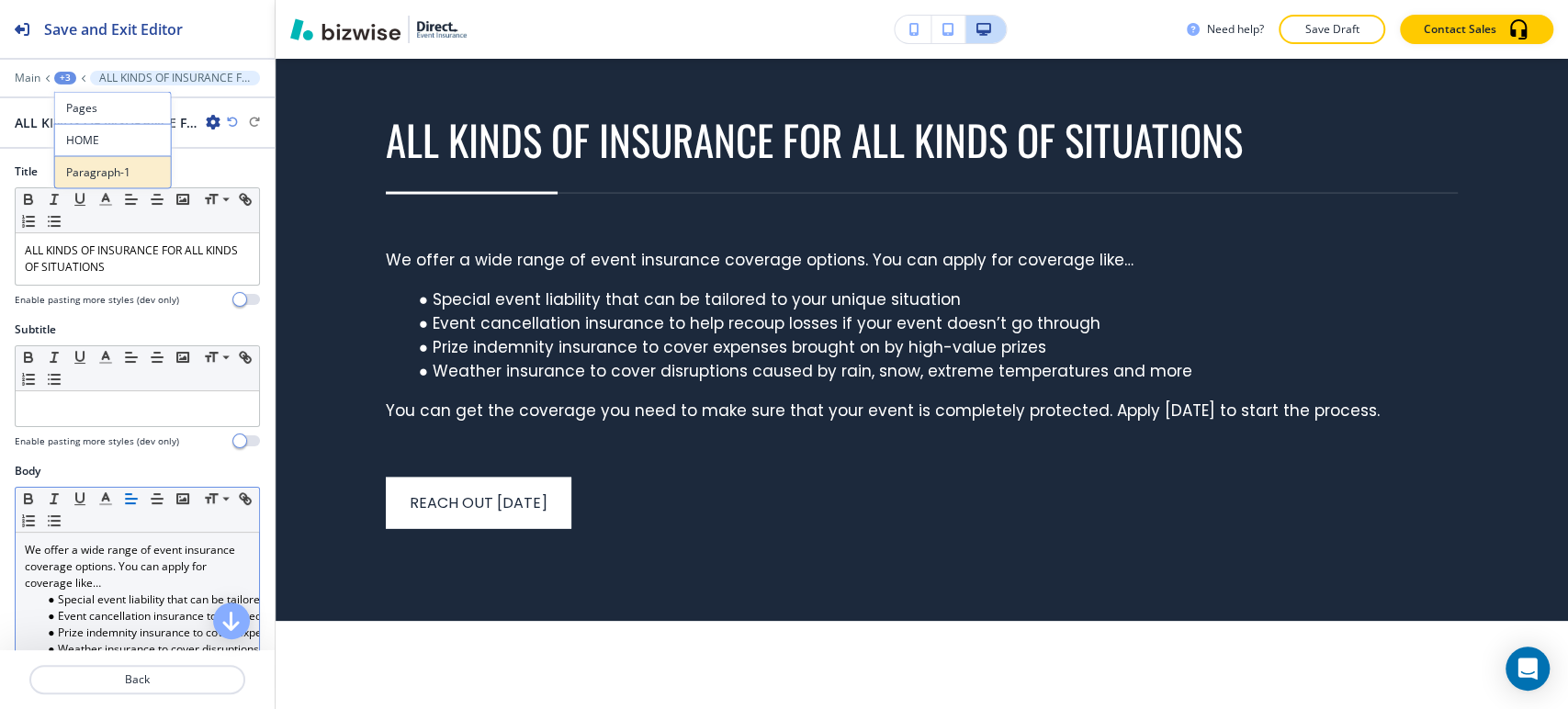 click on "Paragraph-1" at bounding box center [113, 173] 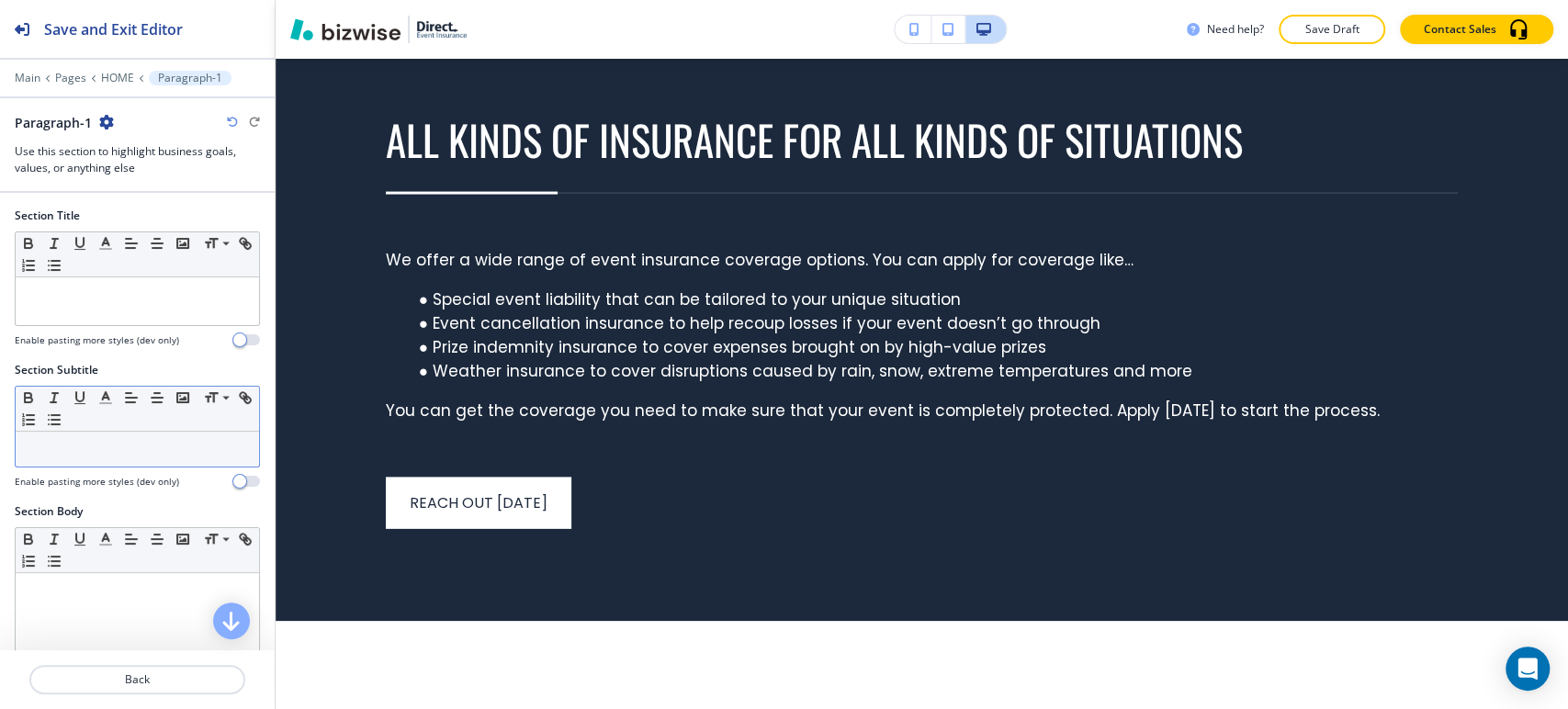 scroll, scrollTop: 2415, scrollLeft: 0, axis: vertical 